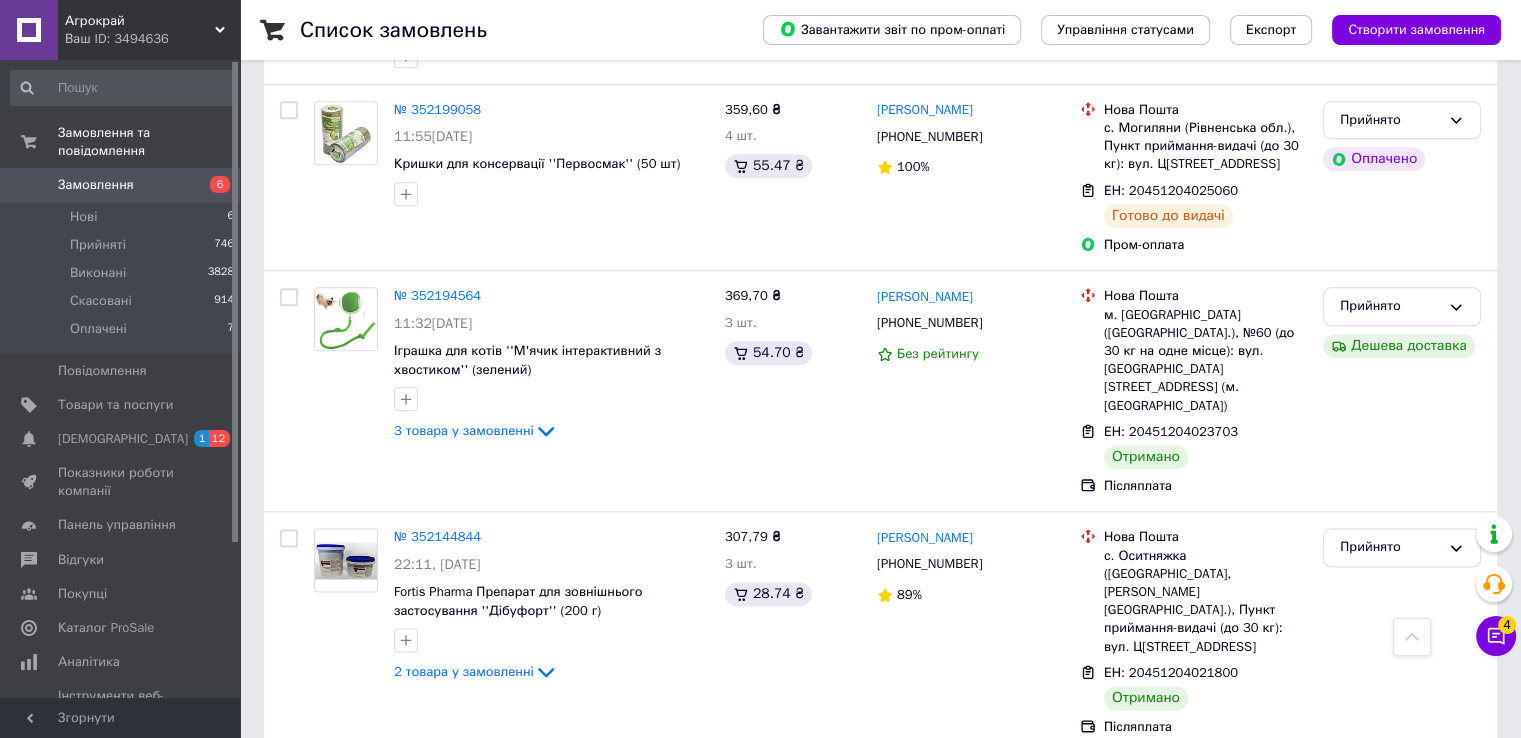 scroll, scrollTop: 2300, scrollLeft: 0, axis: vertical 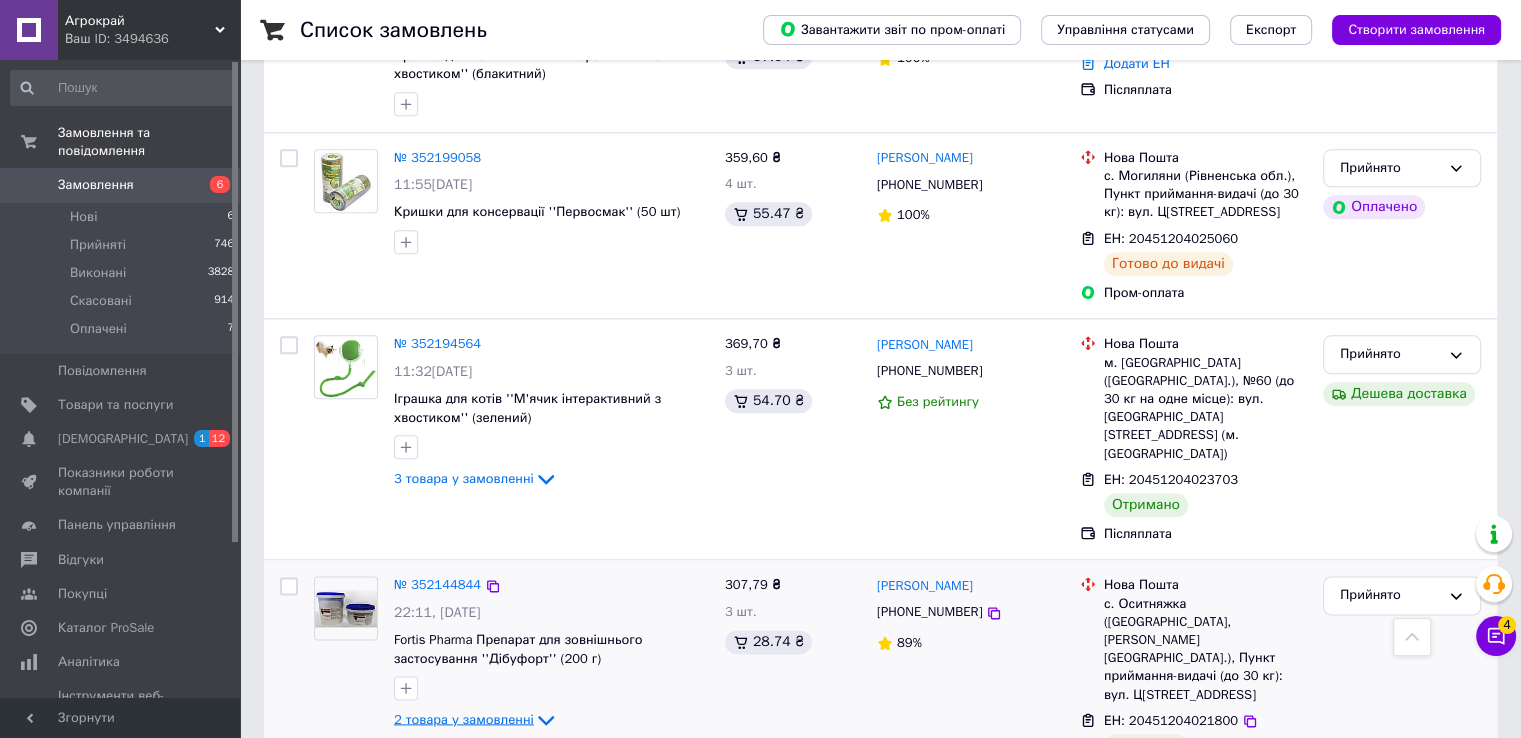 click 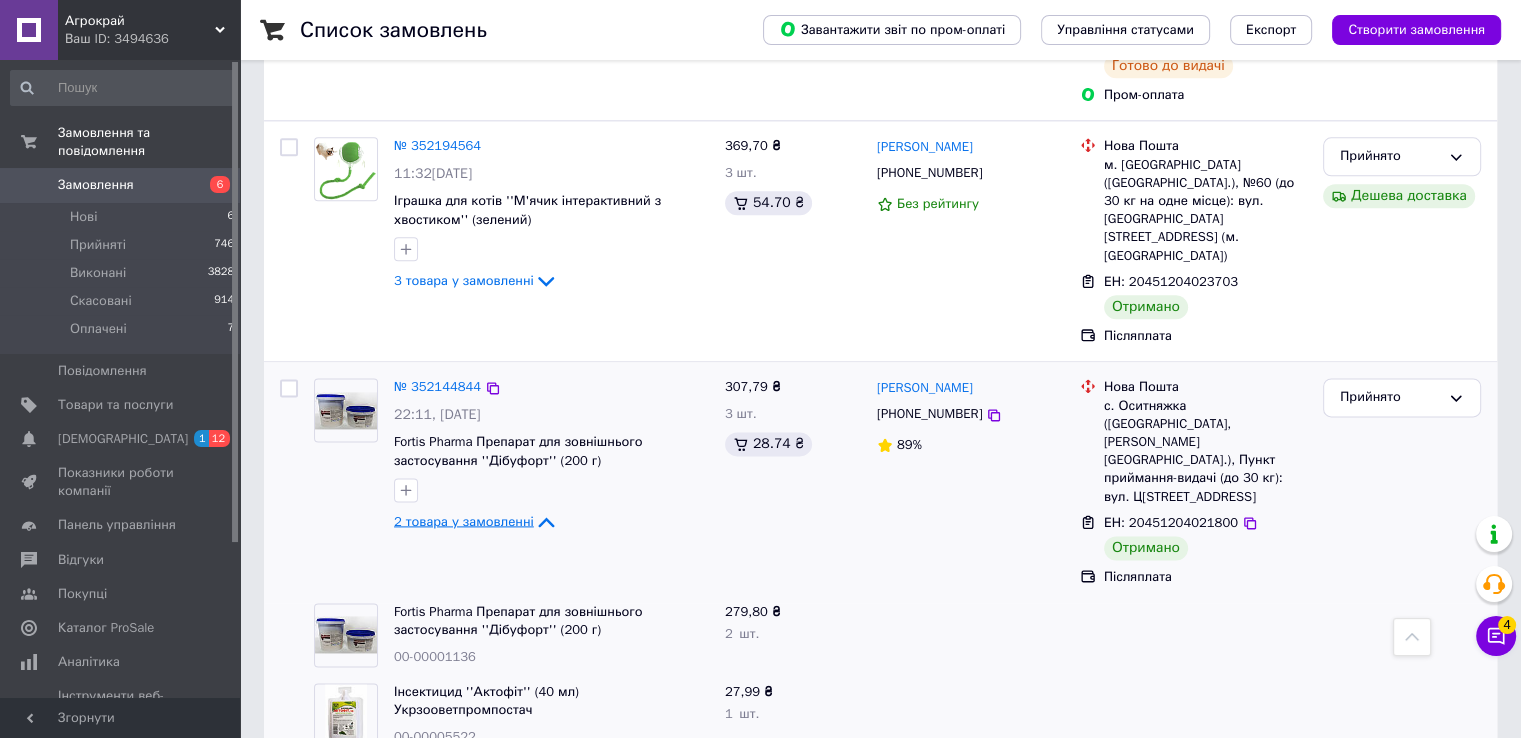 scroll, scrollTop: 2500, scrollLeft: 0, axis: vertical 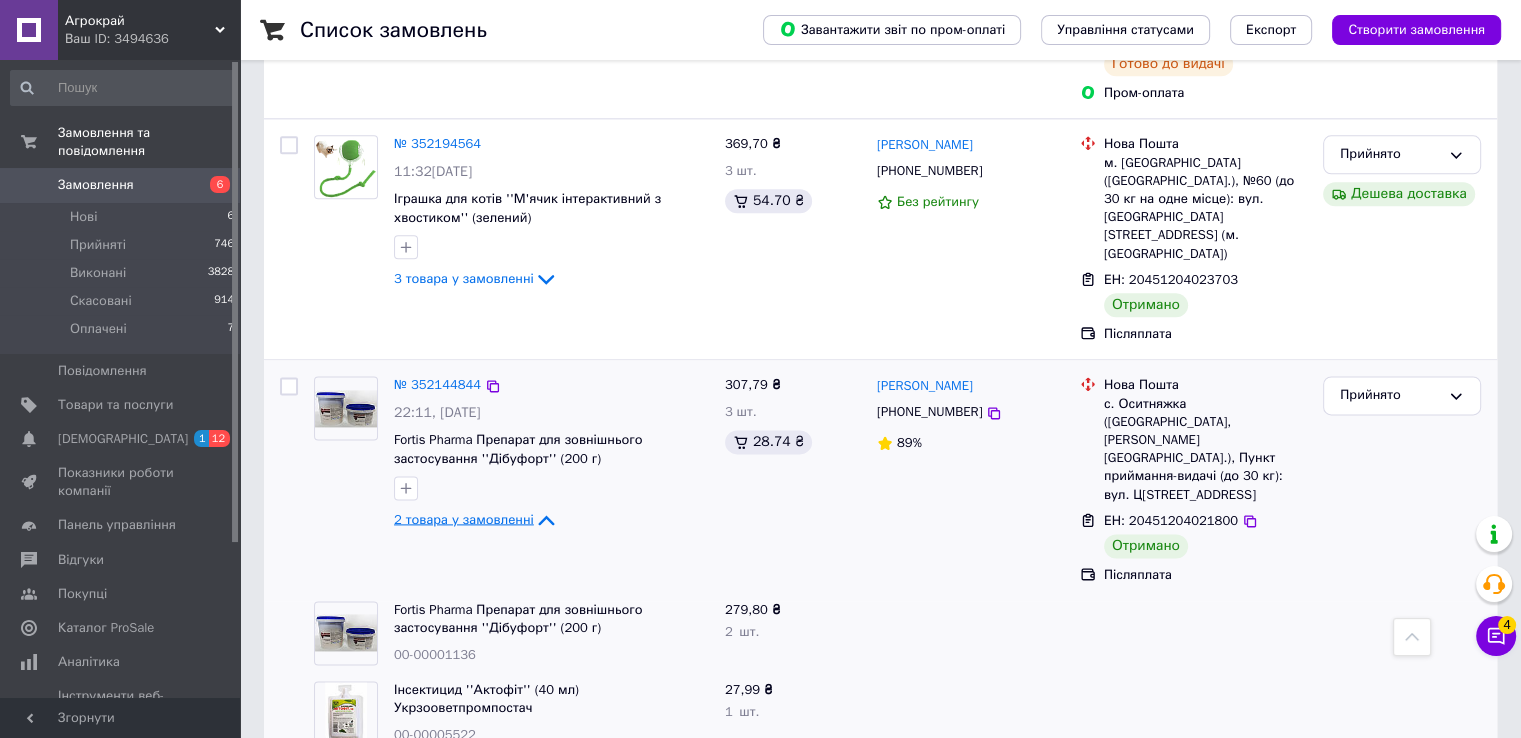 click 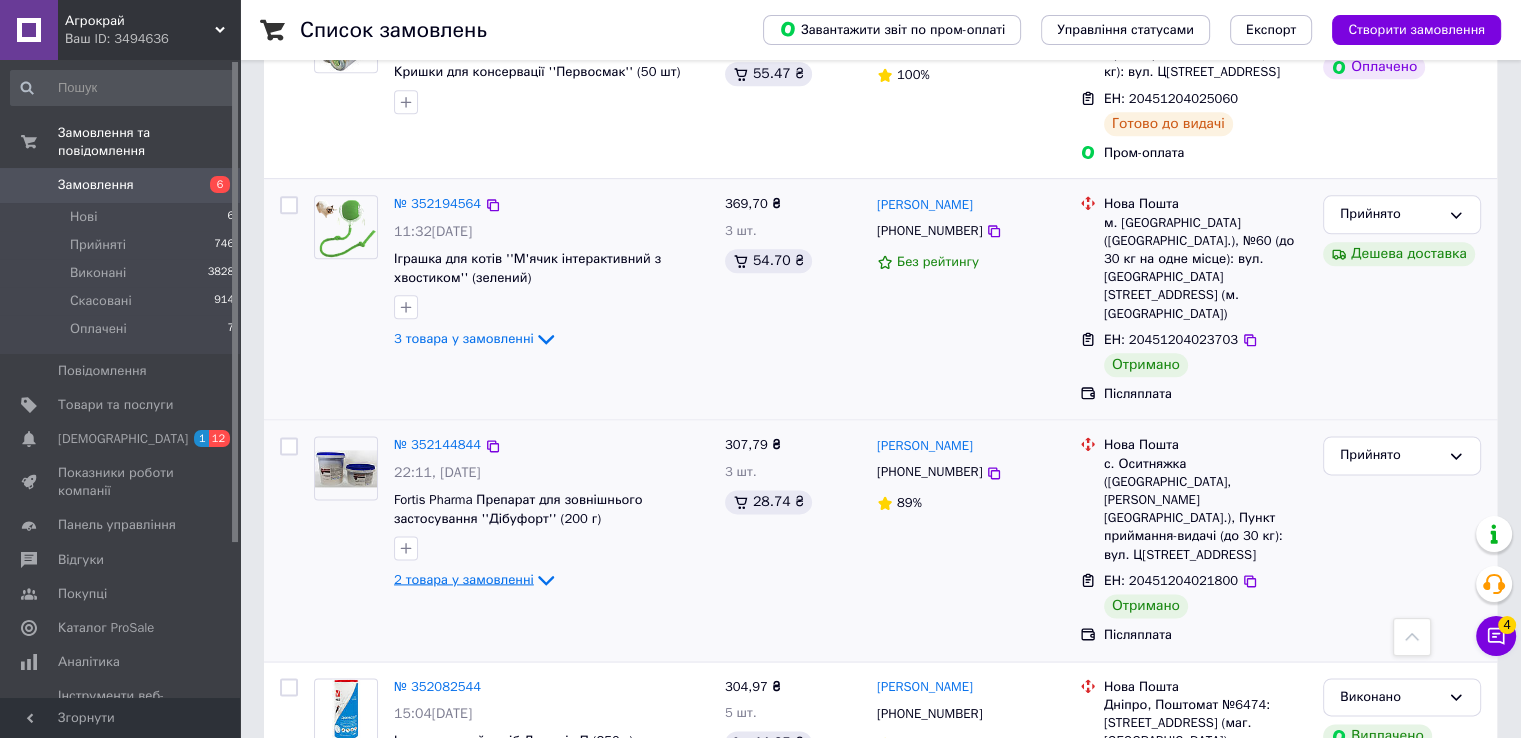 scroll, scrollTop: 2400, scrollLeft: 0, axis: vertical 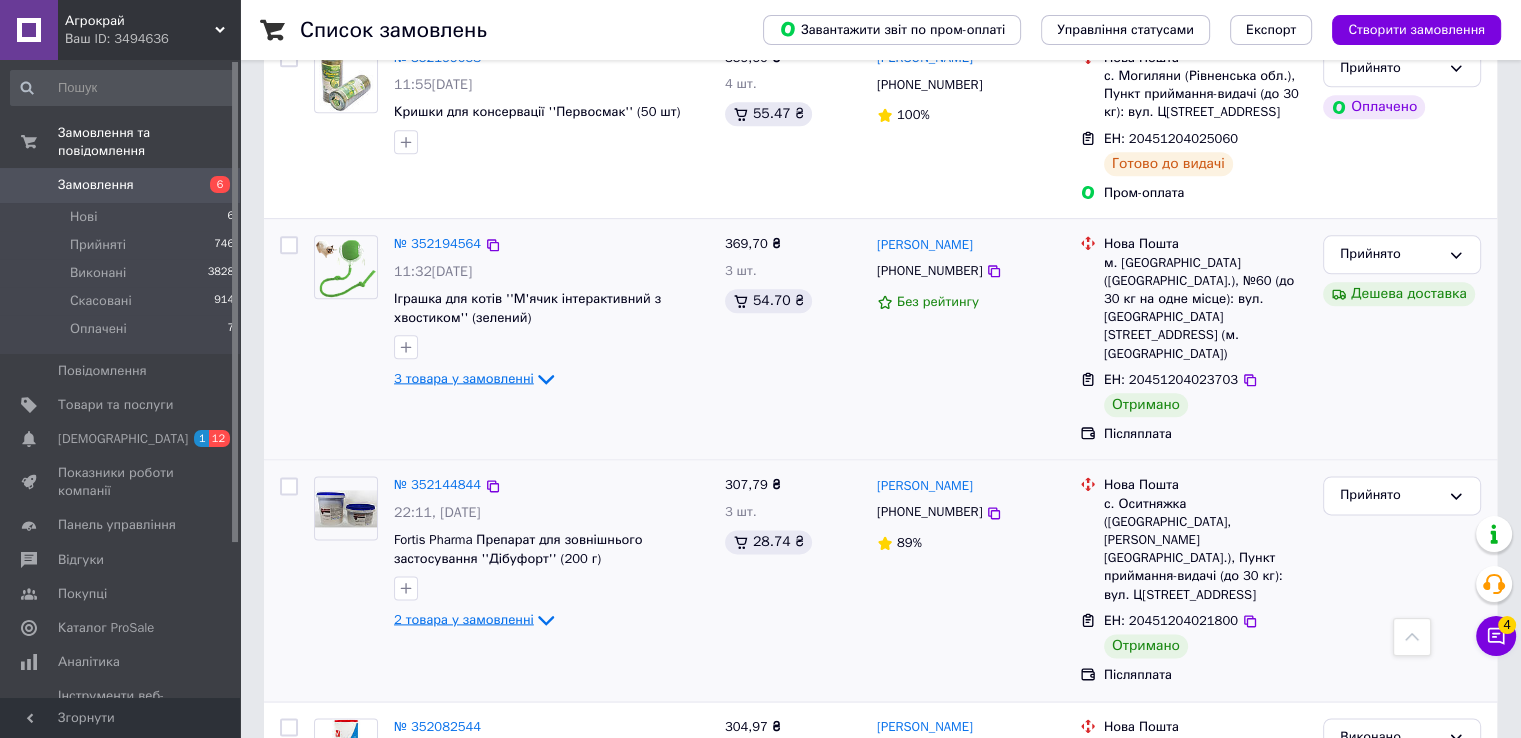 click 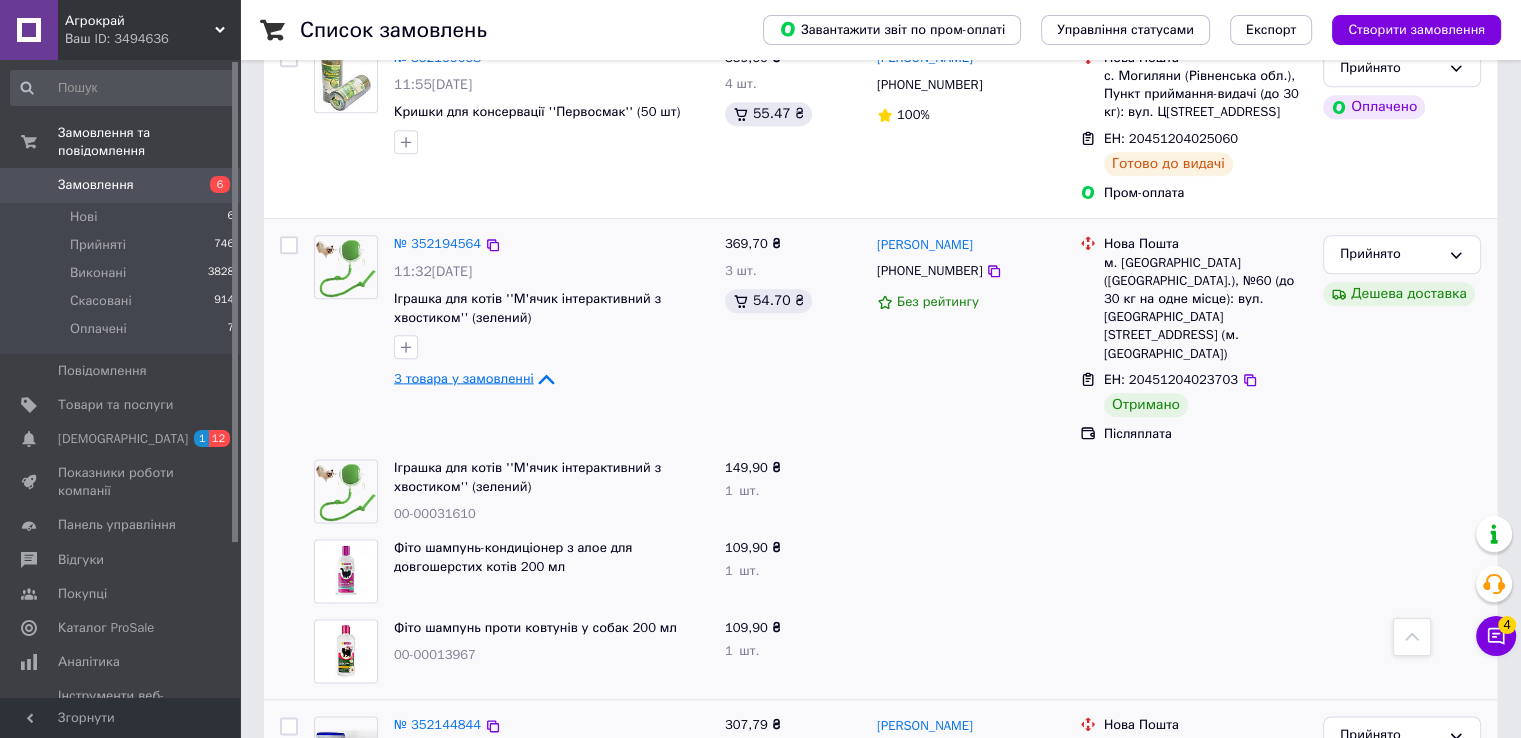 click 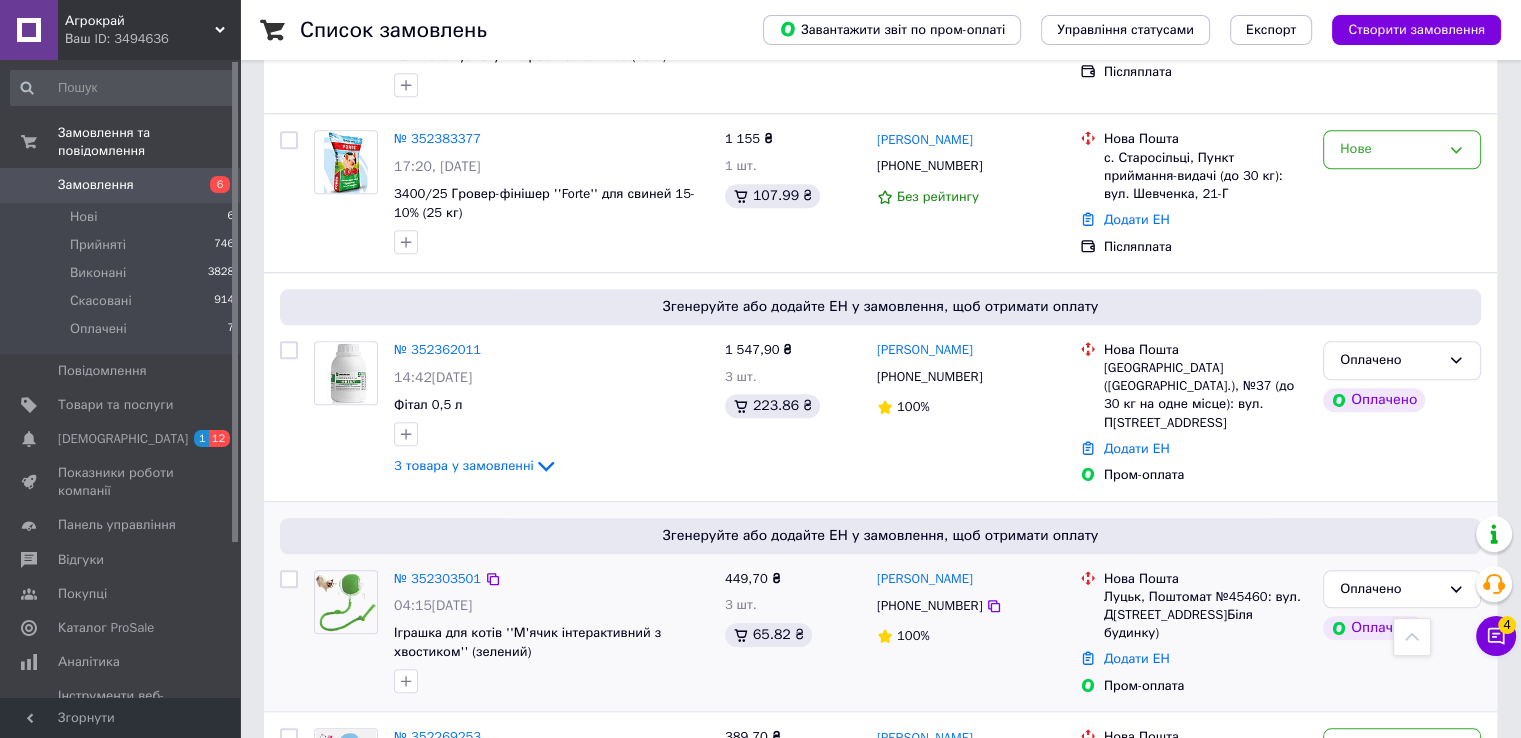 scroll, scrollTop: 1500, scrollLeft: 0, axis: vertical 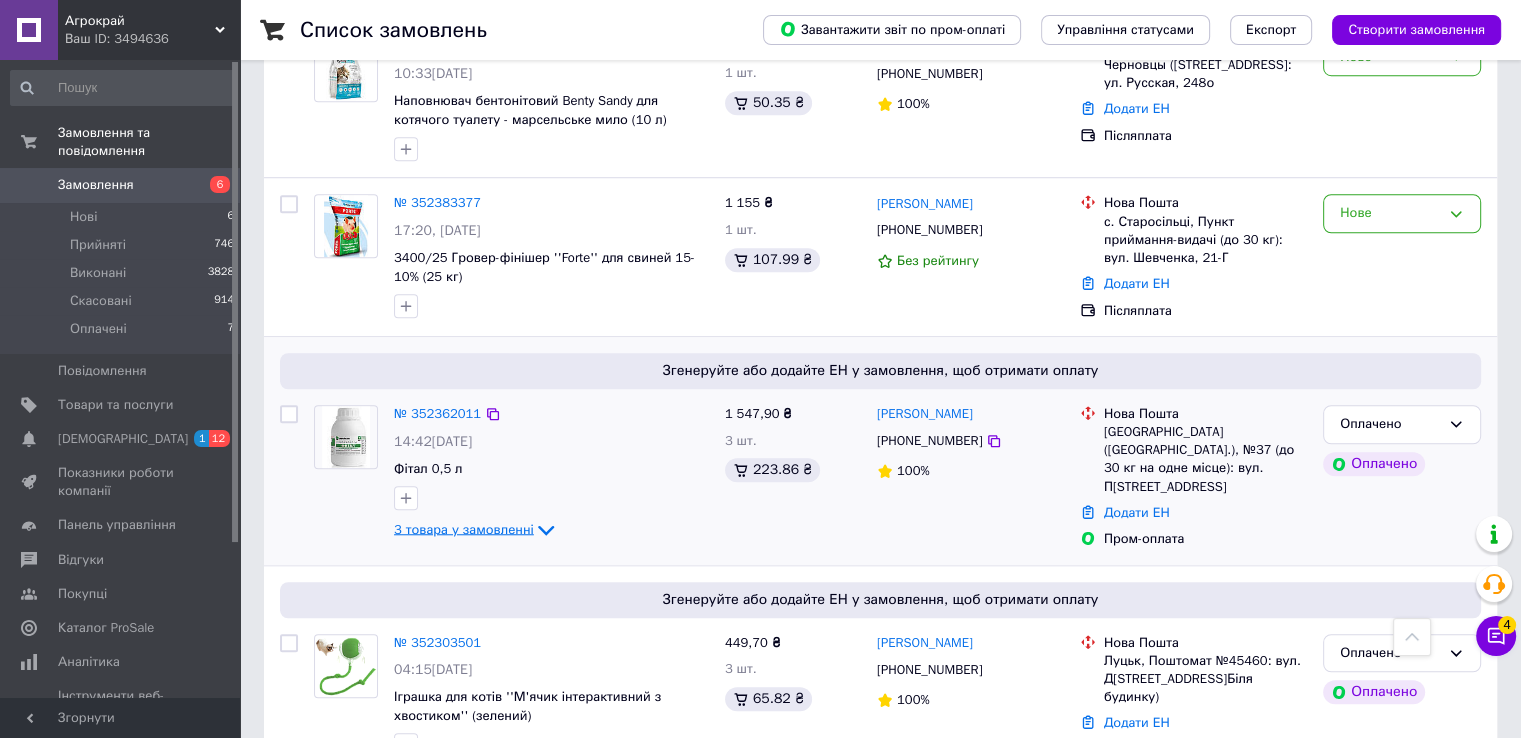 click 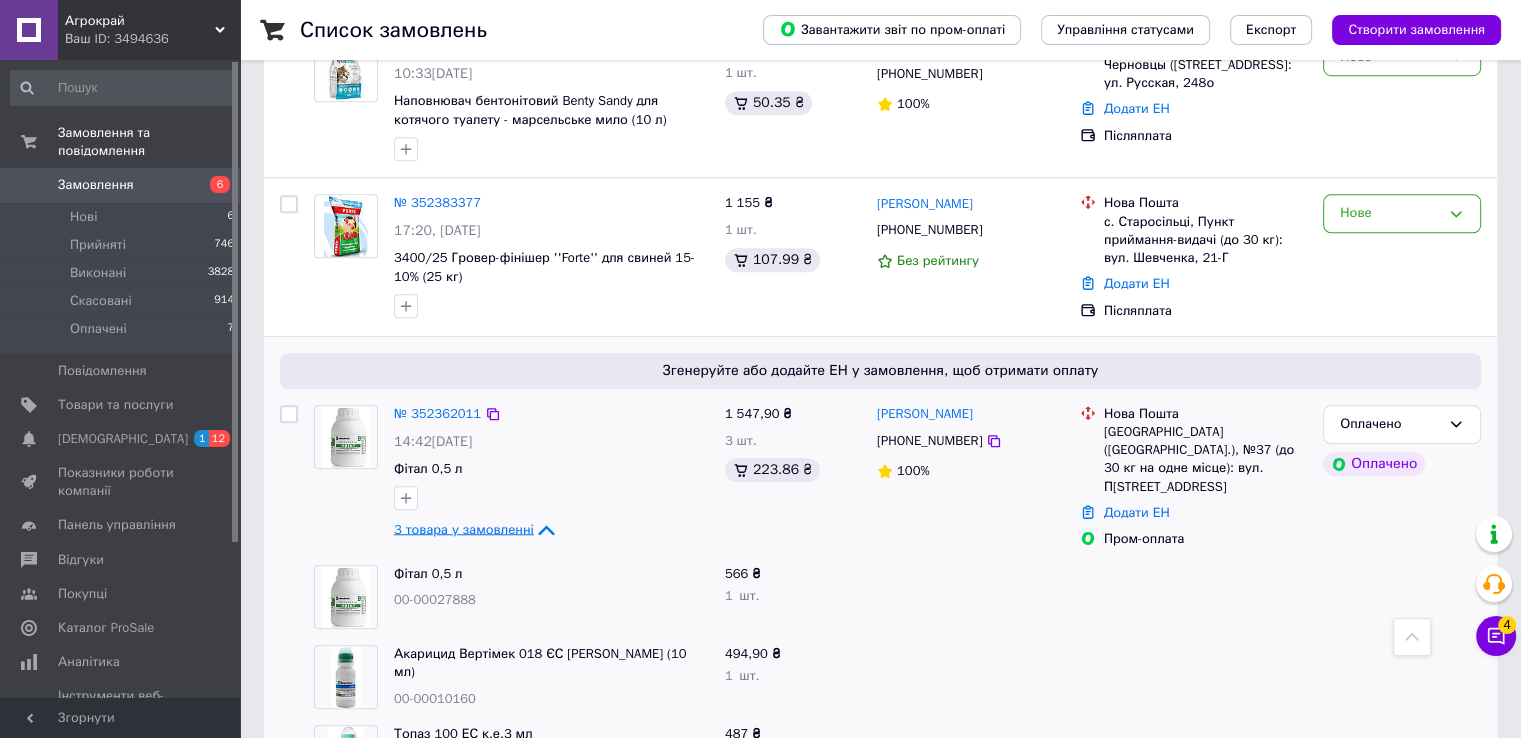 scroll, scrollTop: 1600, scrollLeft: 0, axis: vertical 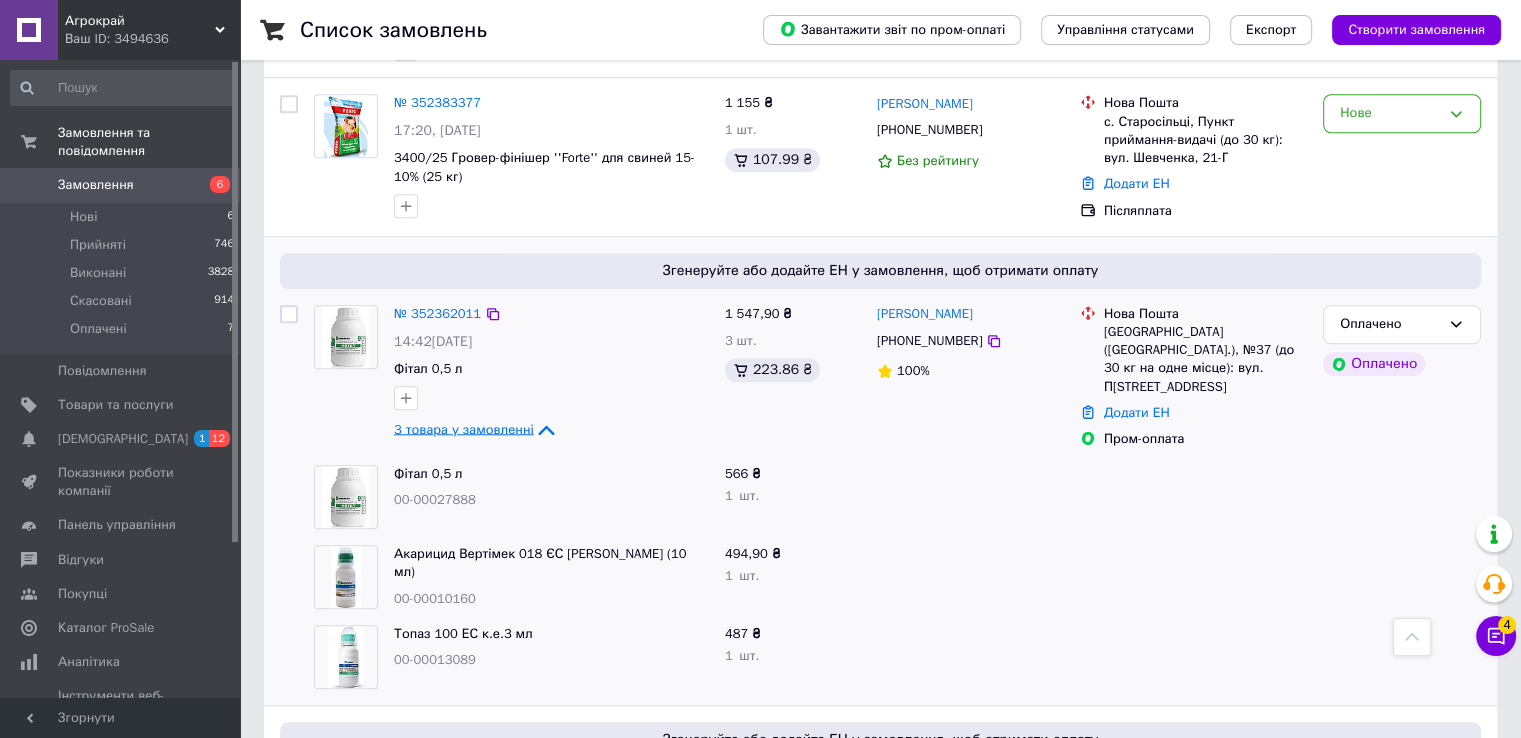 click 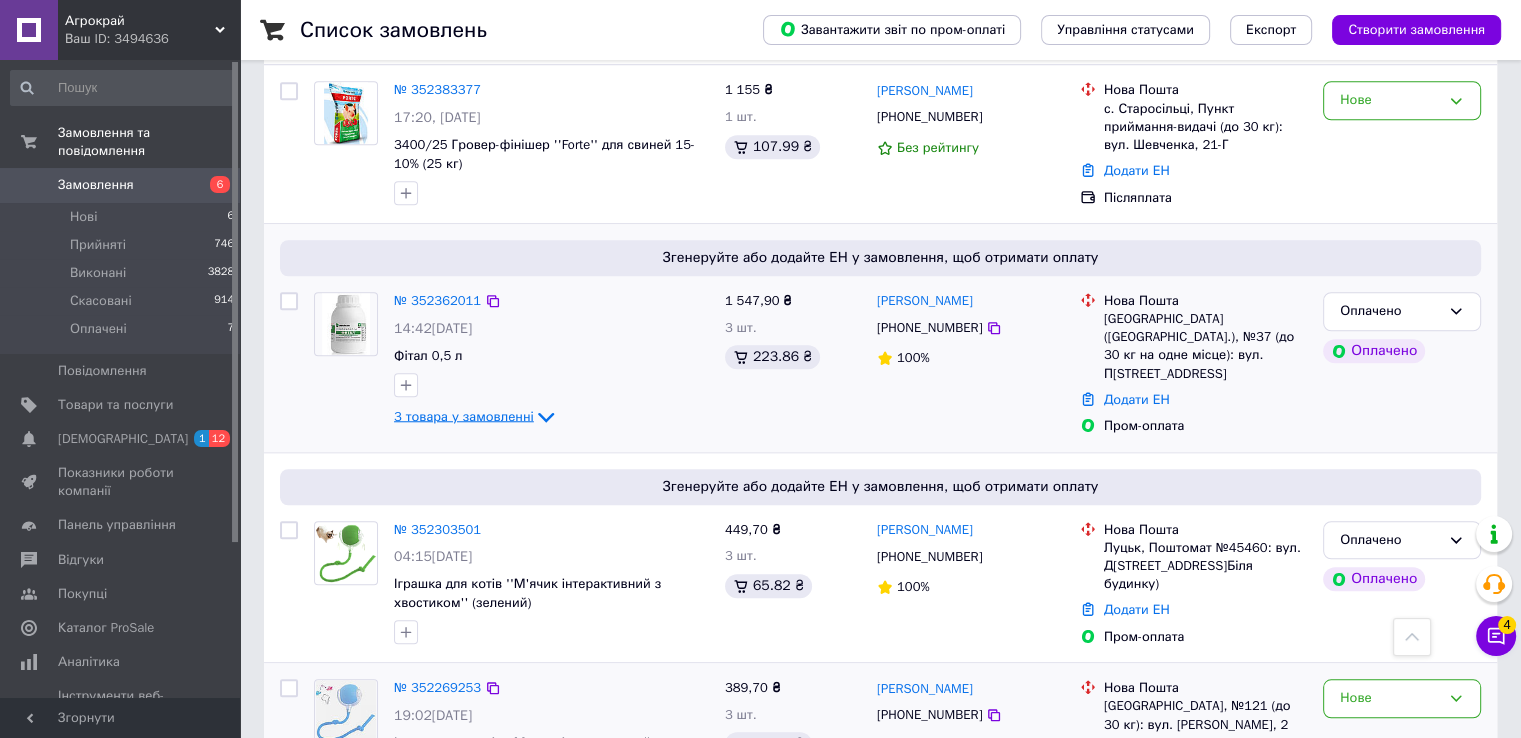scroll, scrollTop: 1600, scrollLeft: 0, axis: vertical 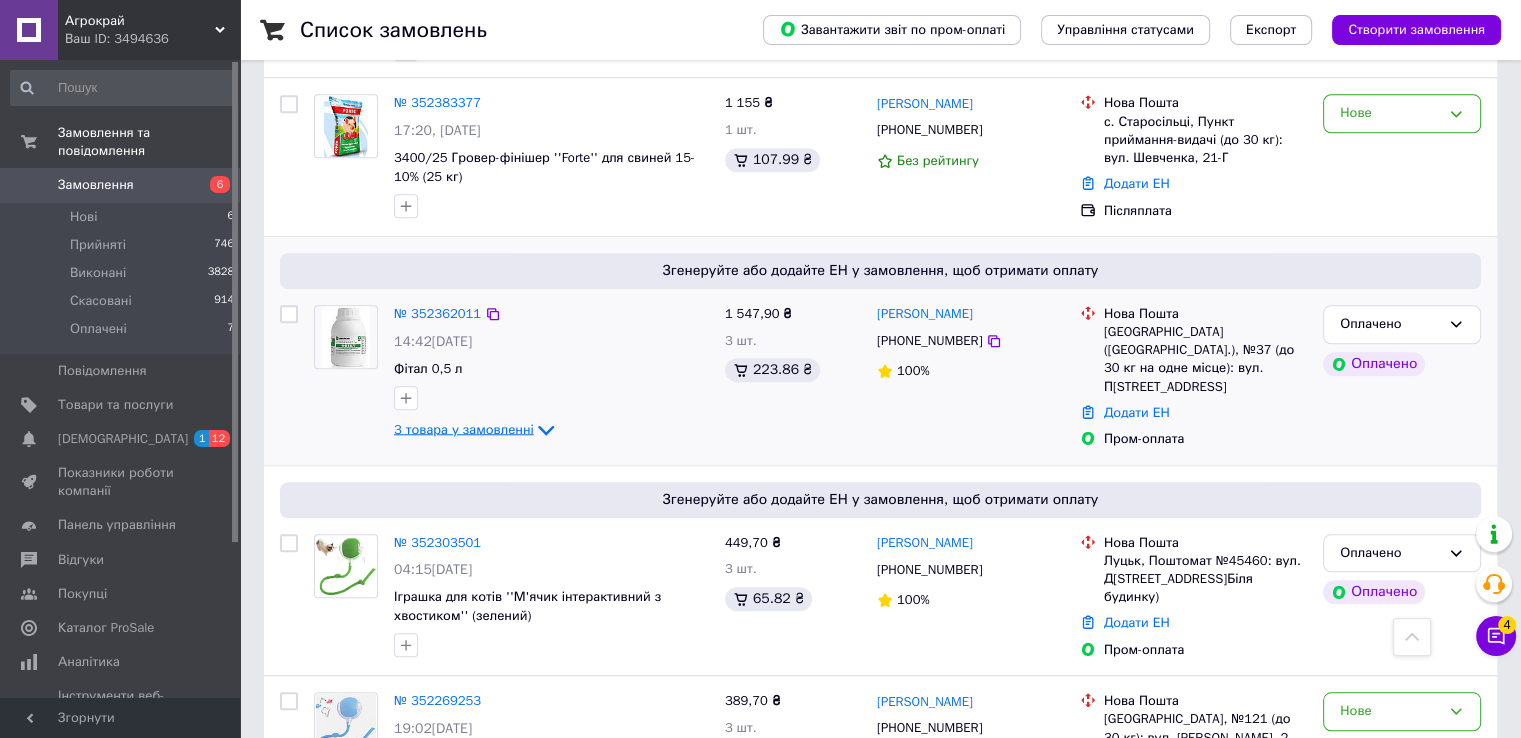 click 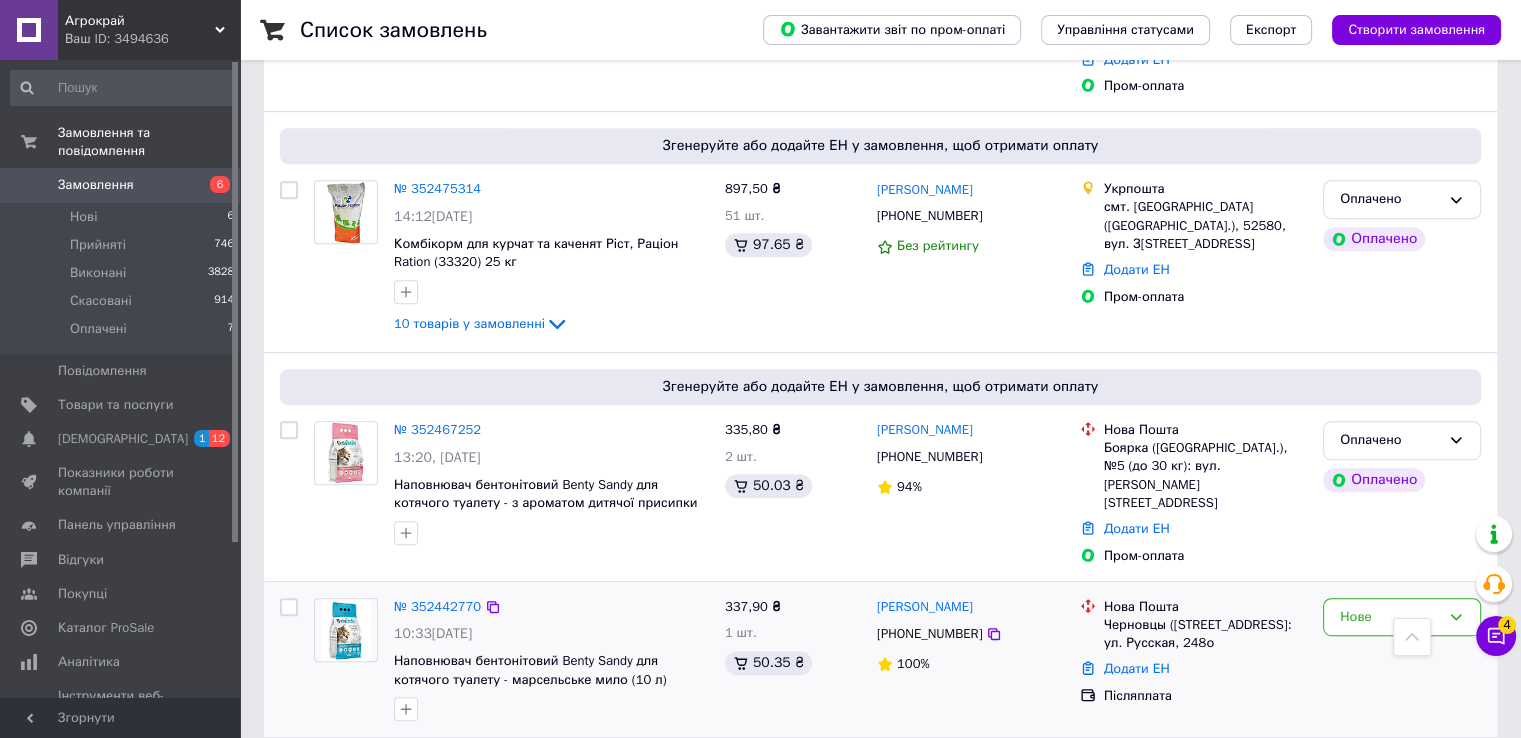 scroll, scrollTop: 900, scrollLeft: 0, axis: vertical 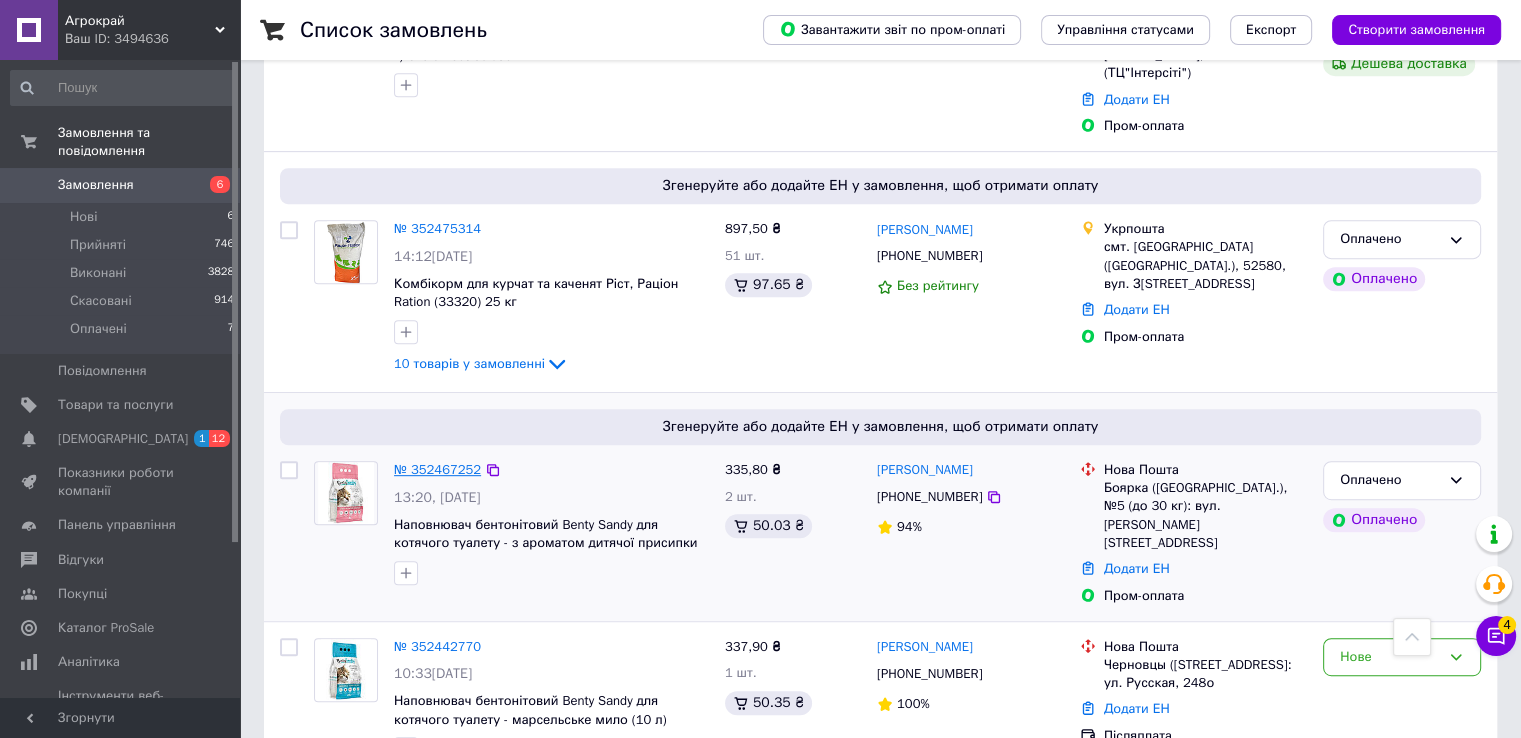 click on "№ 352467252" at bounding box center [437, 469] 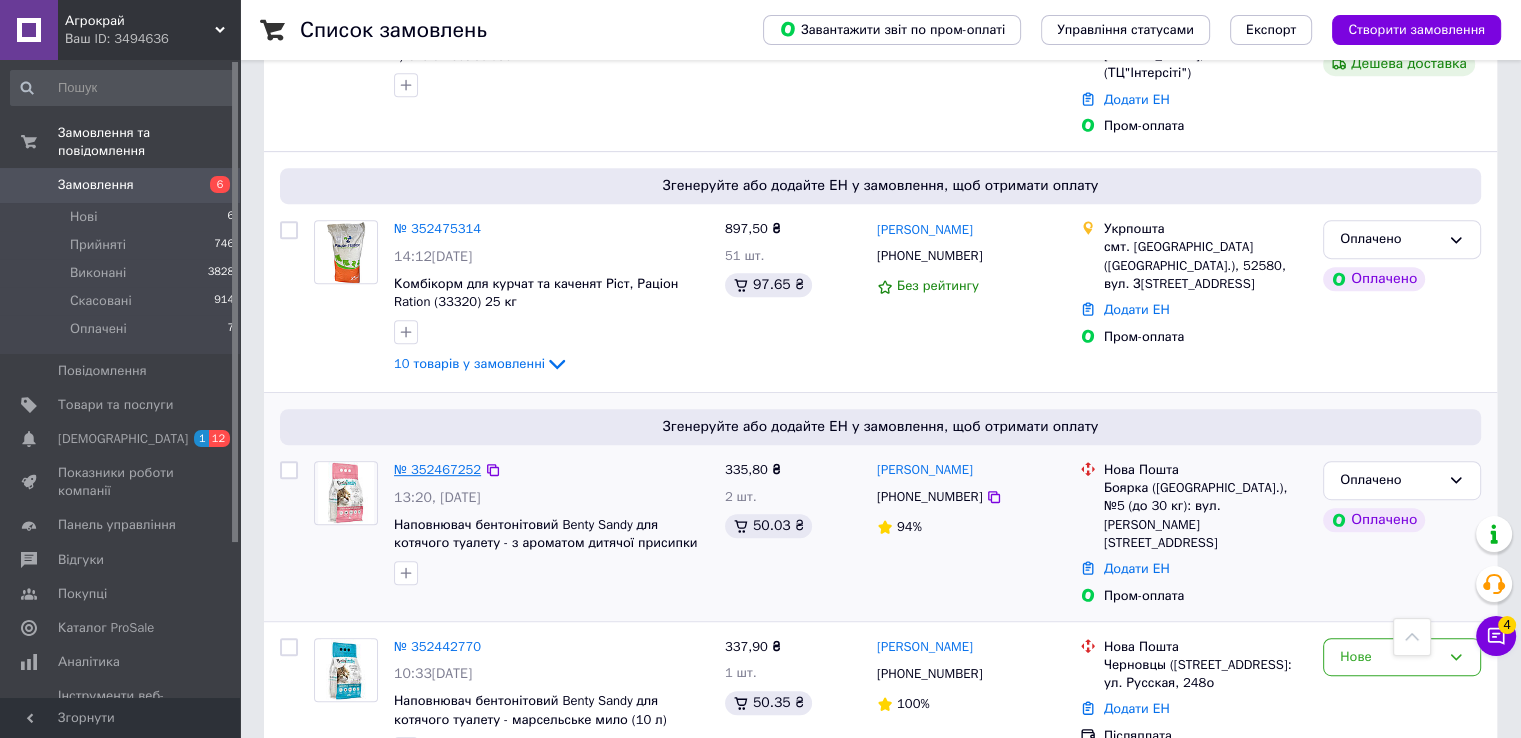 scroll, scrollTop: 0, scrollLeft: 0, axis: both 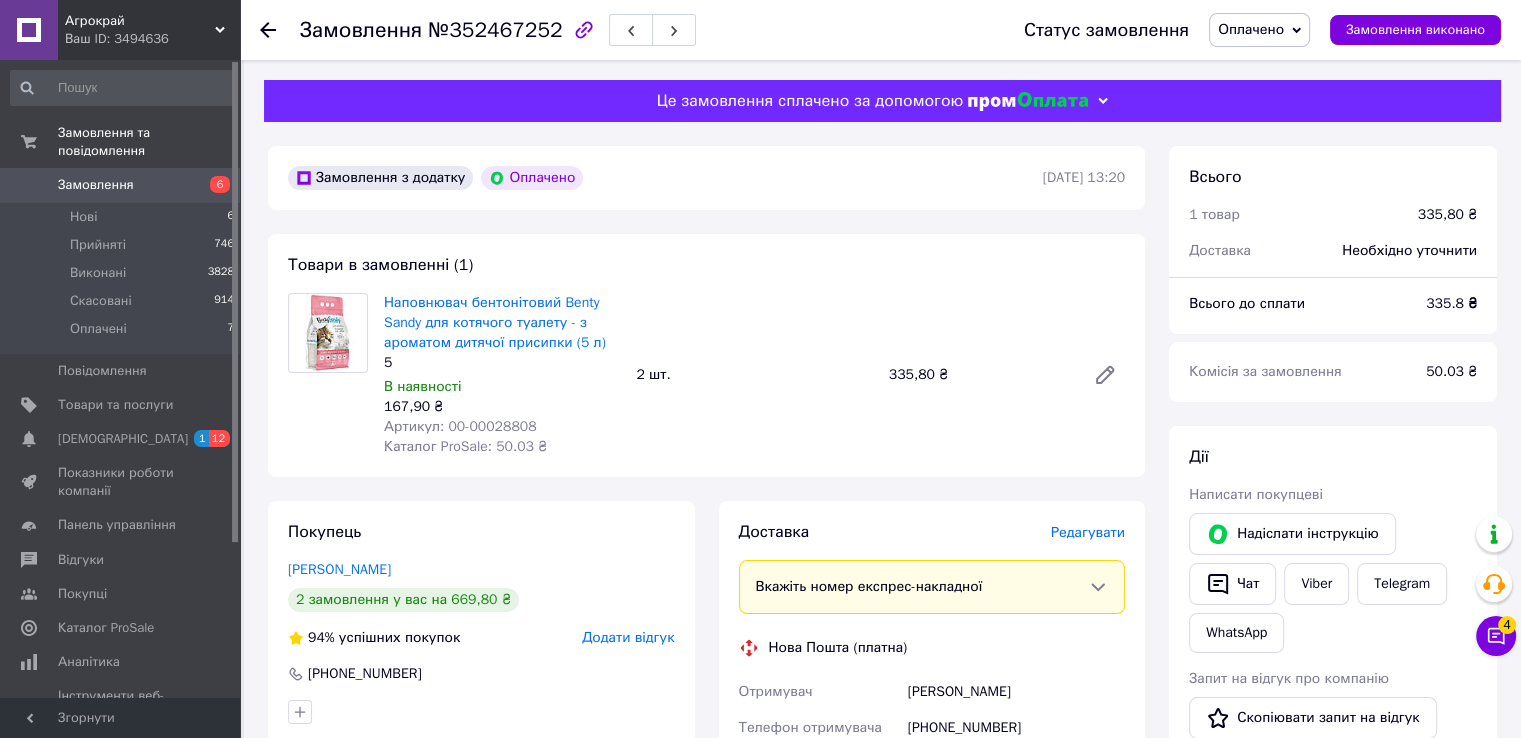 click 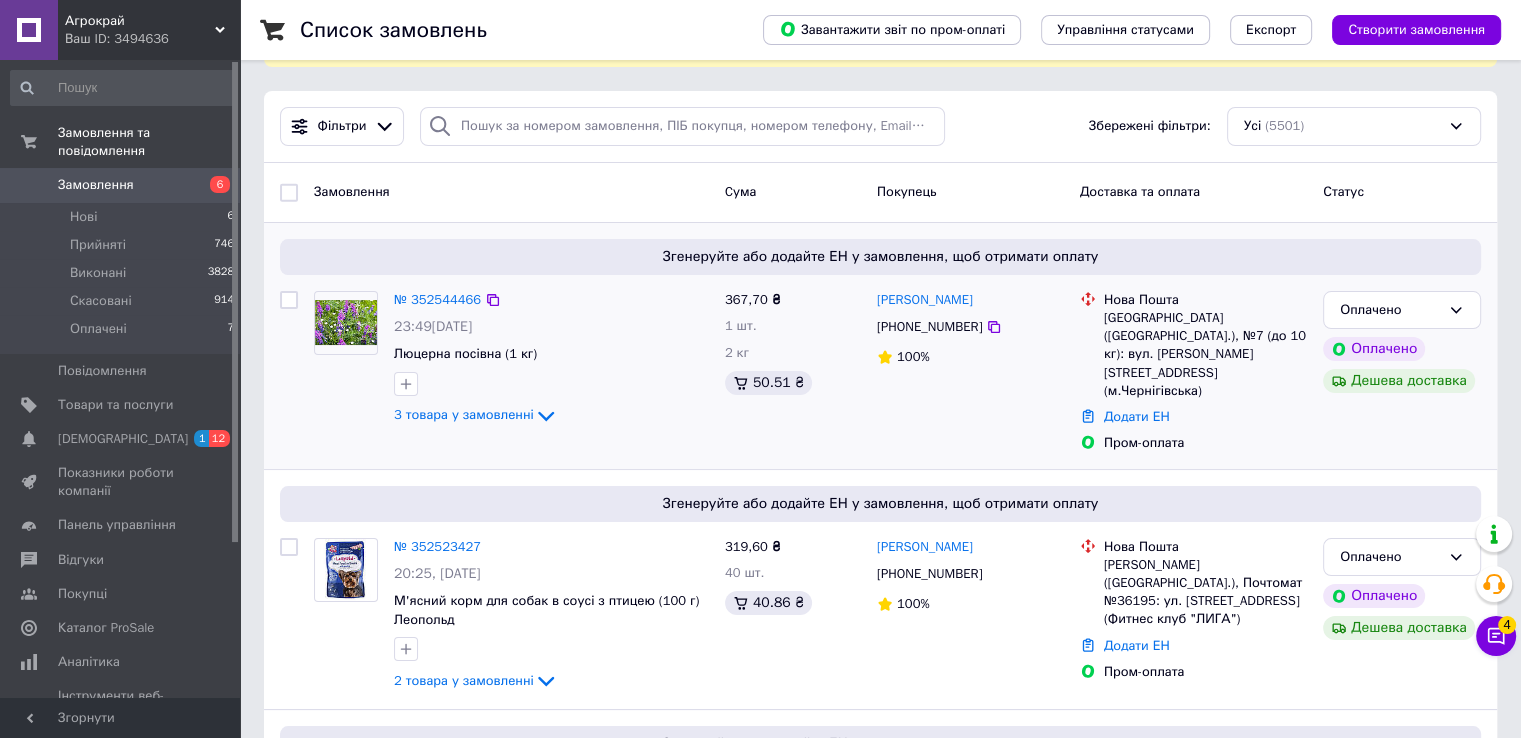 scroll, scrollTop: 300, scrollLeft: 0, axis: vertical 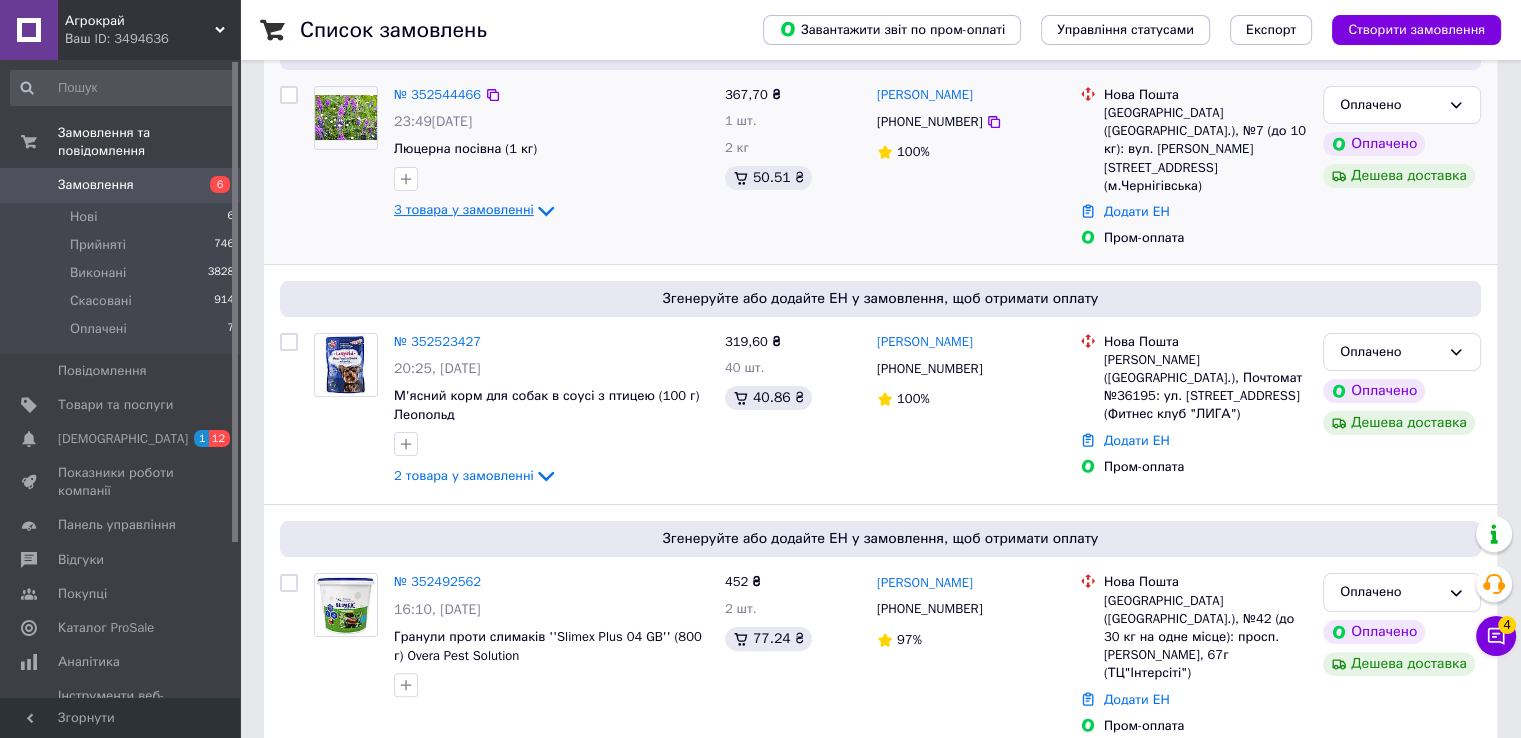 click 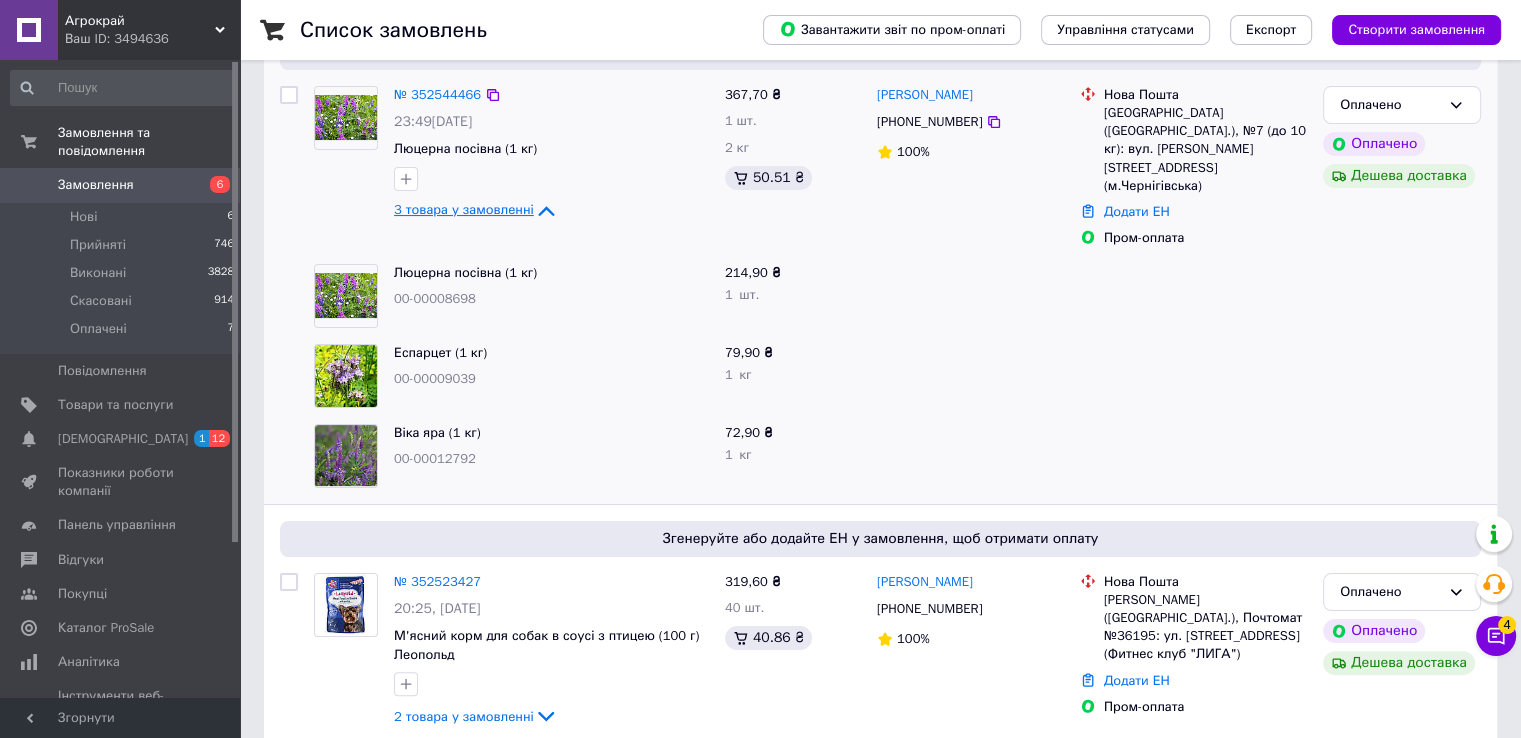 click 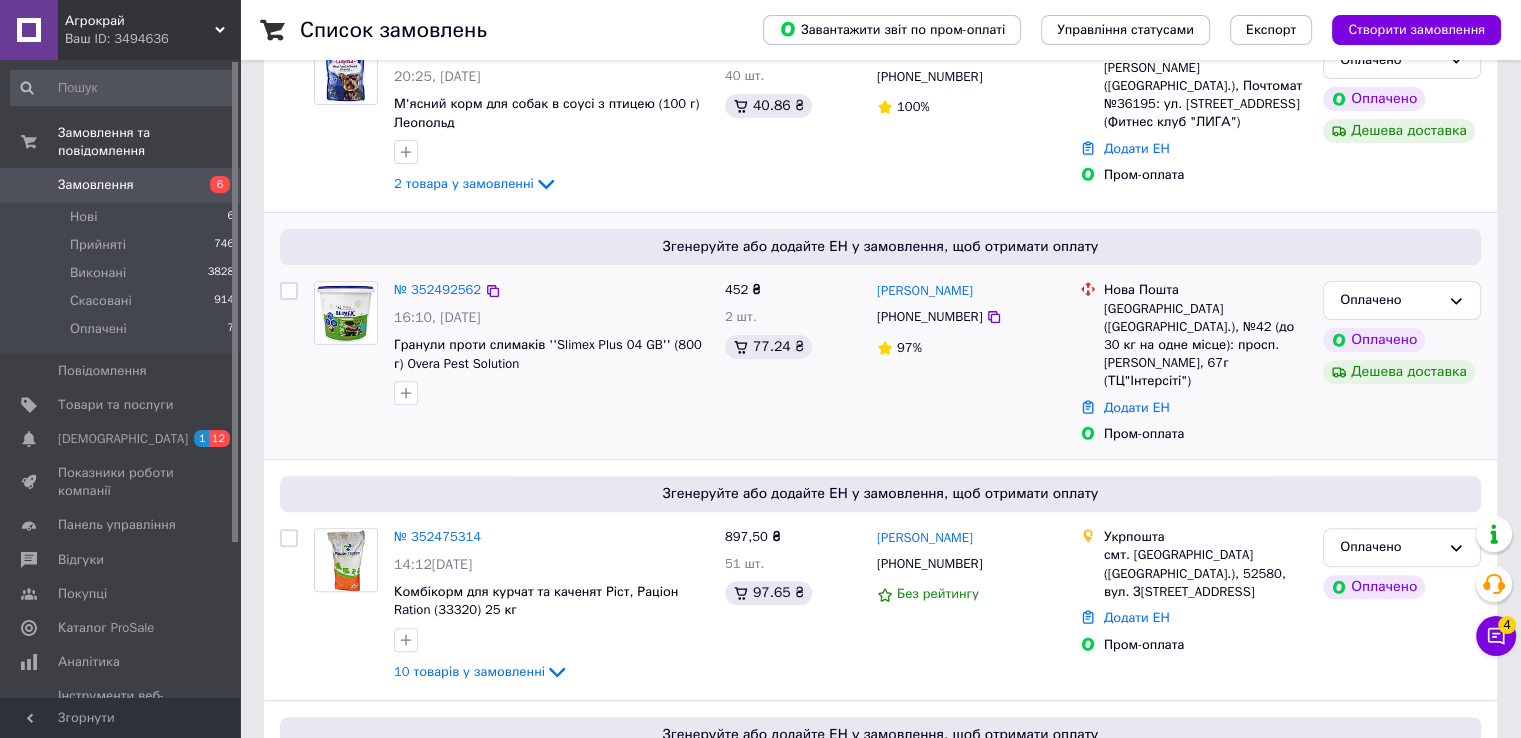 scroll, scrollTop: 600, scrollLeft: 0, axis: vertical 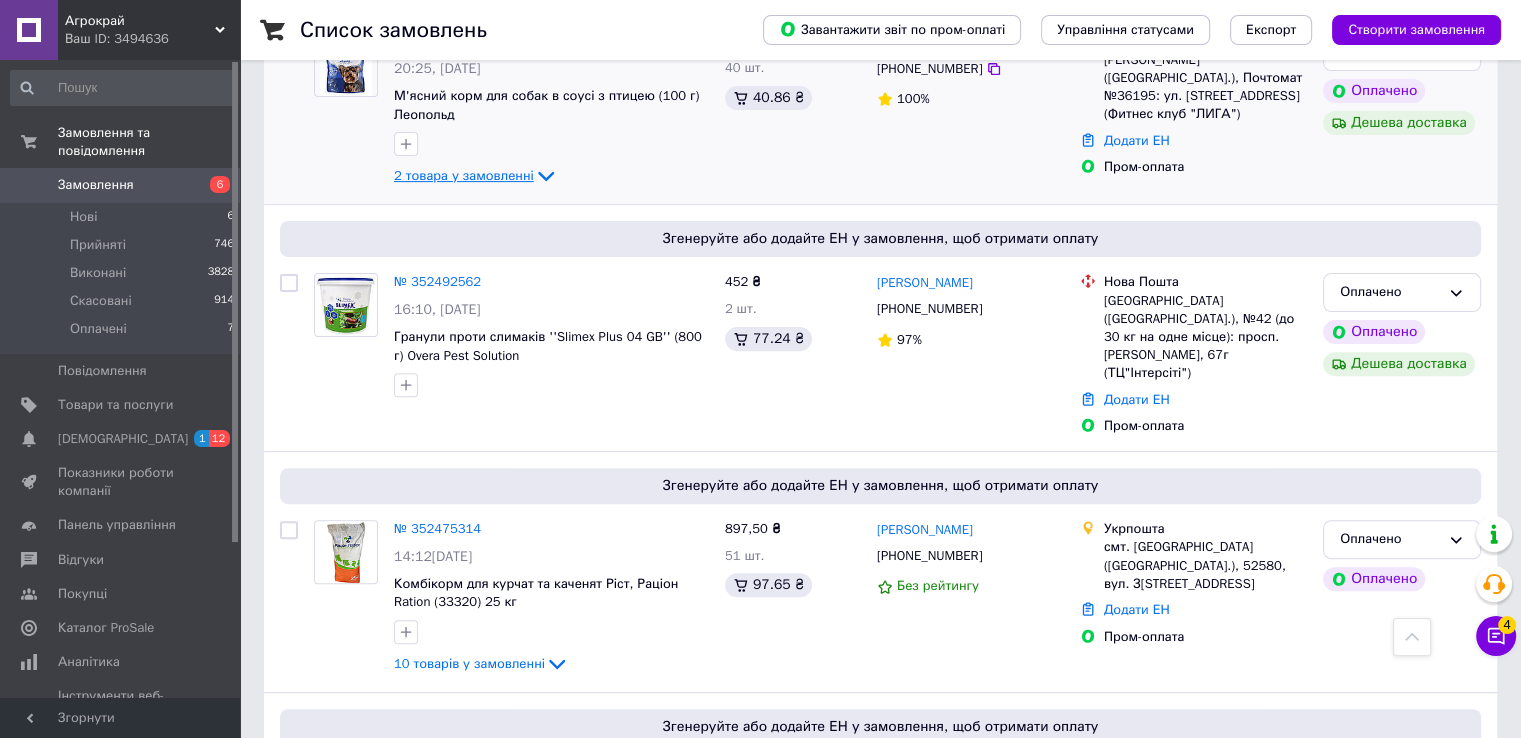 click 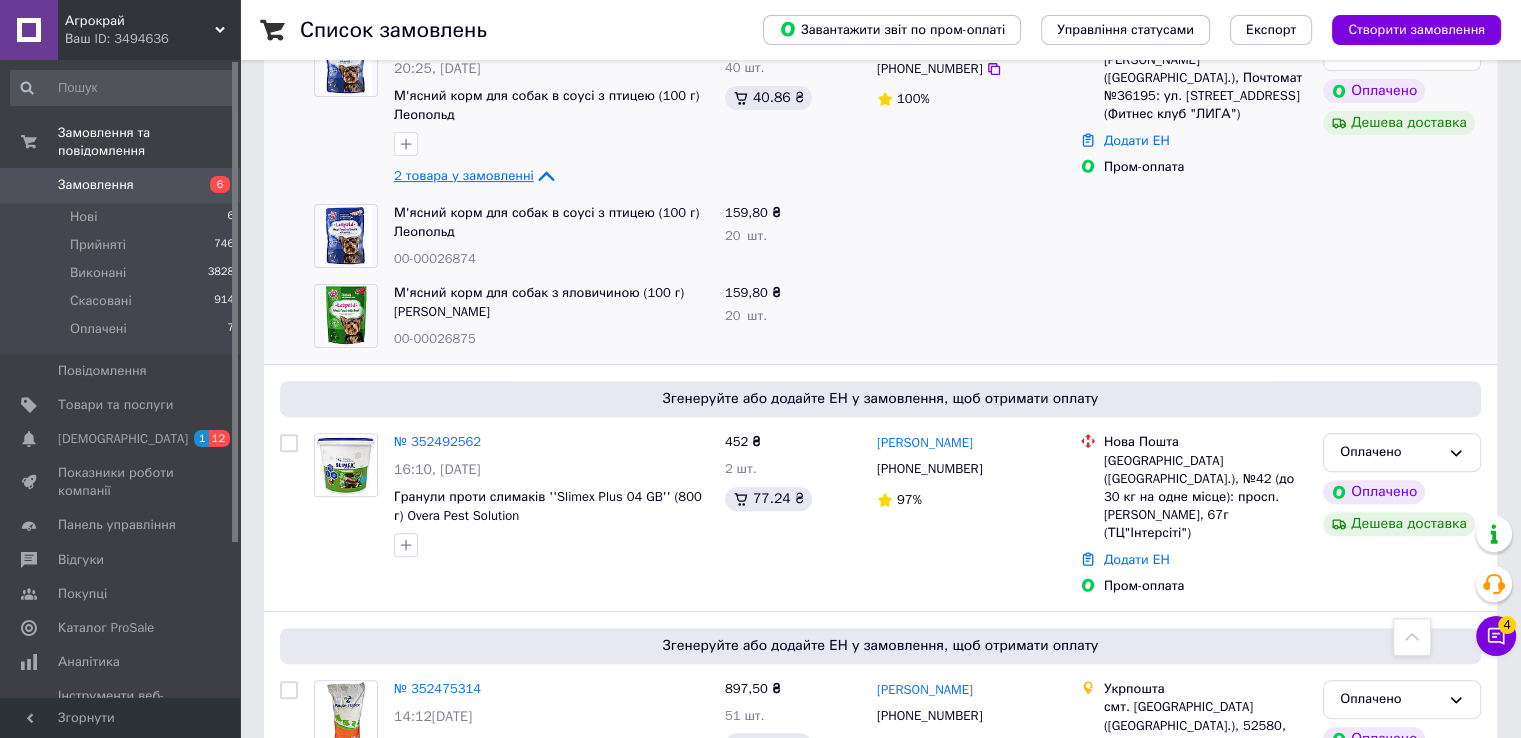 click 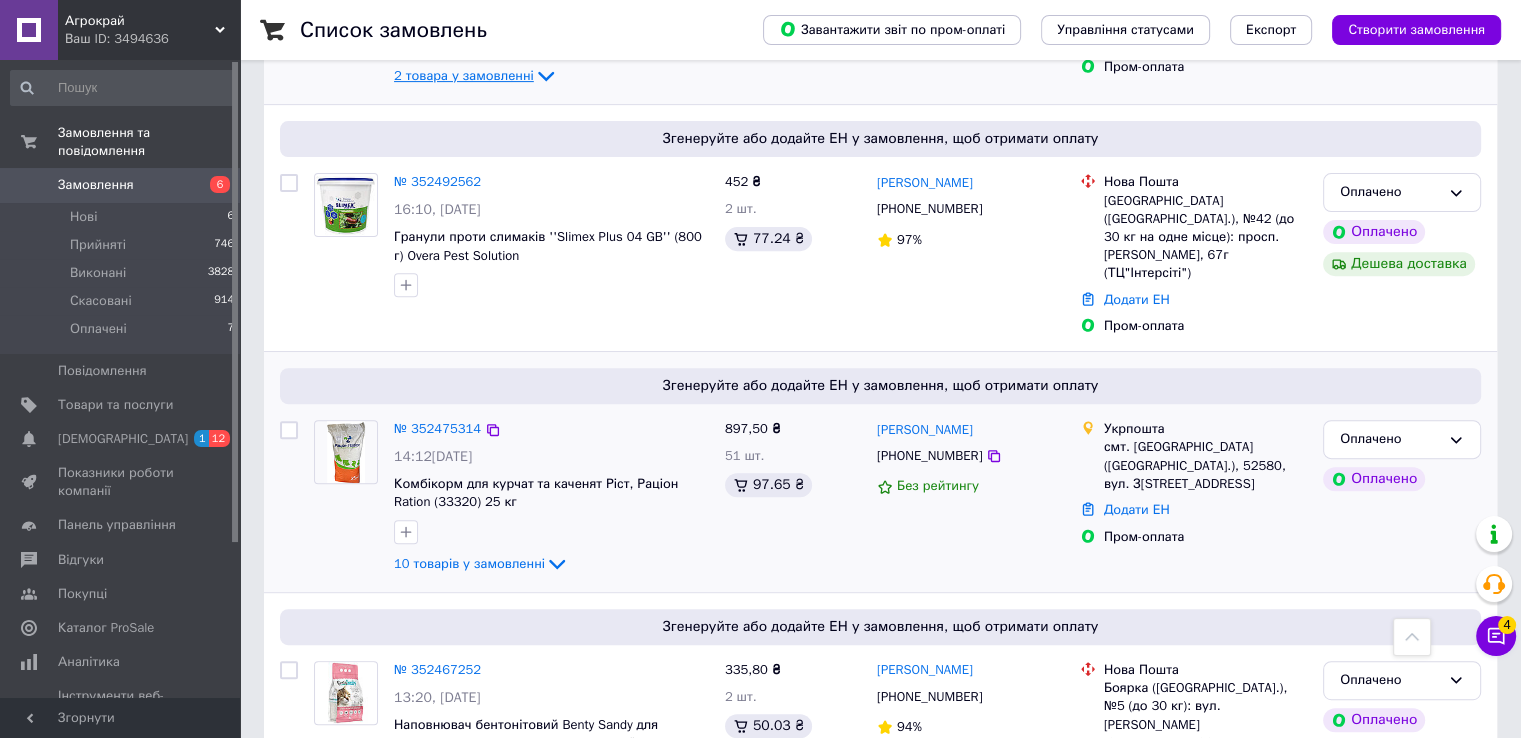 scroll, scrollTop: 800, scrollLeft: 0, axis: vertical 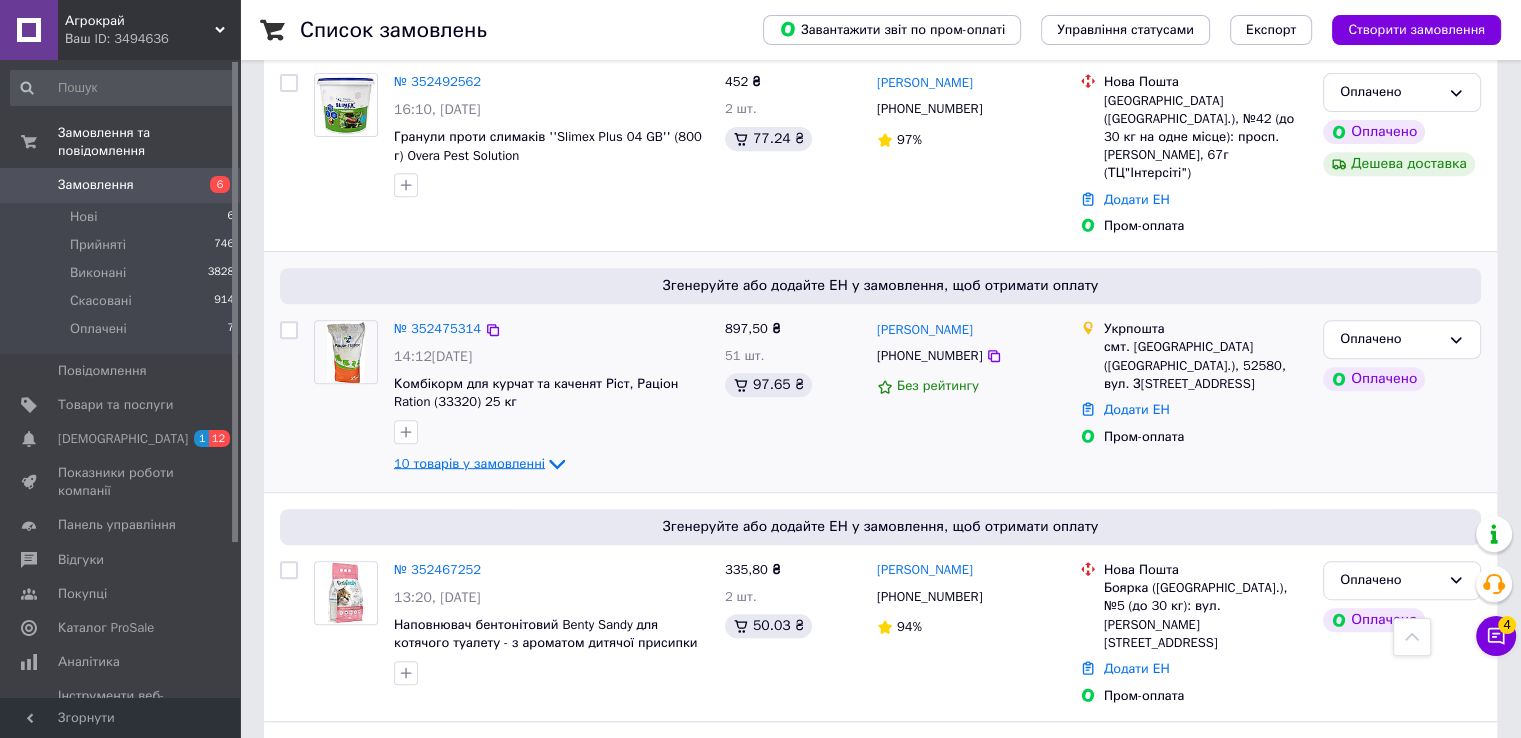 click 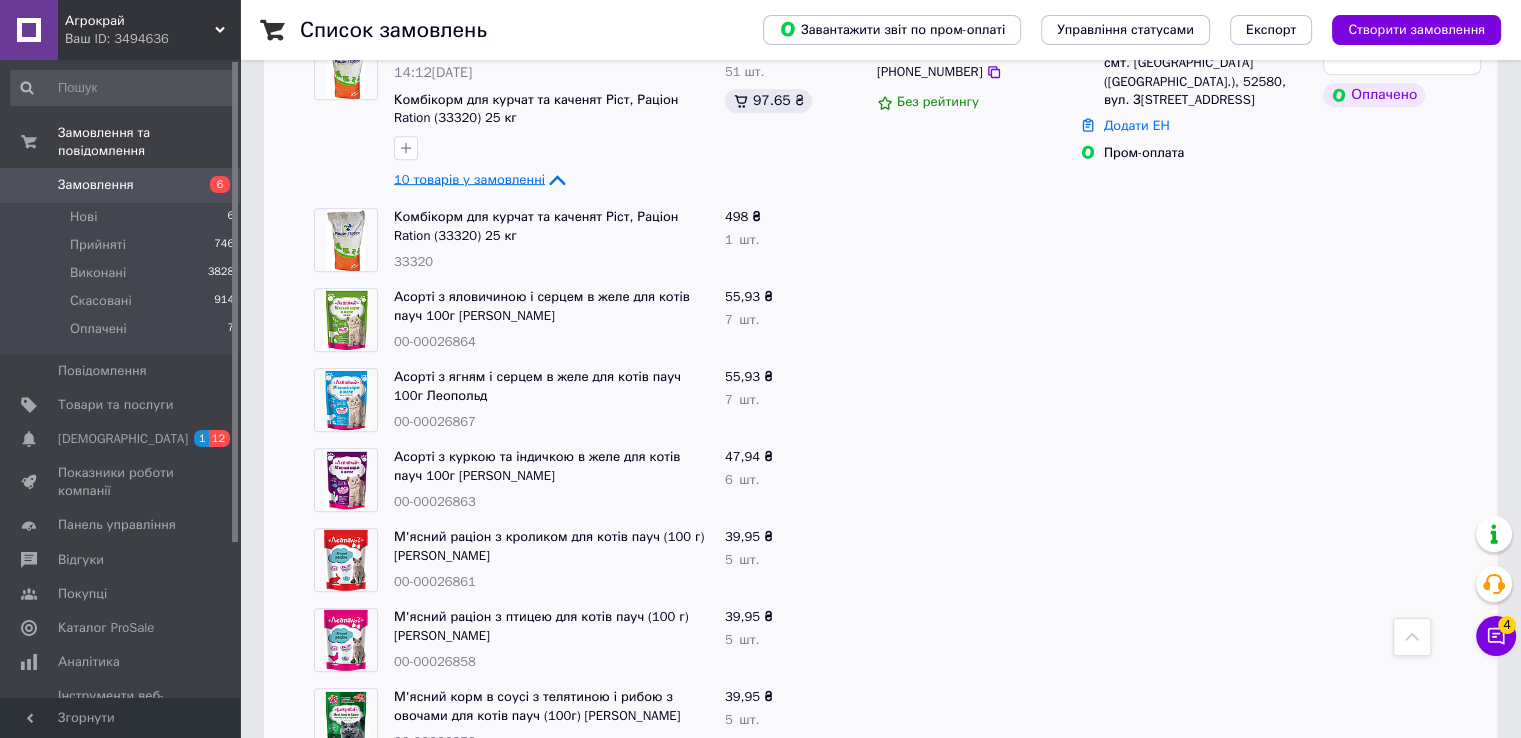 scroll, scrollTop: 1000, scrollLeft: 0, axis: vertical 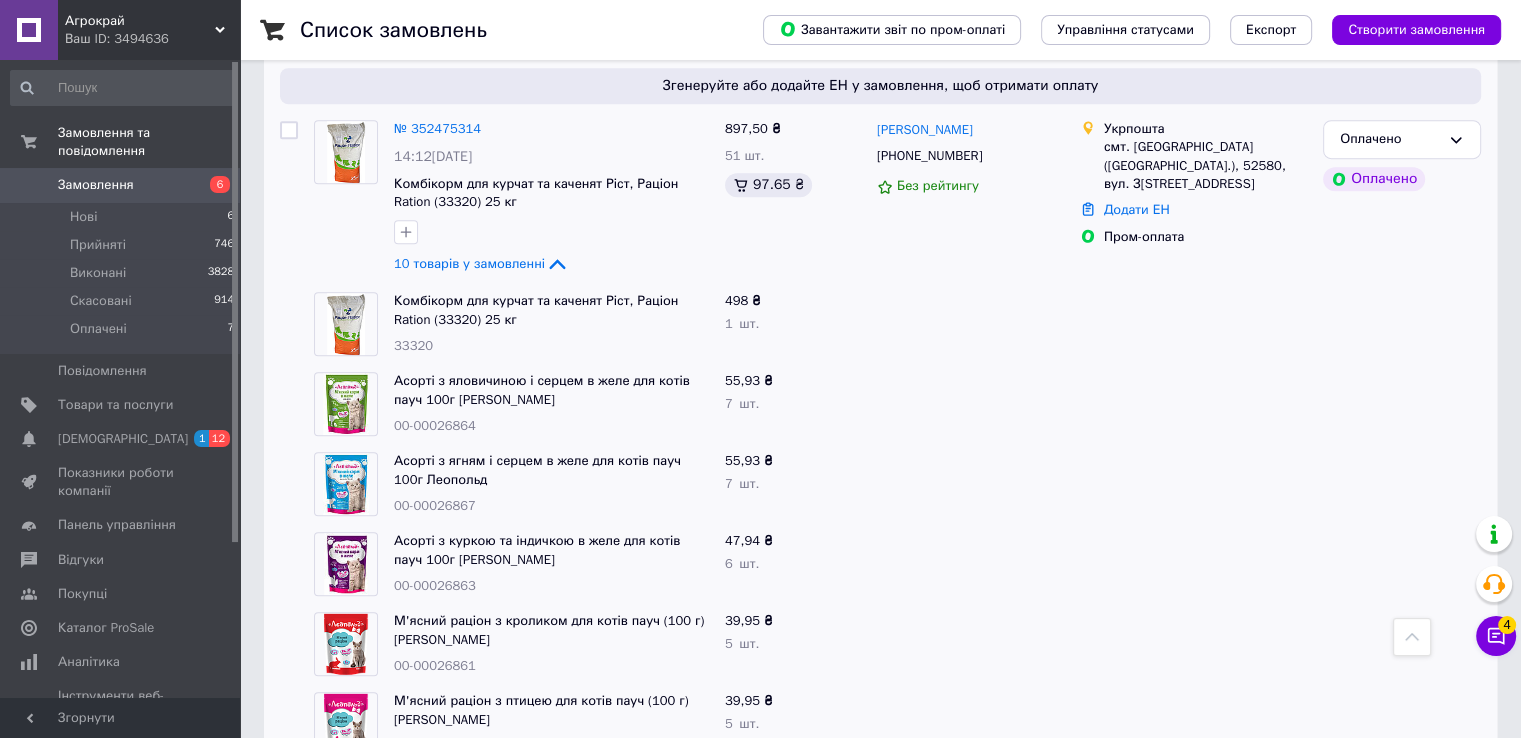 drag, startPoint x: 554, startPoint y: 217, endPoint x: 654, endPoint y: 293, distance: 125.60255 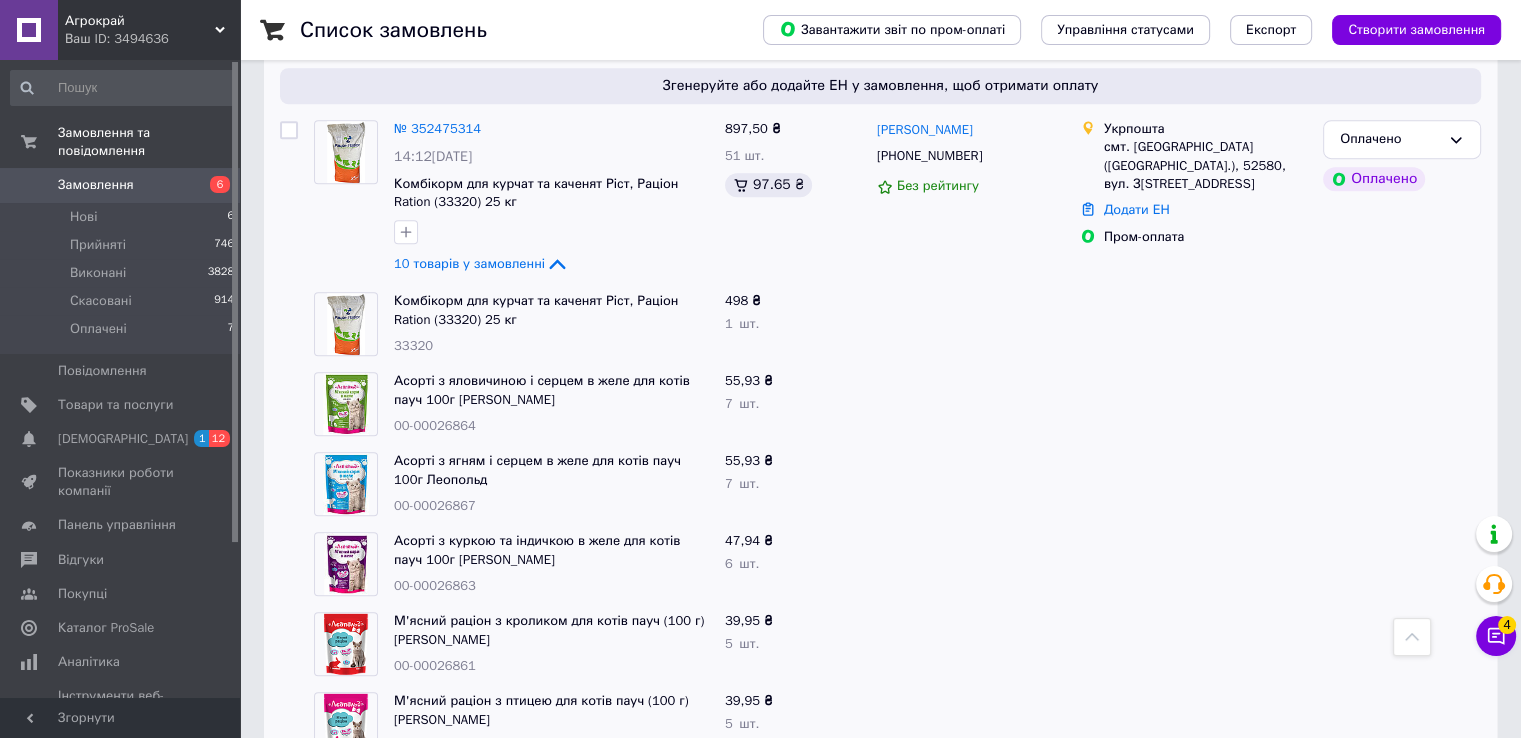 click 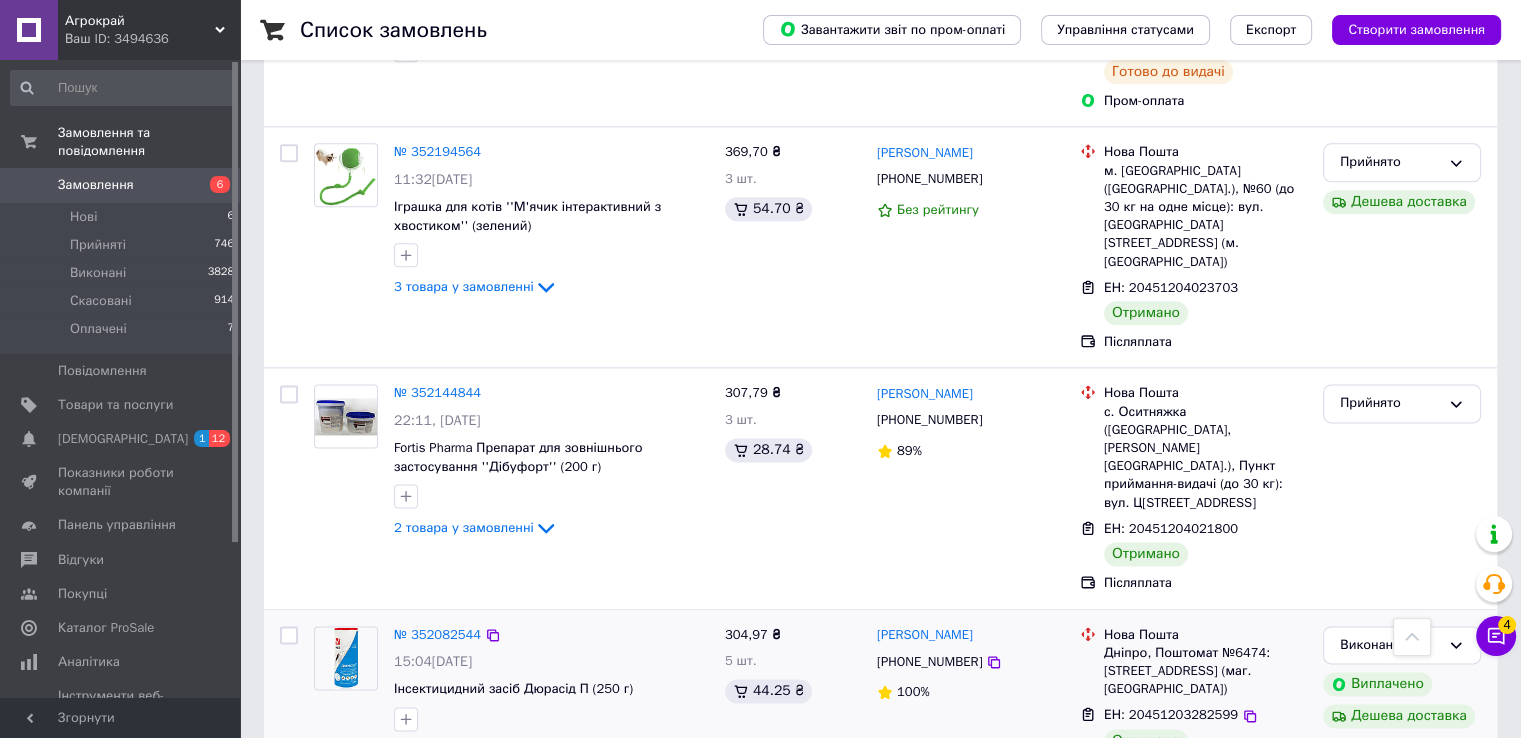 scroll, scrollTop: 2600, scrollLeft: 0, axis: vertical 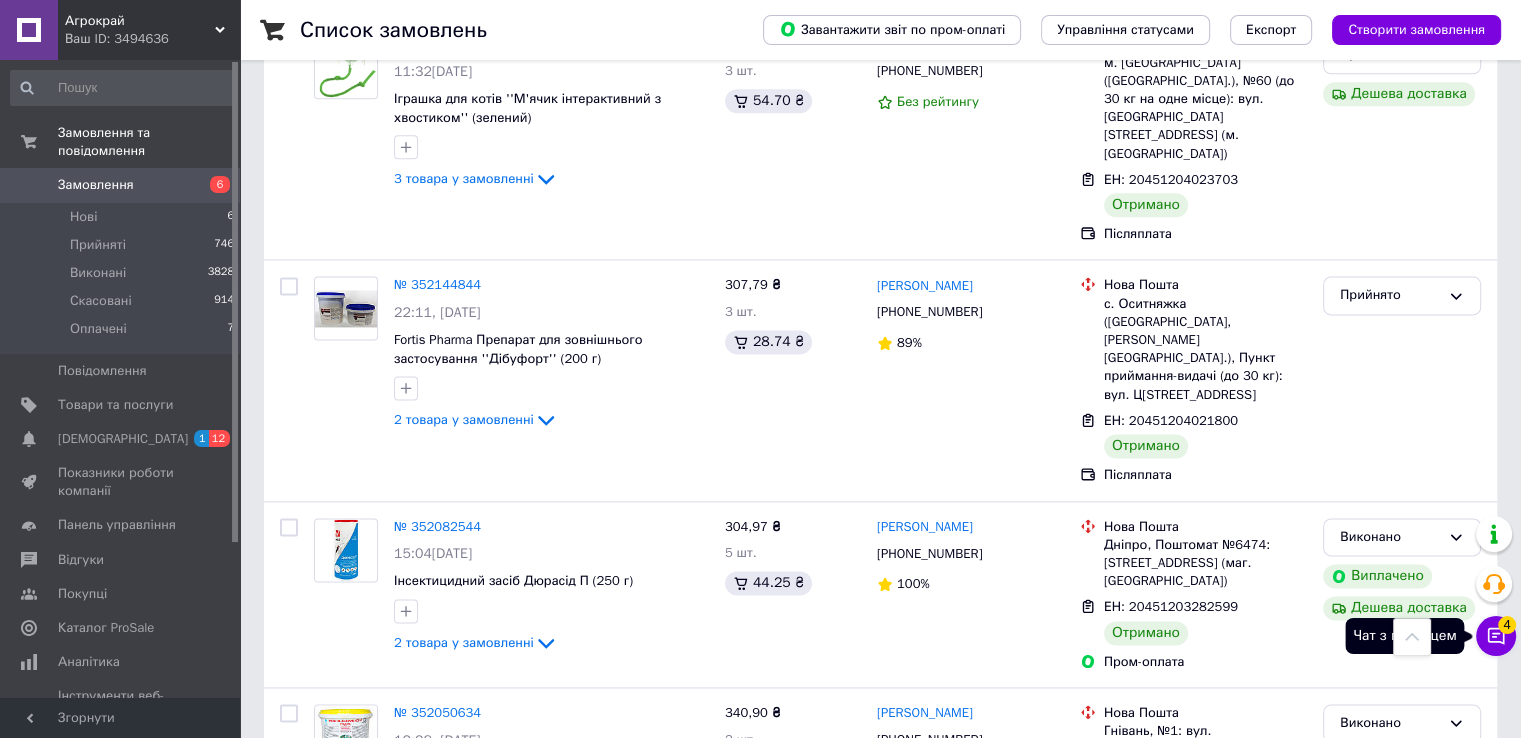 click 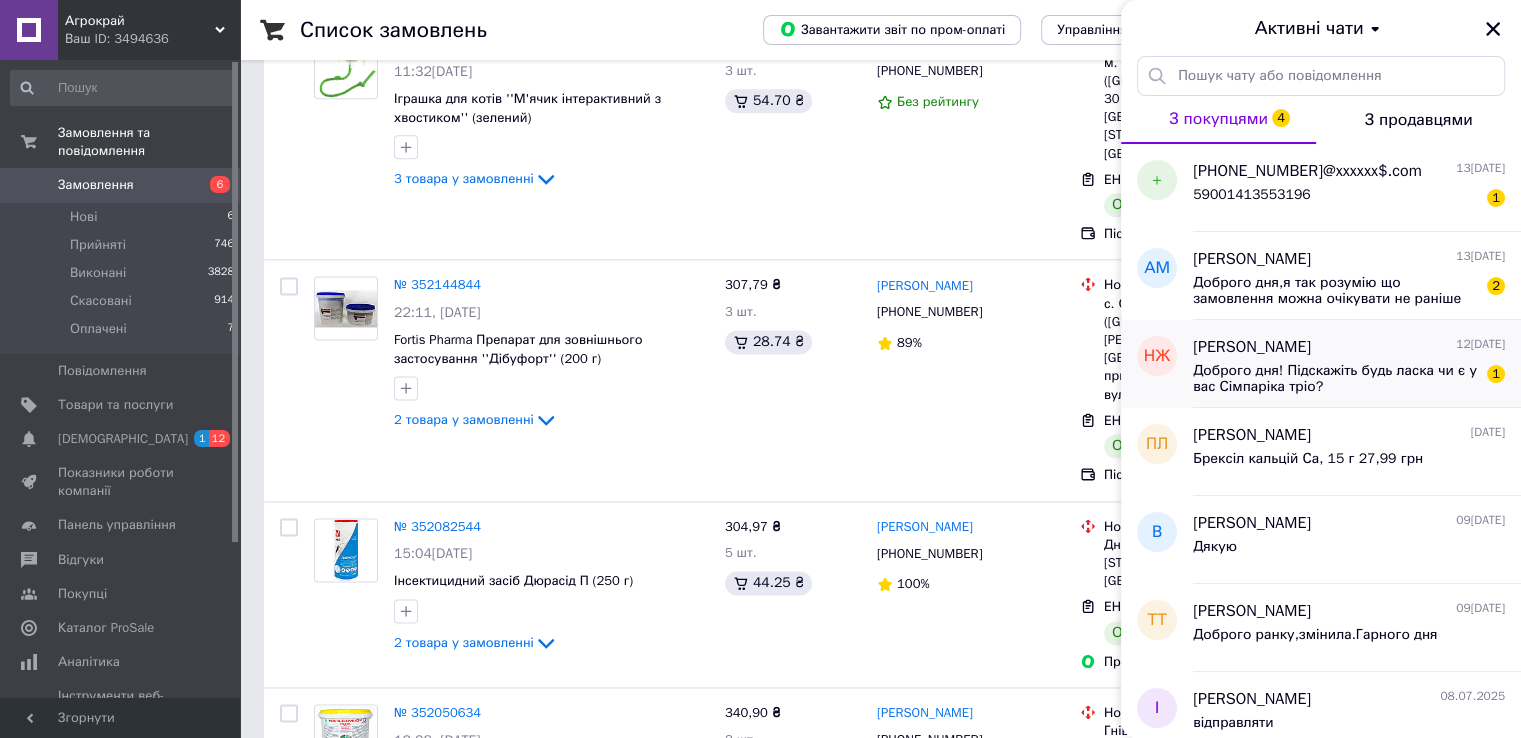 click on "Доброго дня!
Підскажіть будь ласка чи є у вас Сімпаріка тріо?" at bounding box center [1335, 379] 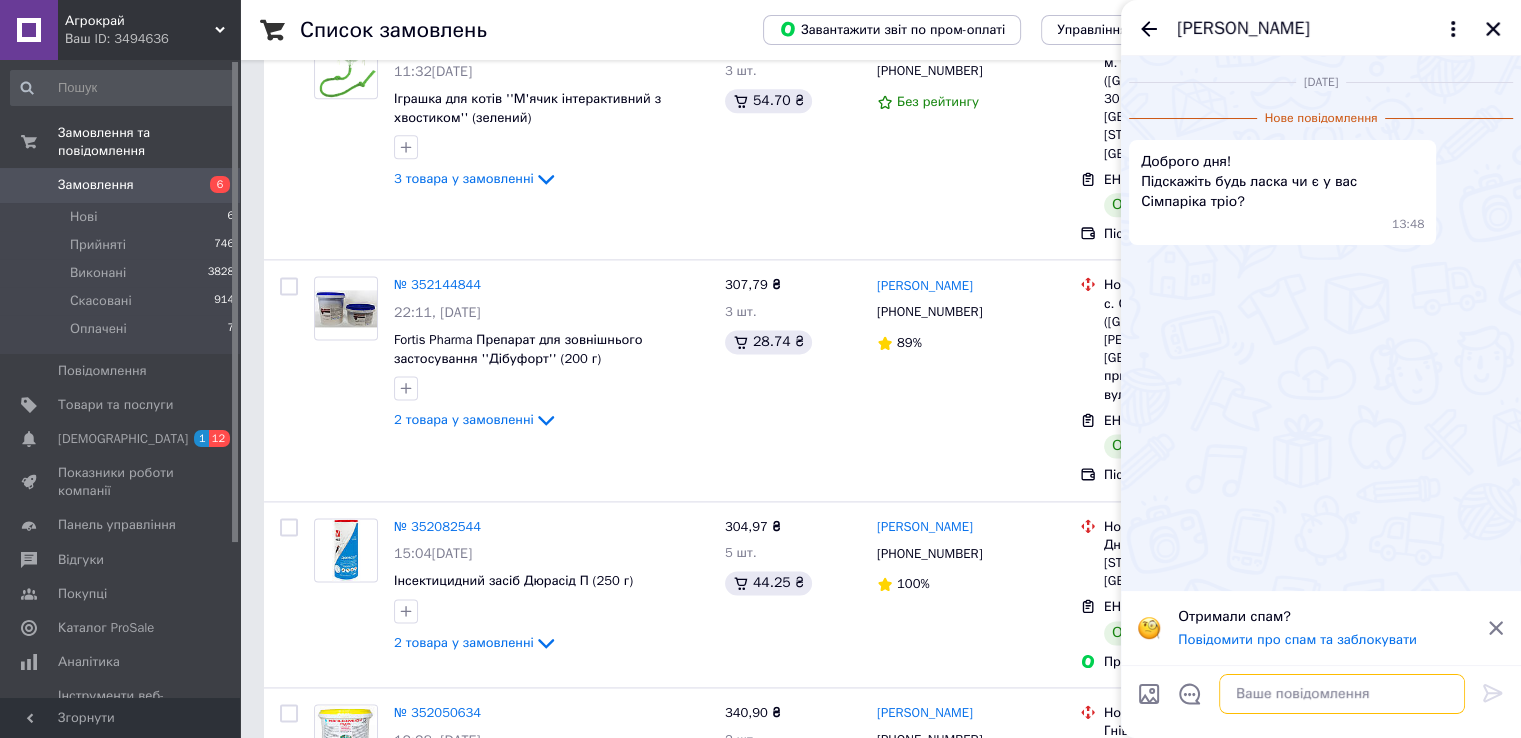 click at bounding box center (1342, 694) 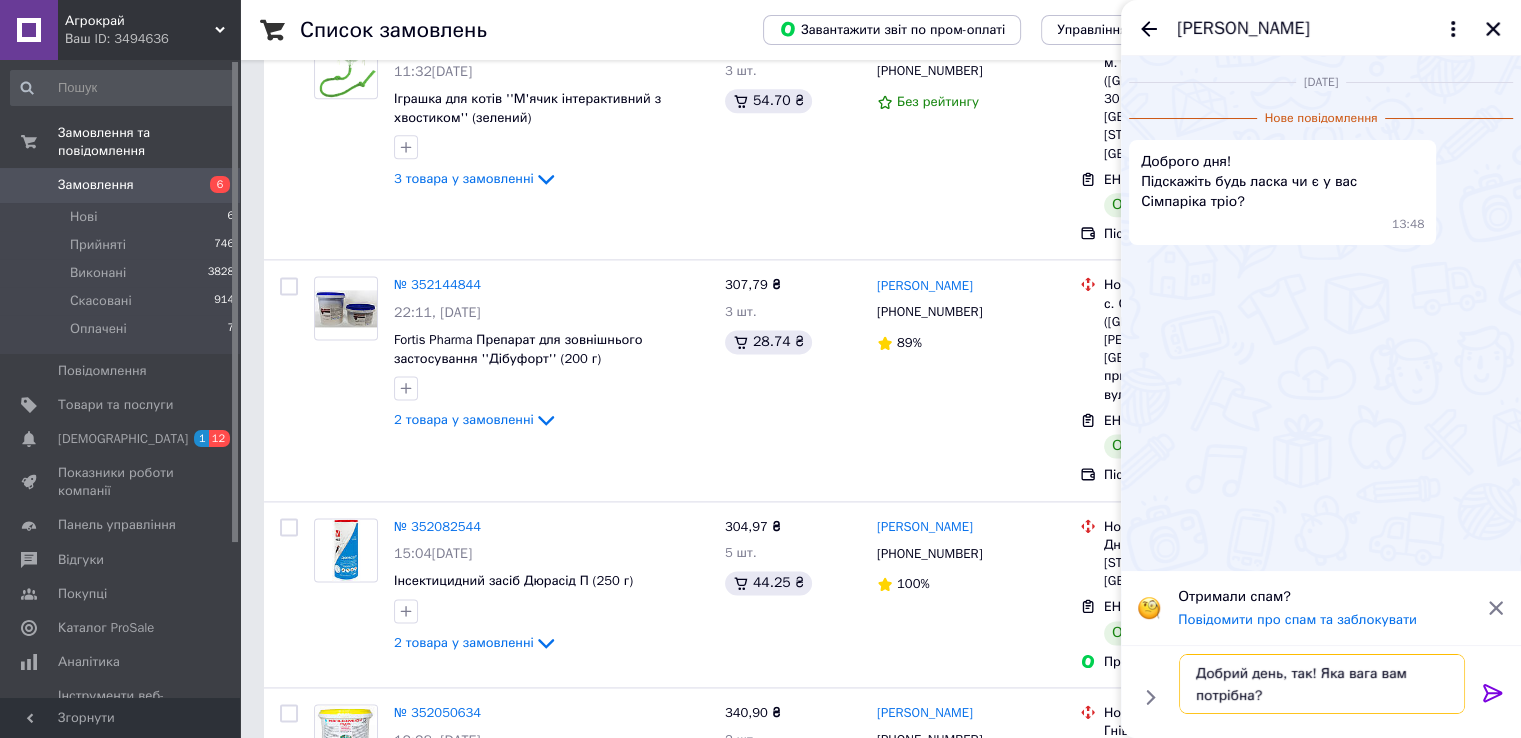 type on "Добрий день, так! Яка вага вам потрібна?" 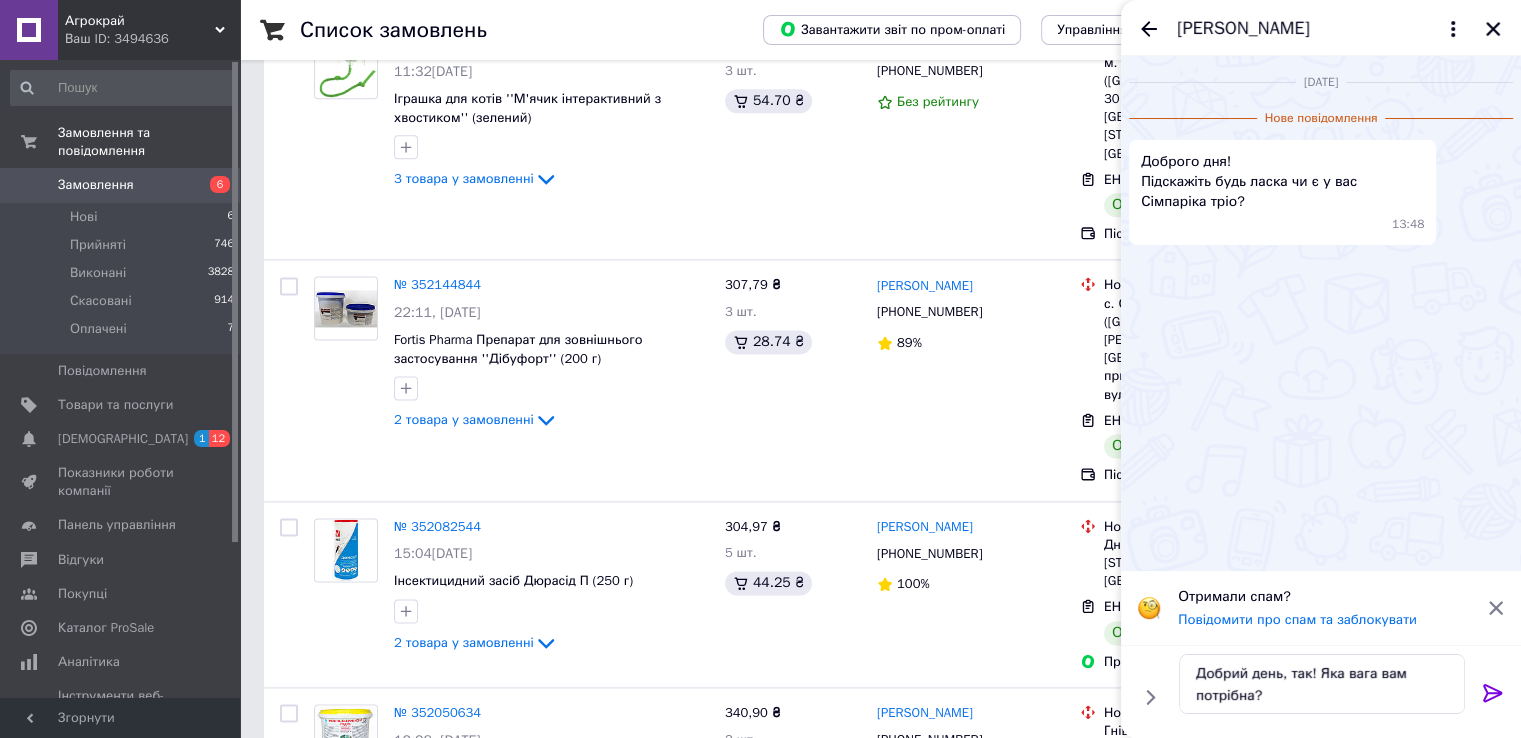 click 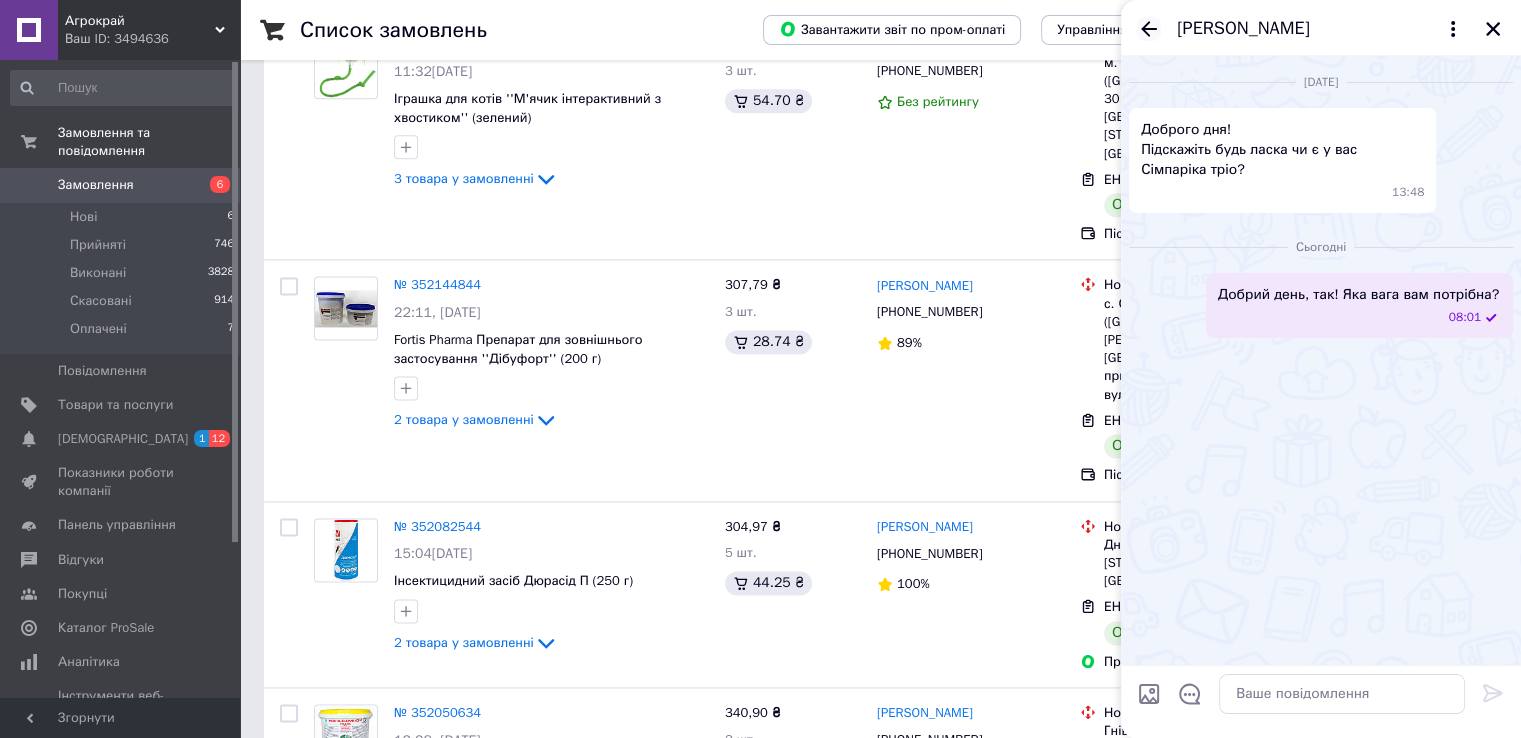 click 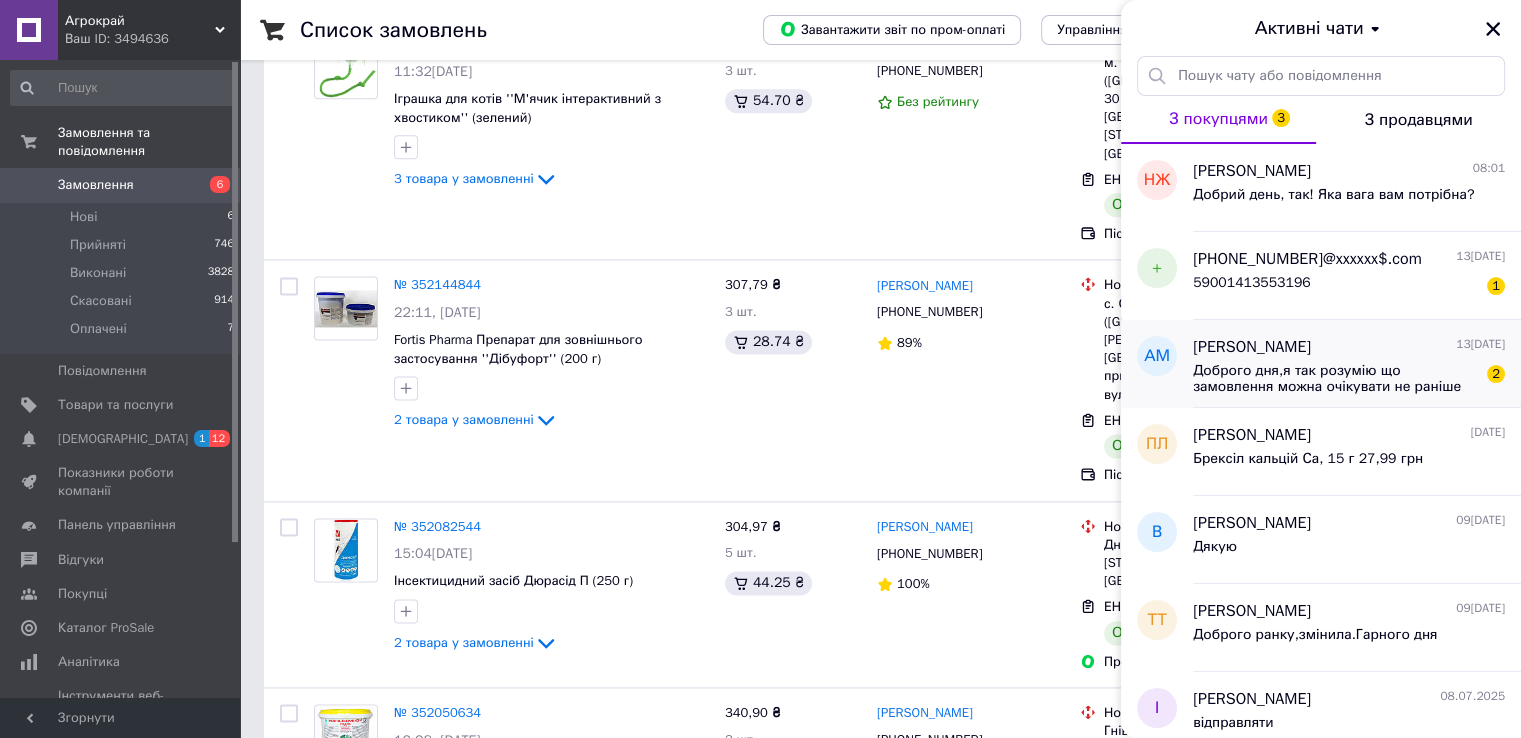 click on "Доброго дня,я так розумію що замовлення можна очікувати не раніше вівторка???" at bounding box center (1335, 379) 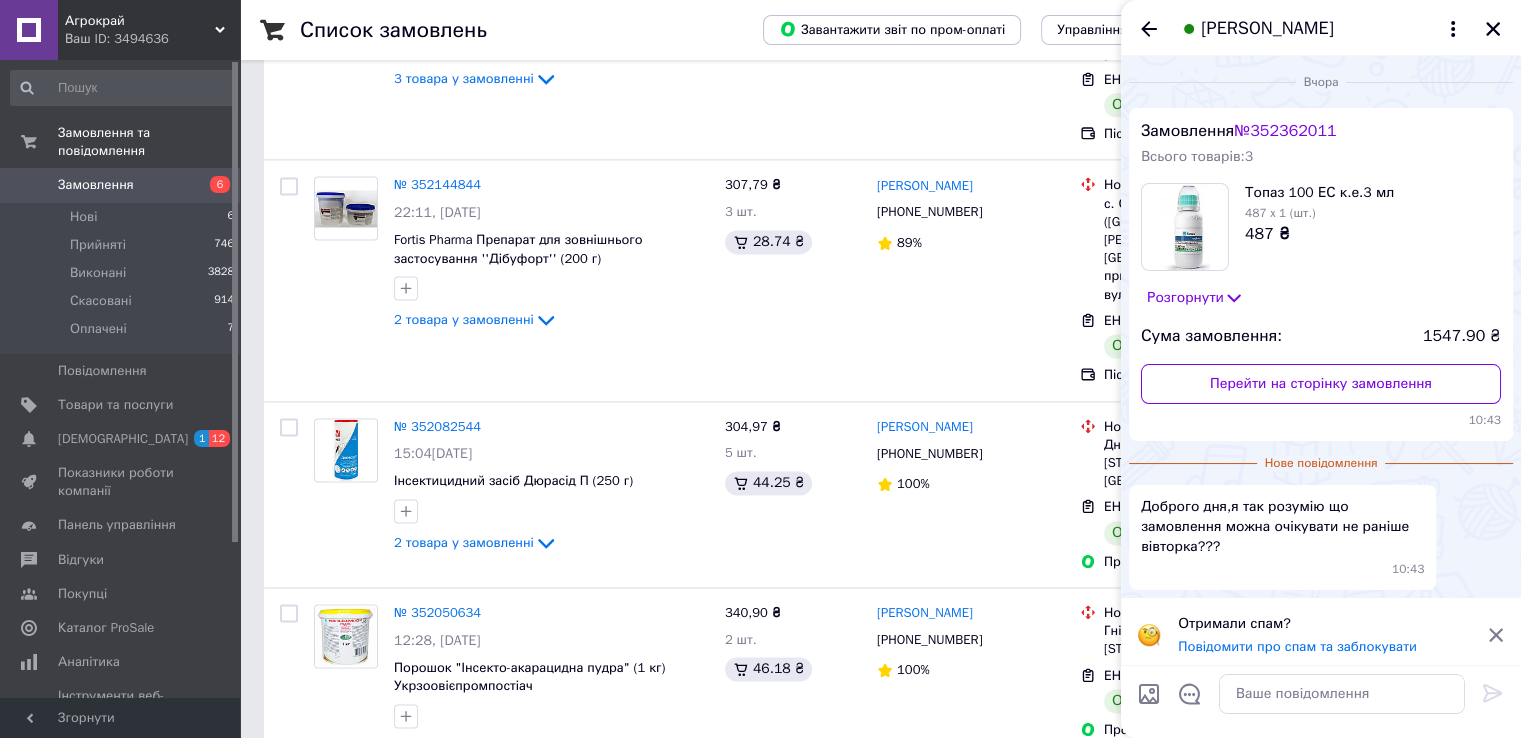 scroll, scrollTop: 2600, scrollLeft: 0, axis: vertical 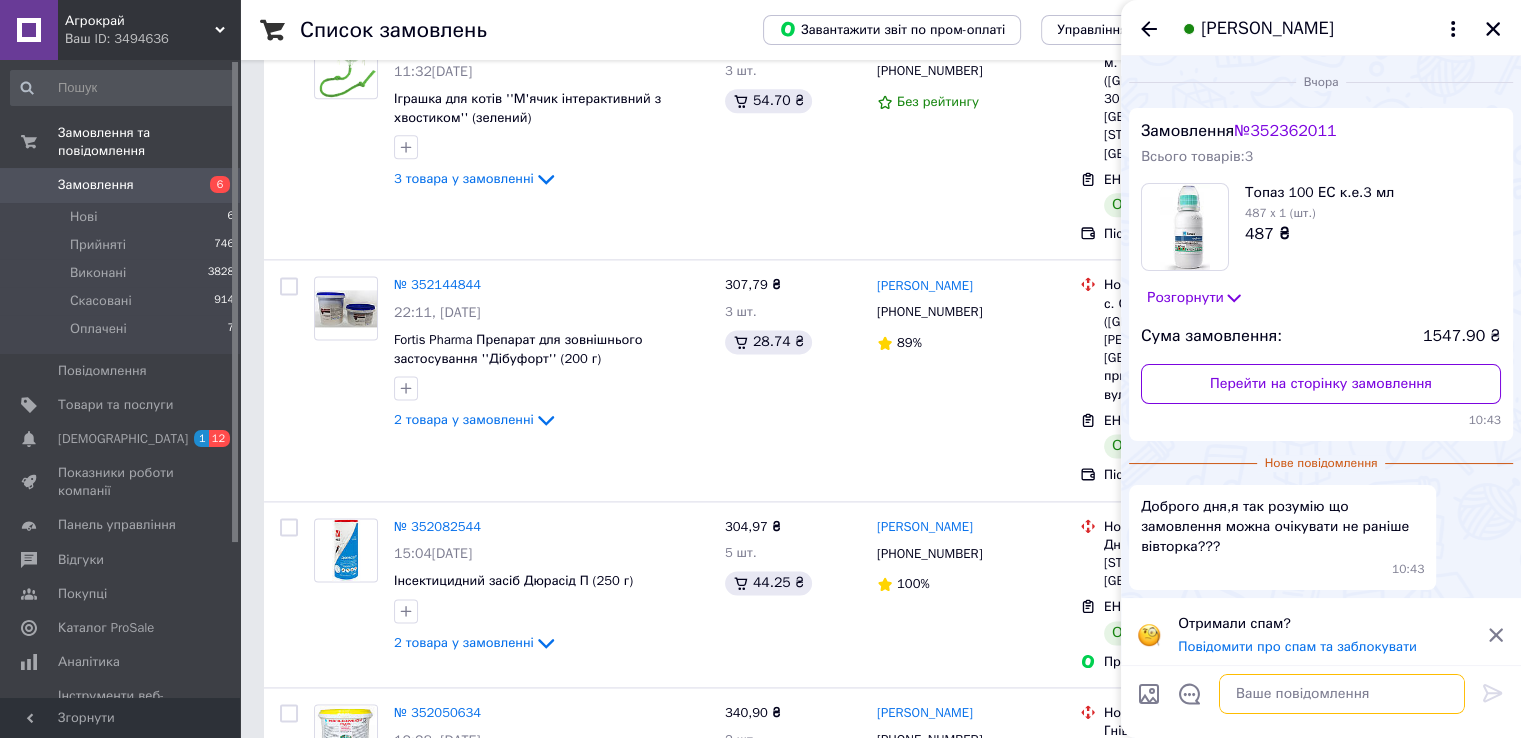 click at bounding box center [1342, 694] 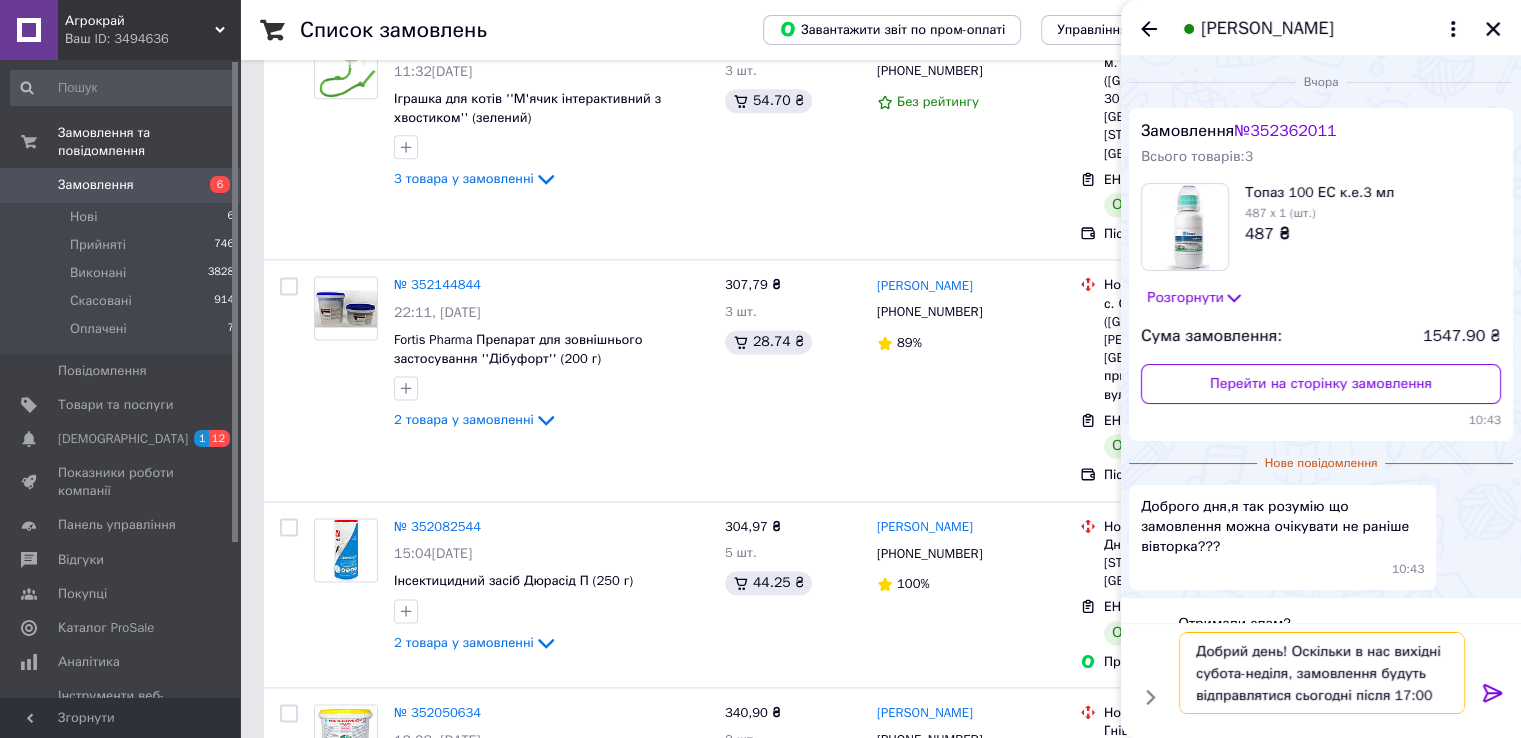 type on "Добрий день! Оскільки в нас вихідні субота-неділя, замовлення будуть відправлятися сьогодні після 17:00" 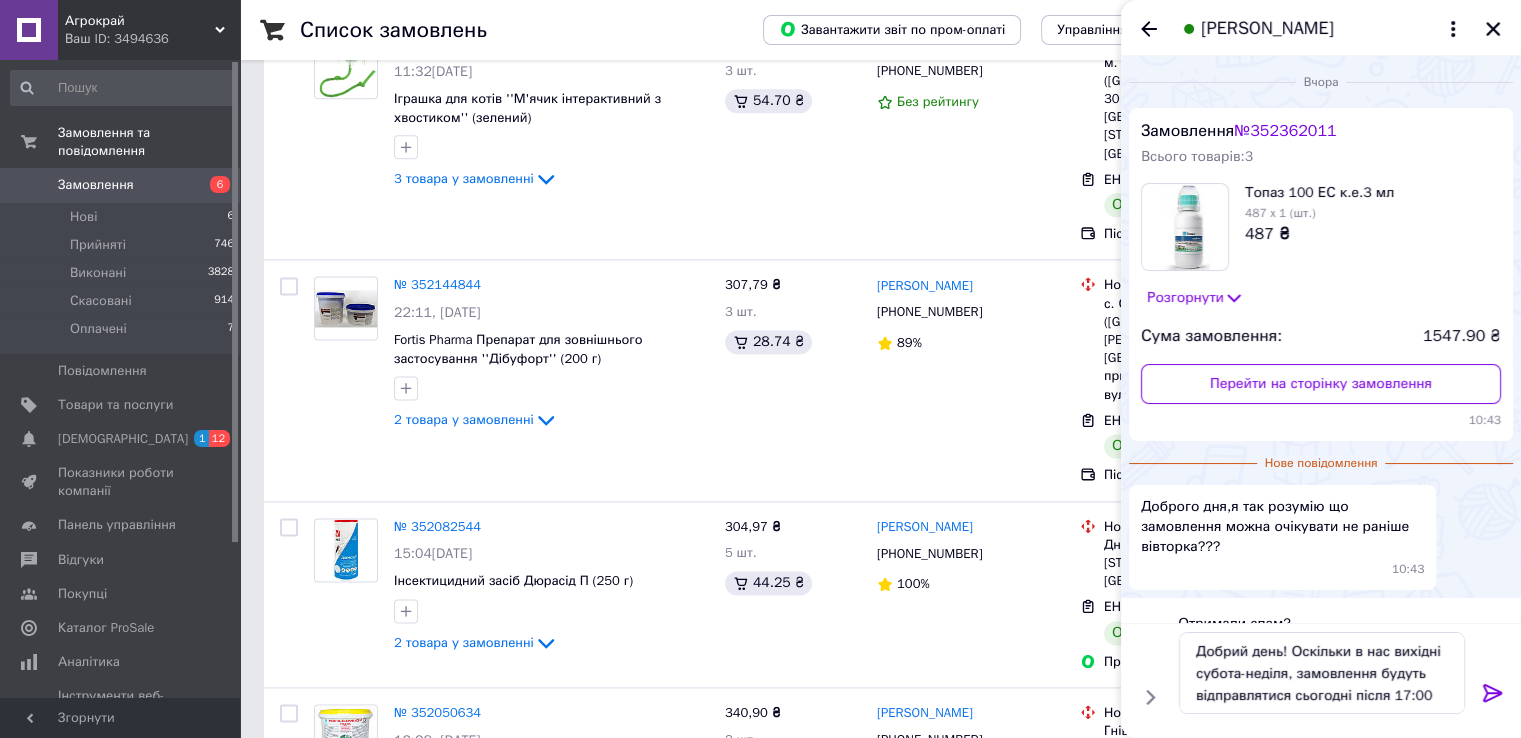 click 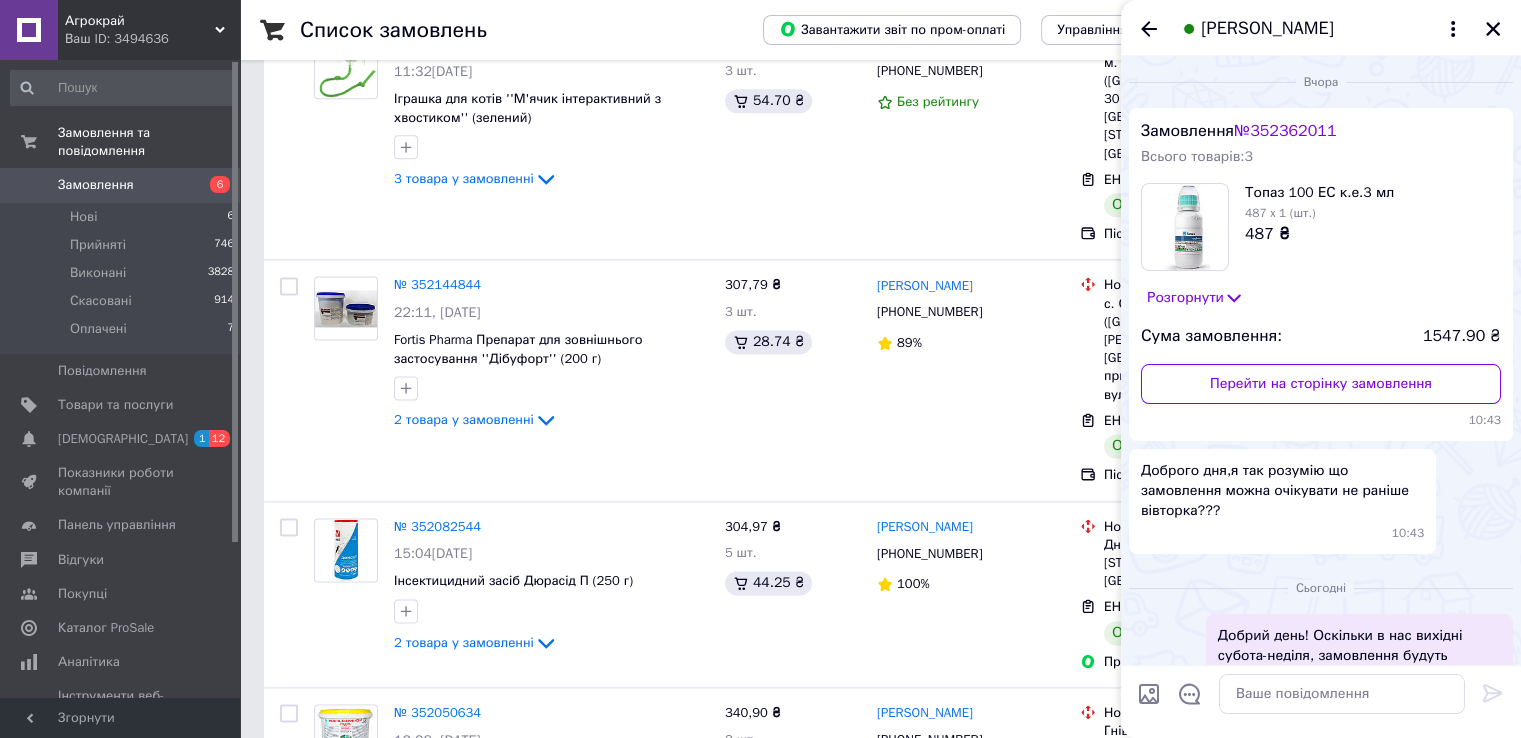 scroll, scrollTop: 42, scrollLeft: 0, axis: vertical 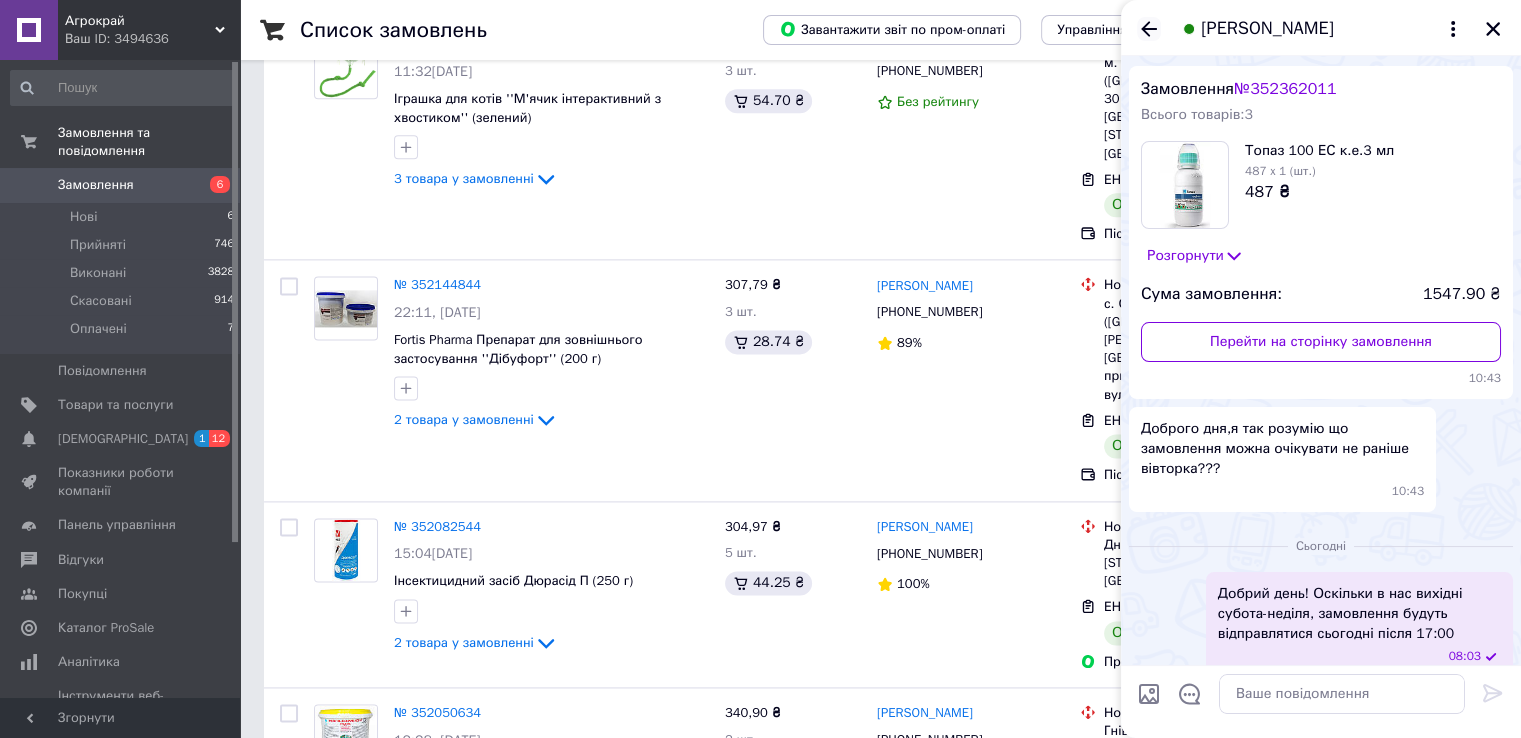 click 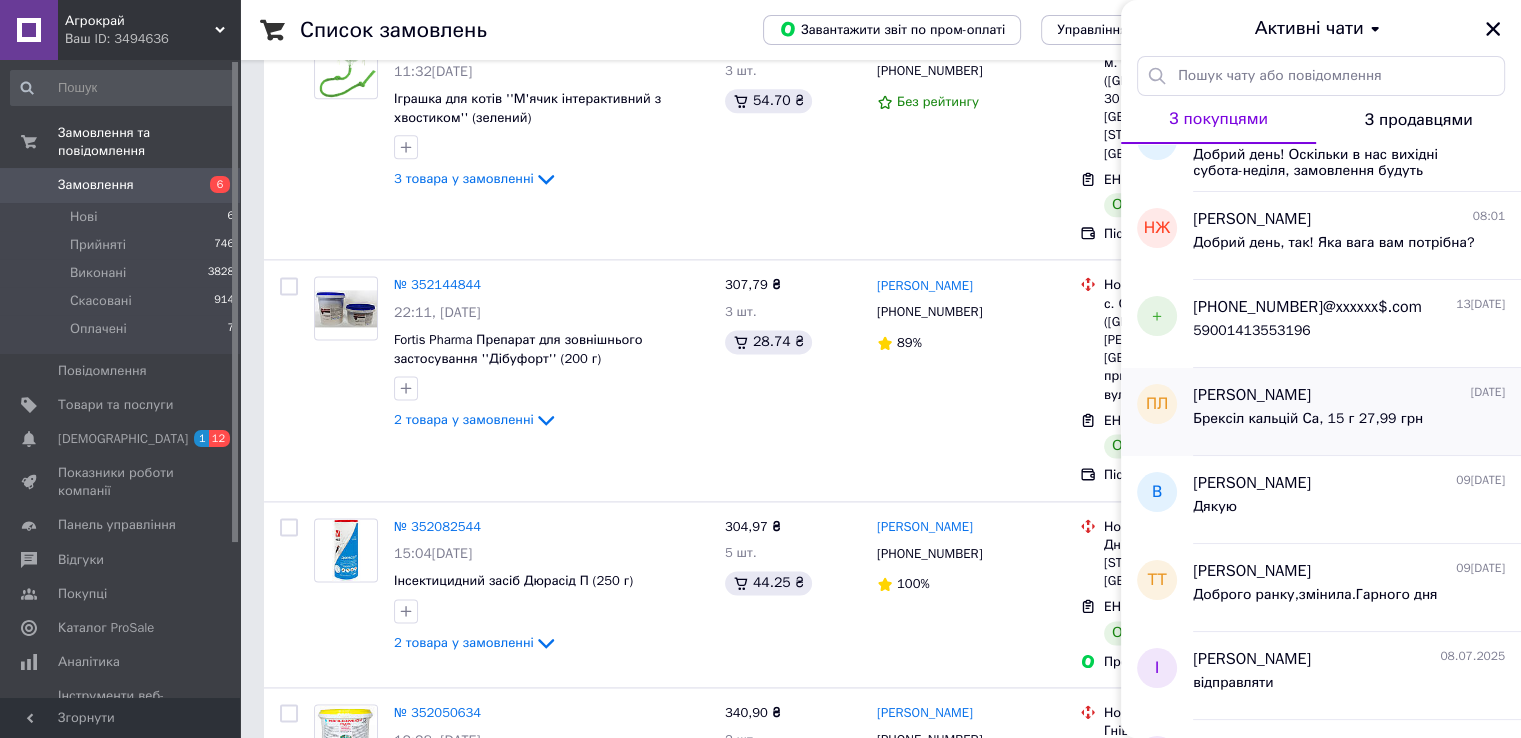 scroll, scrollTop: 0, scrollLeft: 0, axis: both 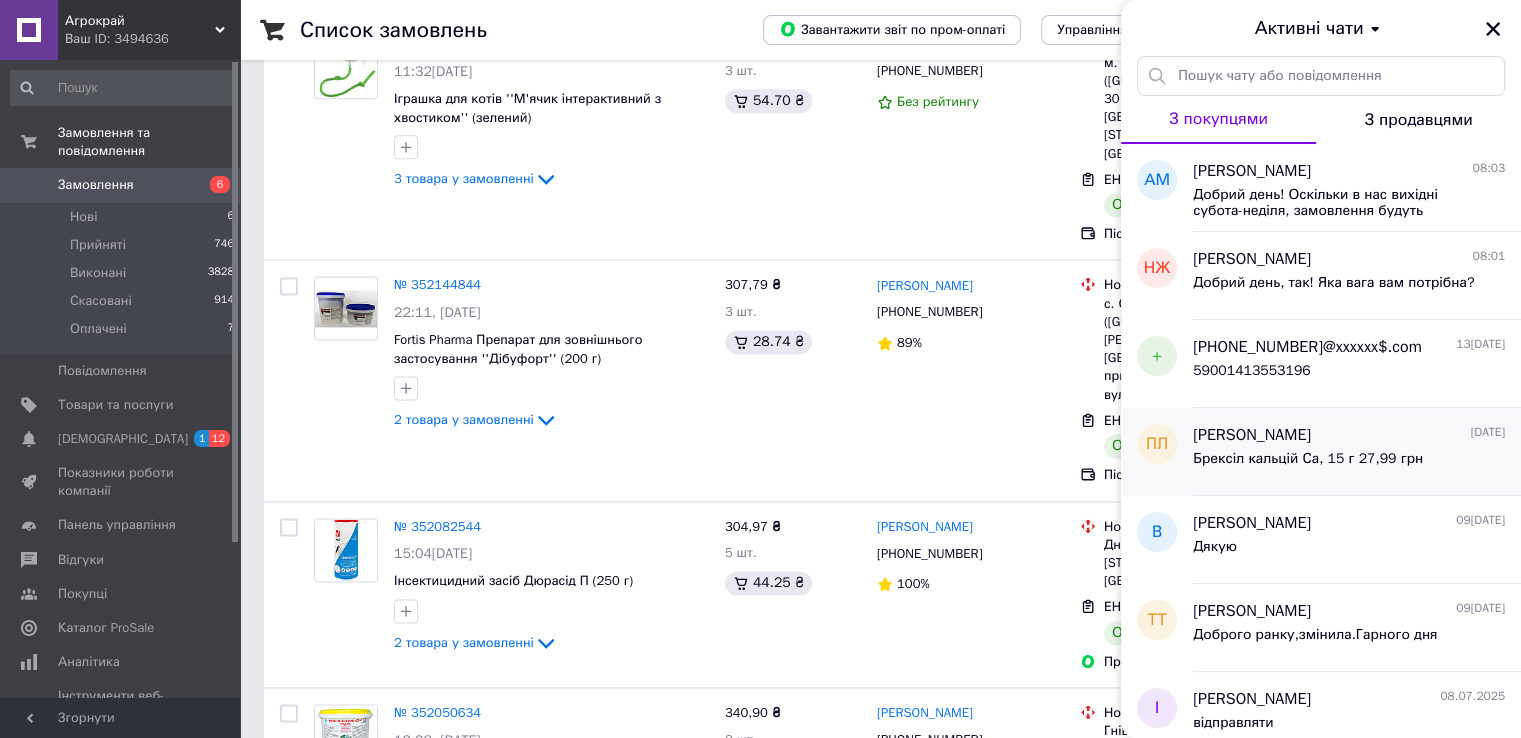 click on "Брексіл кальцій Са, 15 г 27,99 грн" at bounding box center [1308, 459] 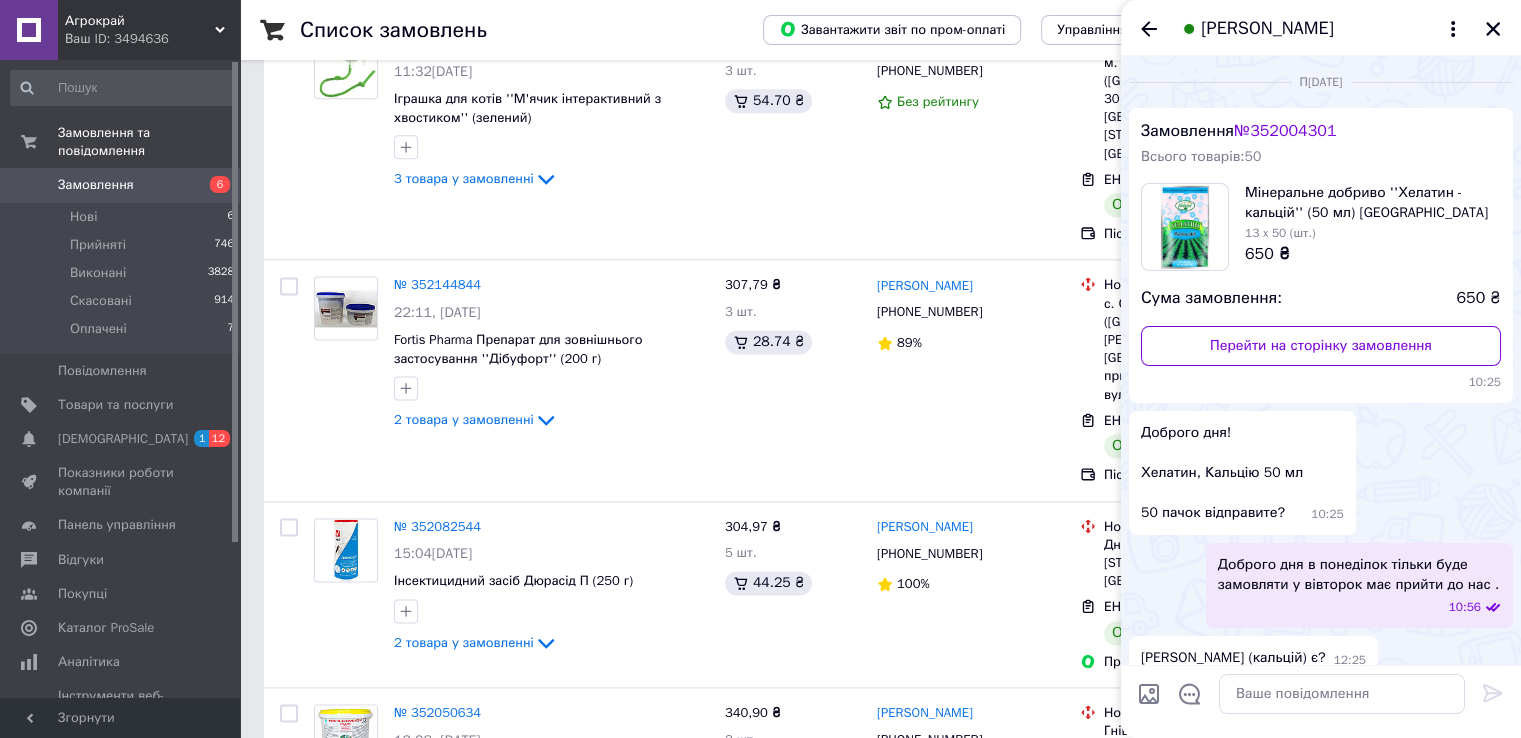 scroll, scrollTop: 77, scrollLeft: 0, axis: vertical 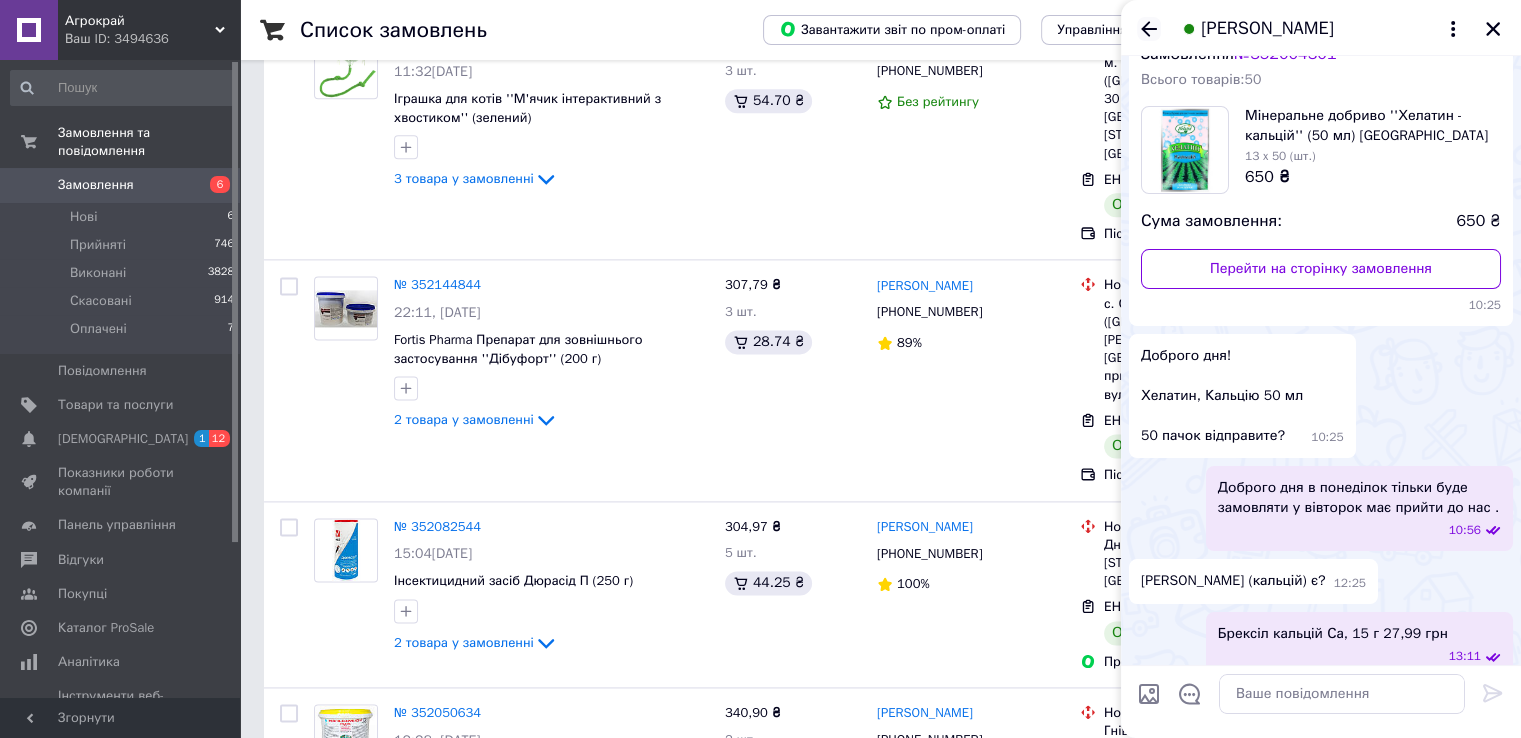 click 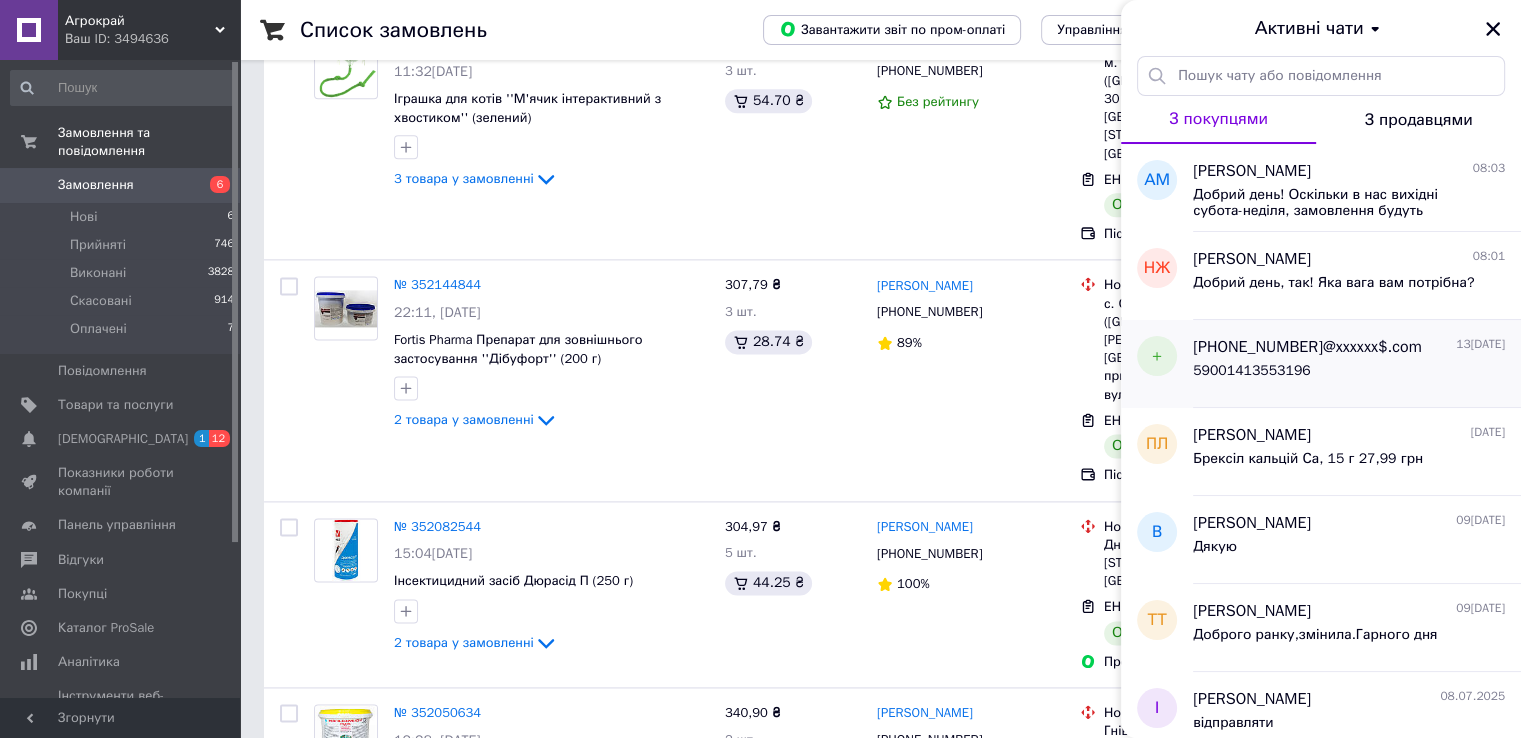 click on "59001413553196" at bounding box center (1349, 375) 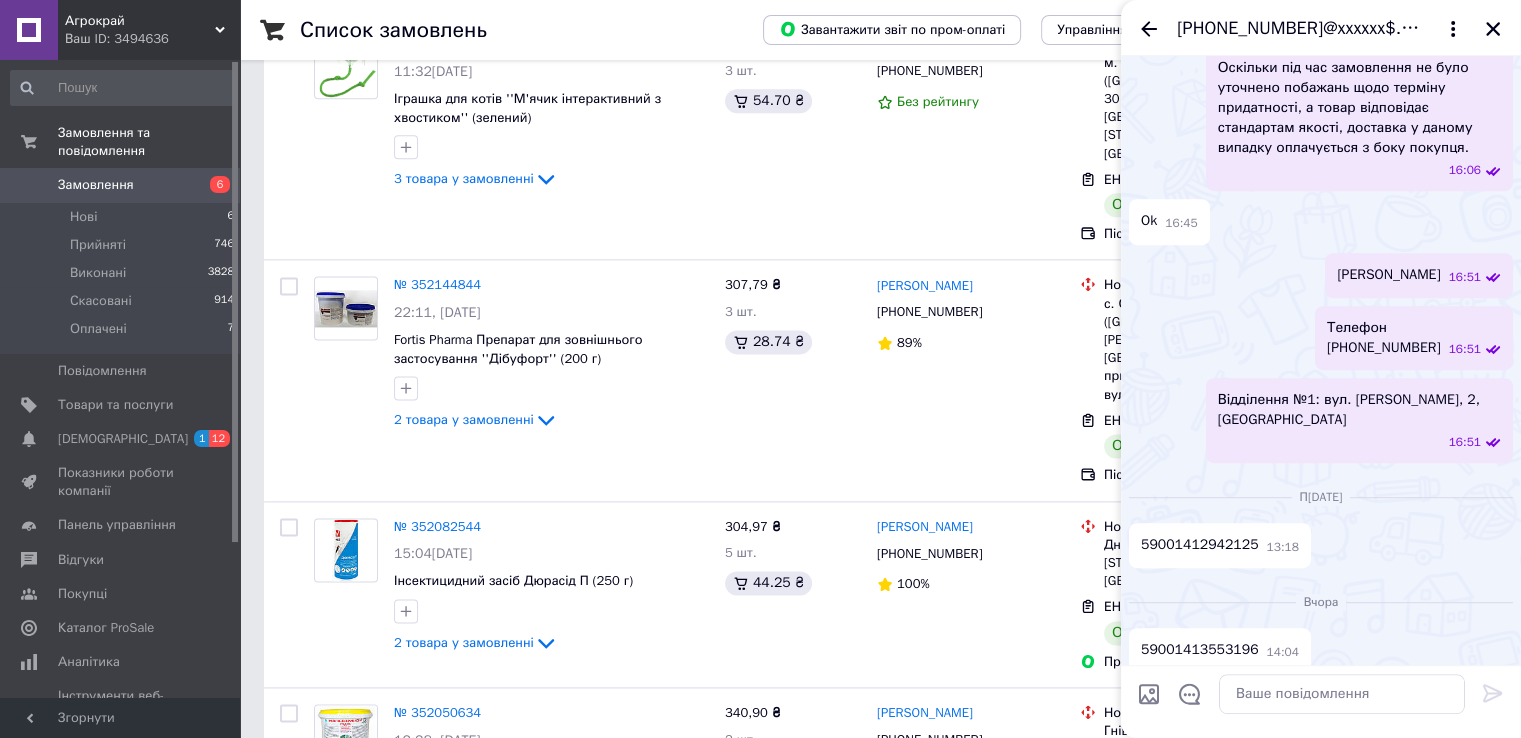 scroll, scrollTop: 1005, scrollLeft: 0, axis: vertical 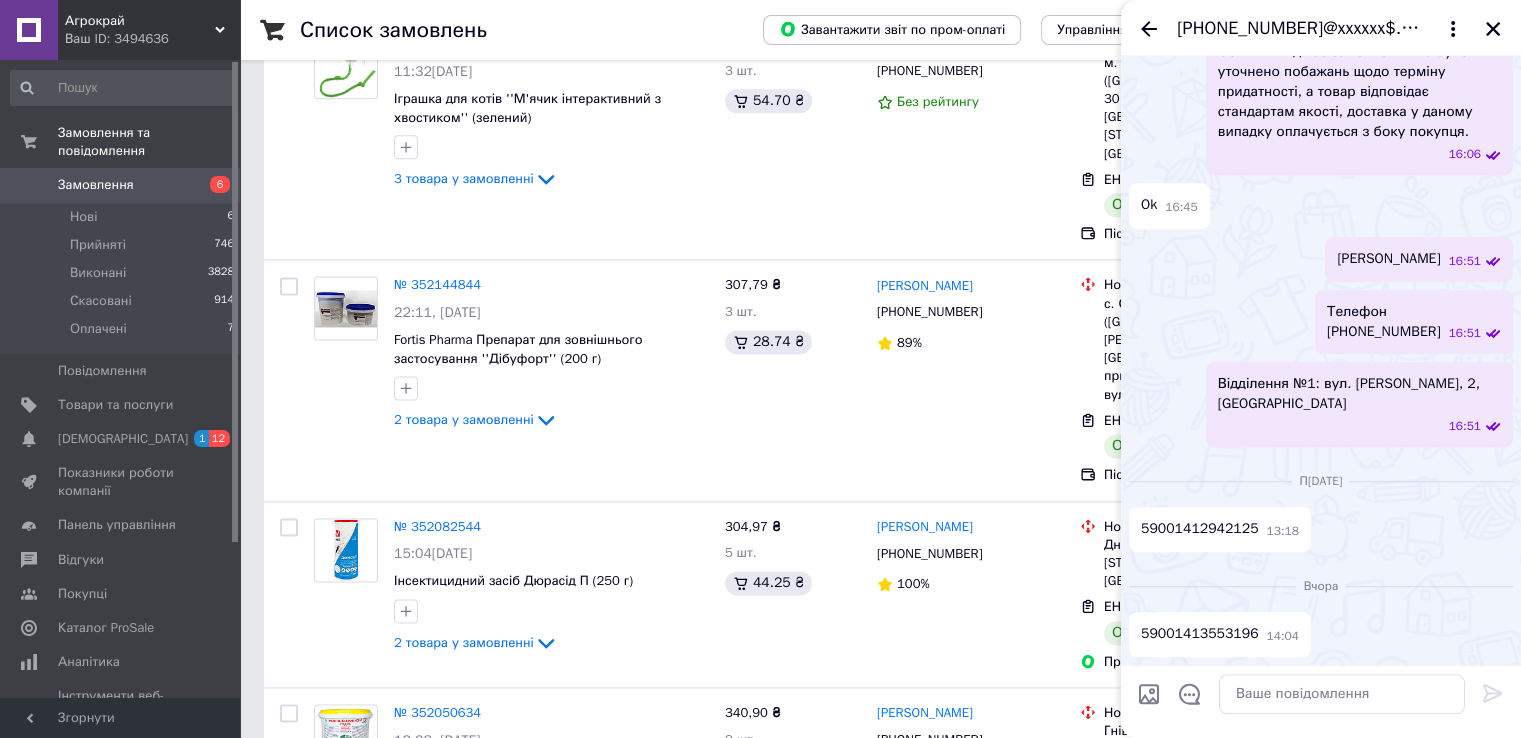 click 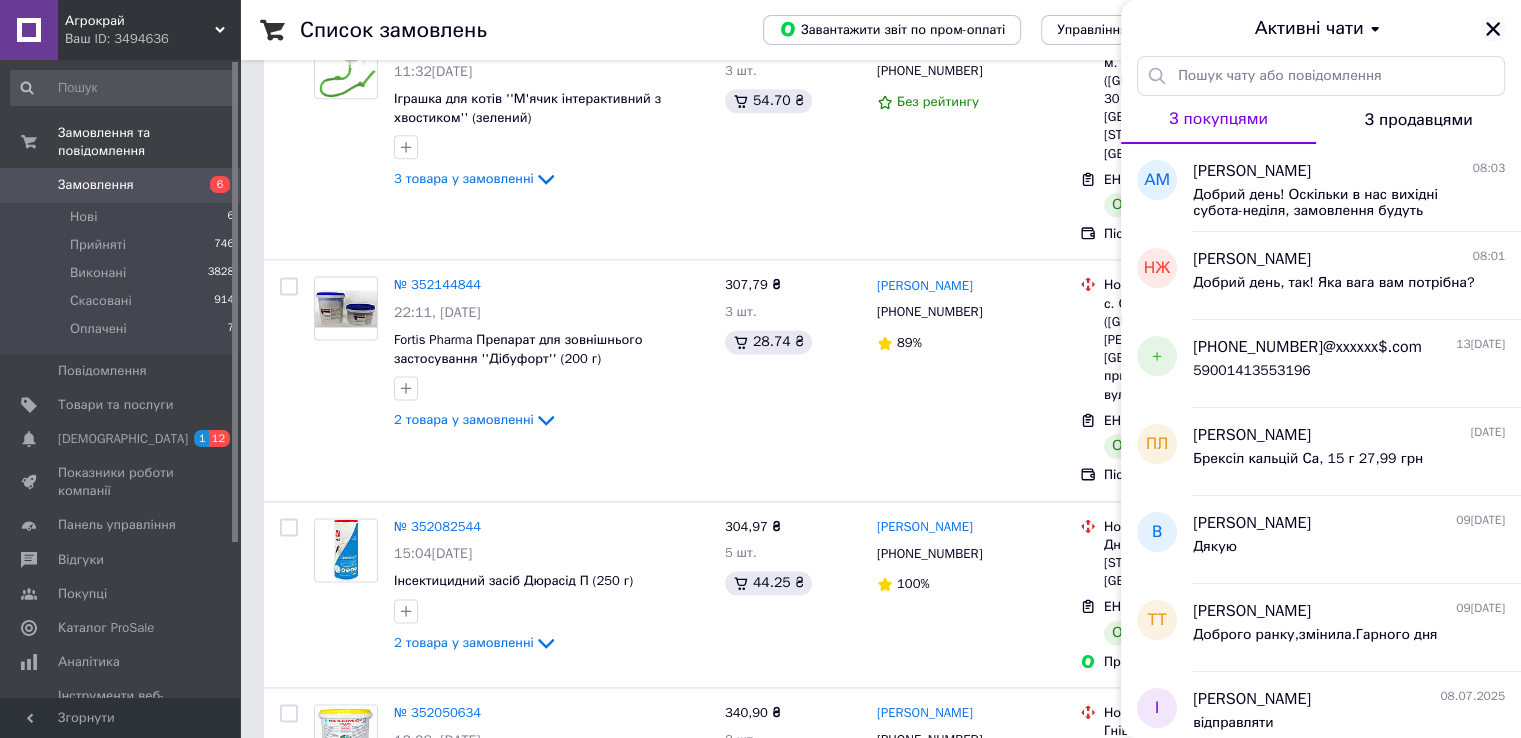 click 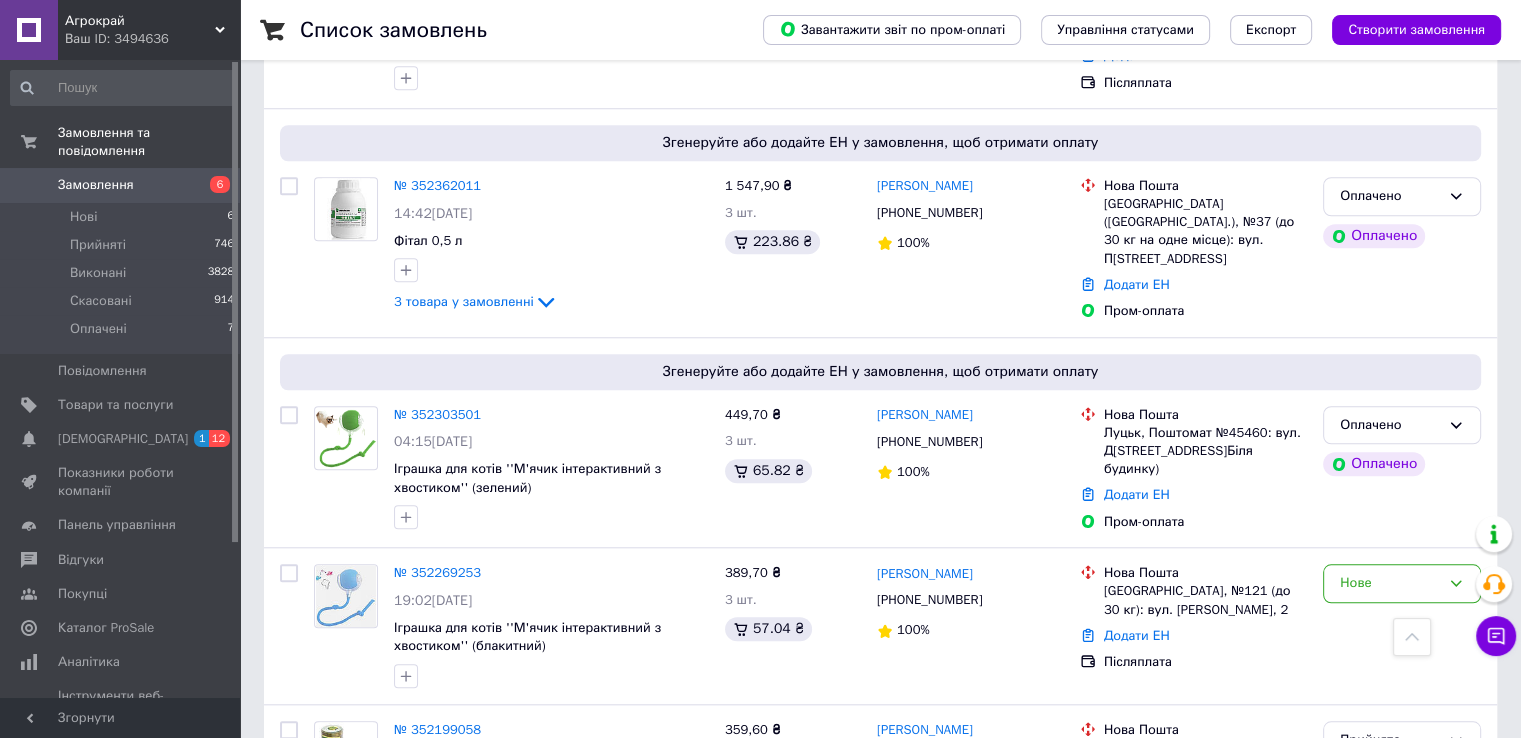 scroll, scrollTop: 1700, scrollLeft: 0, axis: vertical 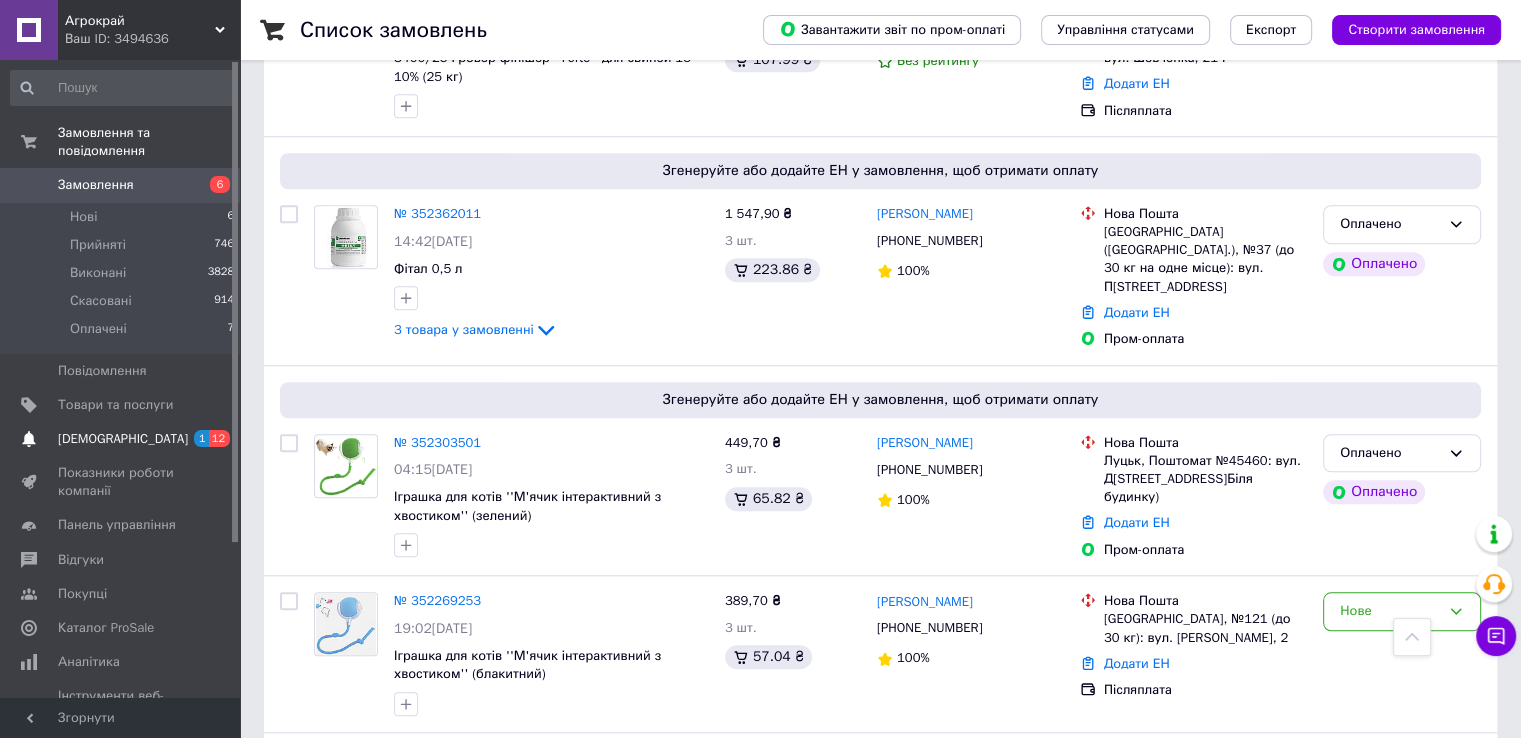 click on "1" at bounding box center [201, 438] 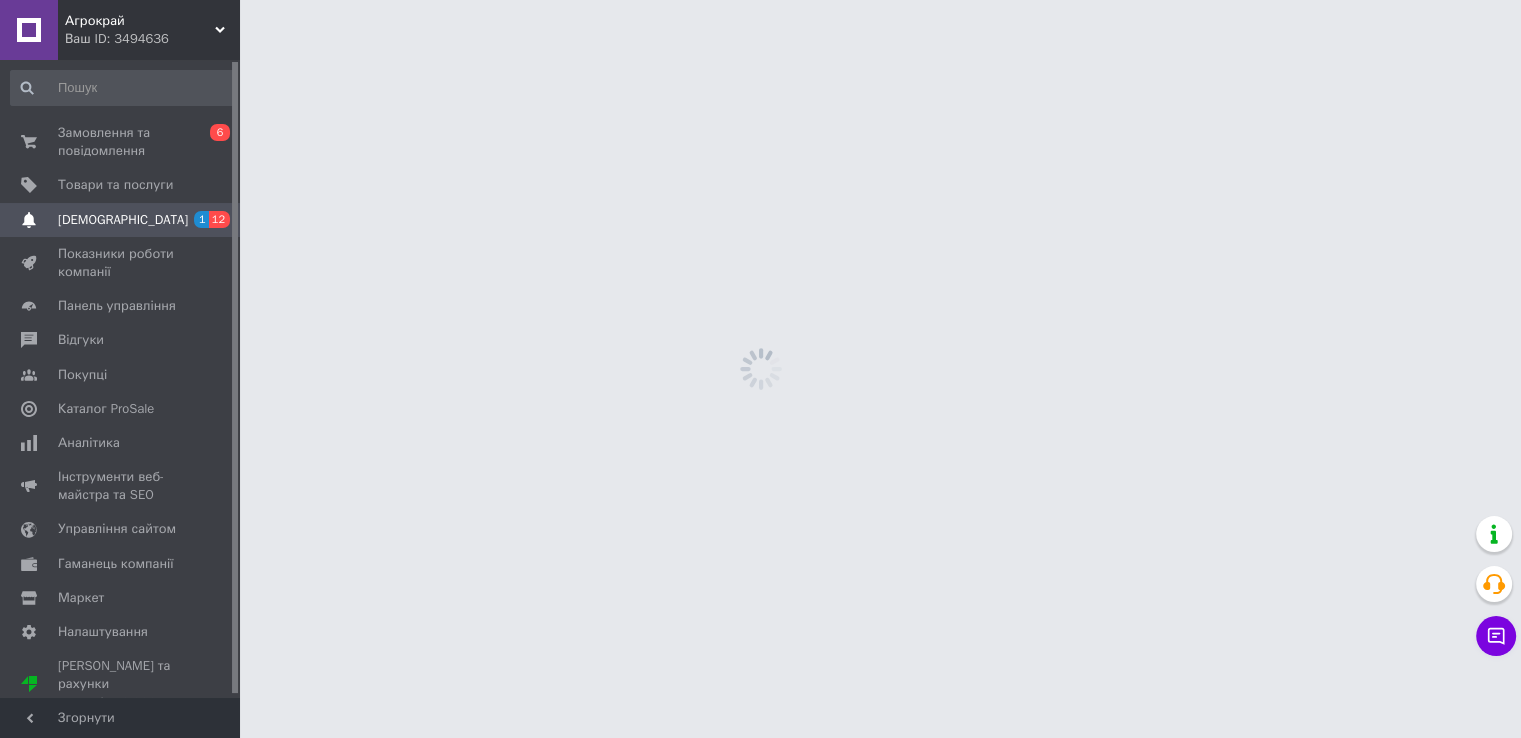 scroll, scrollTop: 0, scrollLeft: 0, axis: both 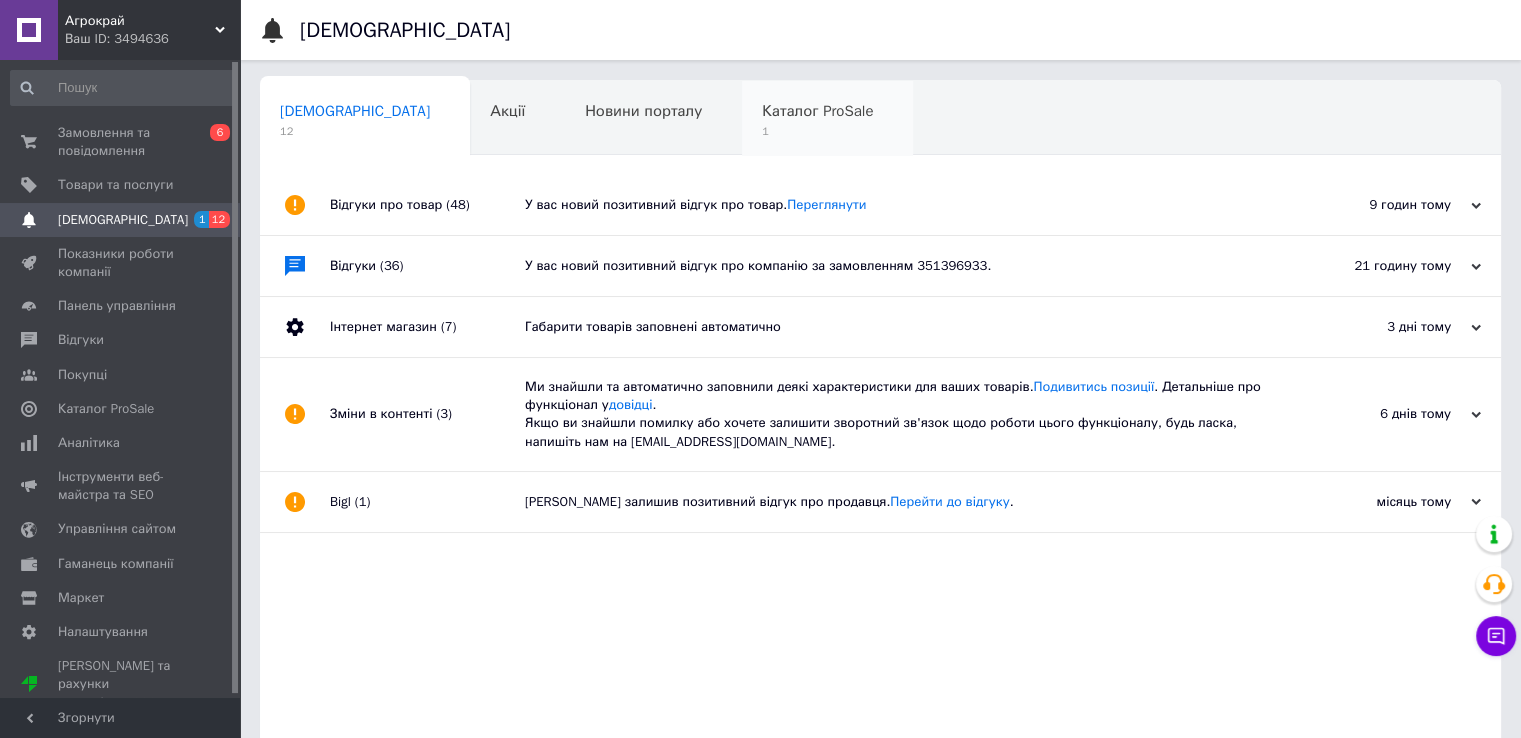 click on "Каталог ProSale" at bounding box center [817, 111] 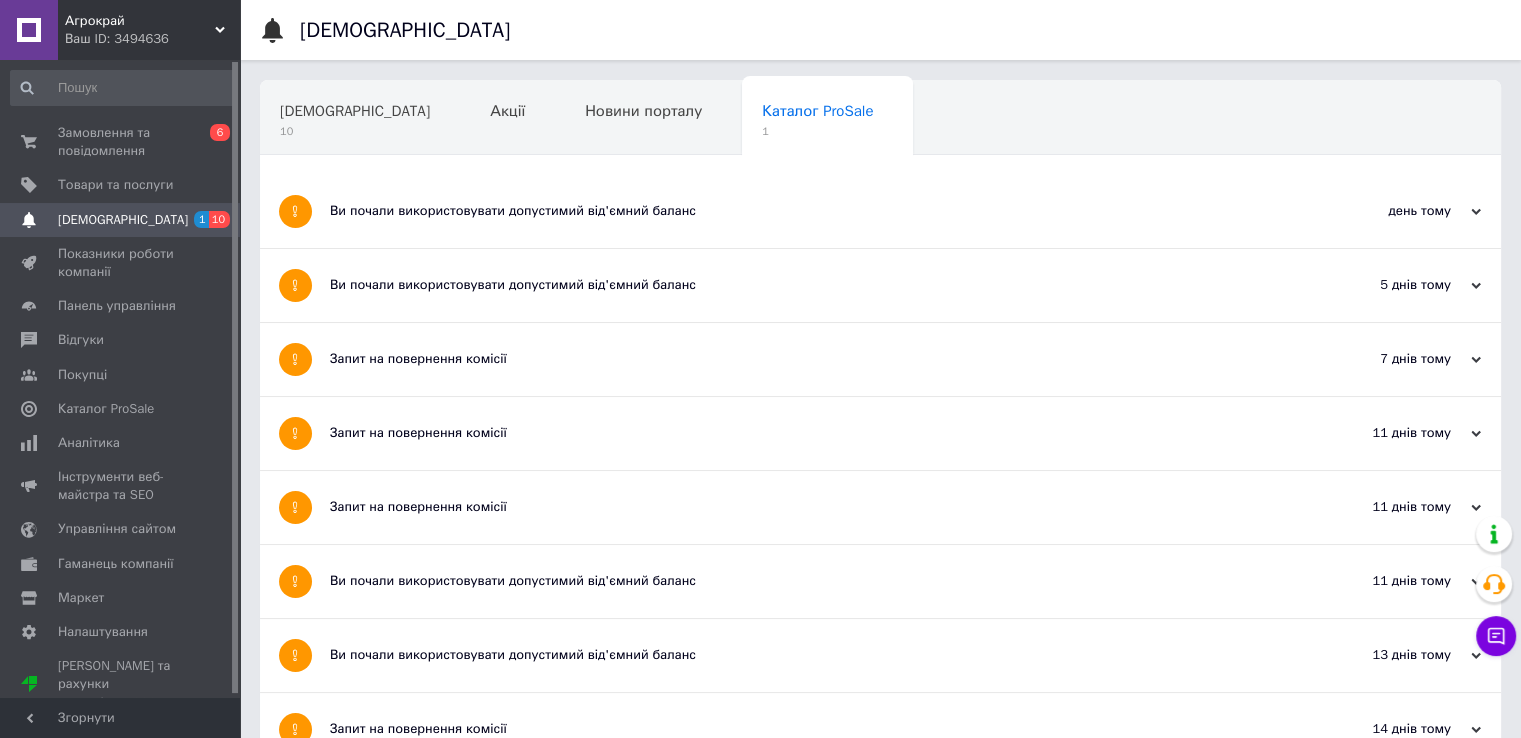 click on "Ви почали використовувати допустимий від'ємний баланс" at bounding box center [805, 211] 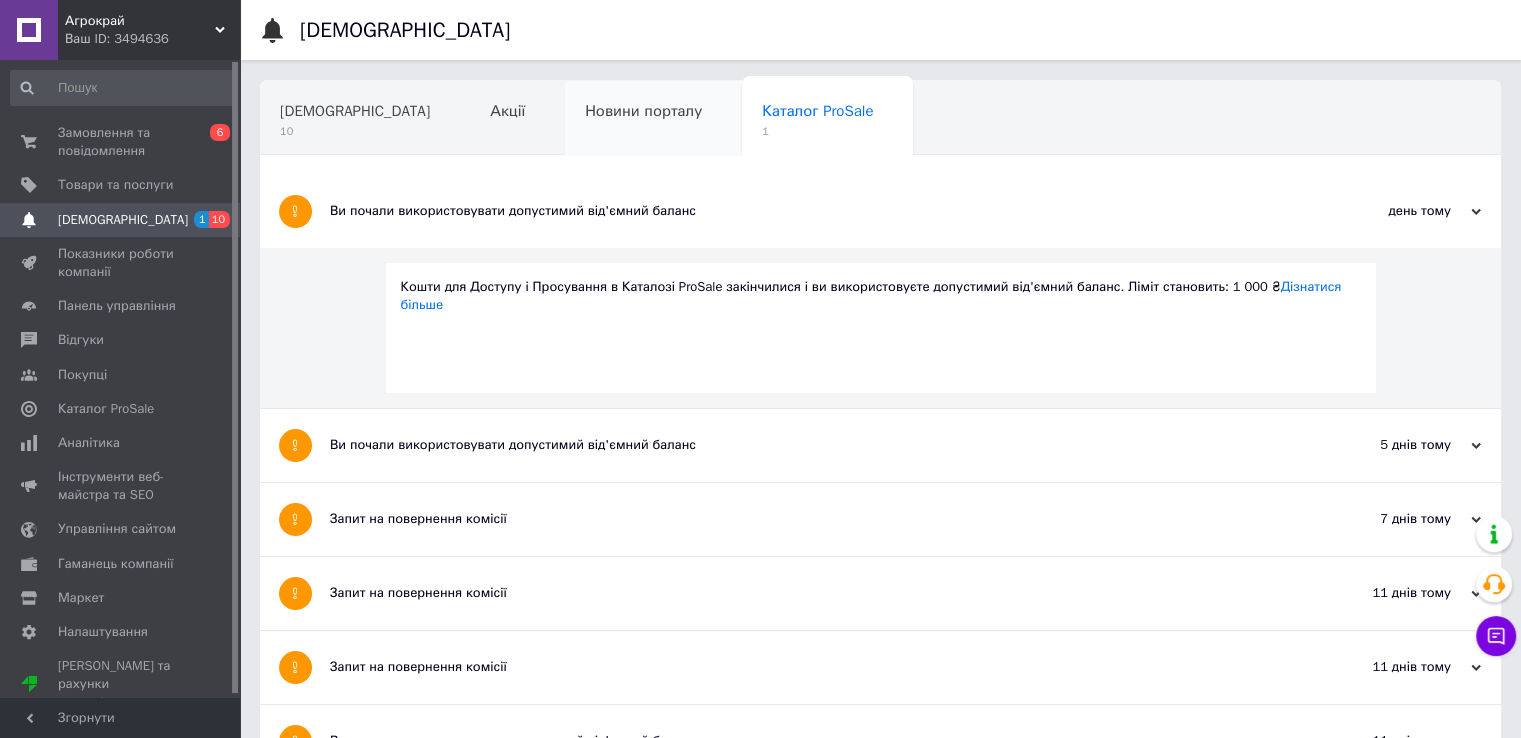 click on "Новини порталу" at bounding box center (643, 111) 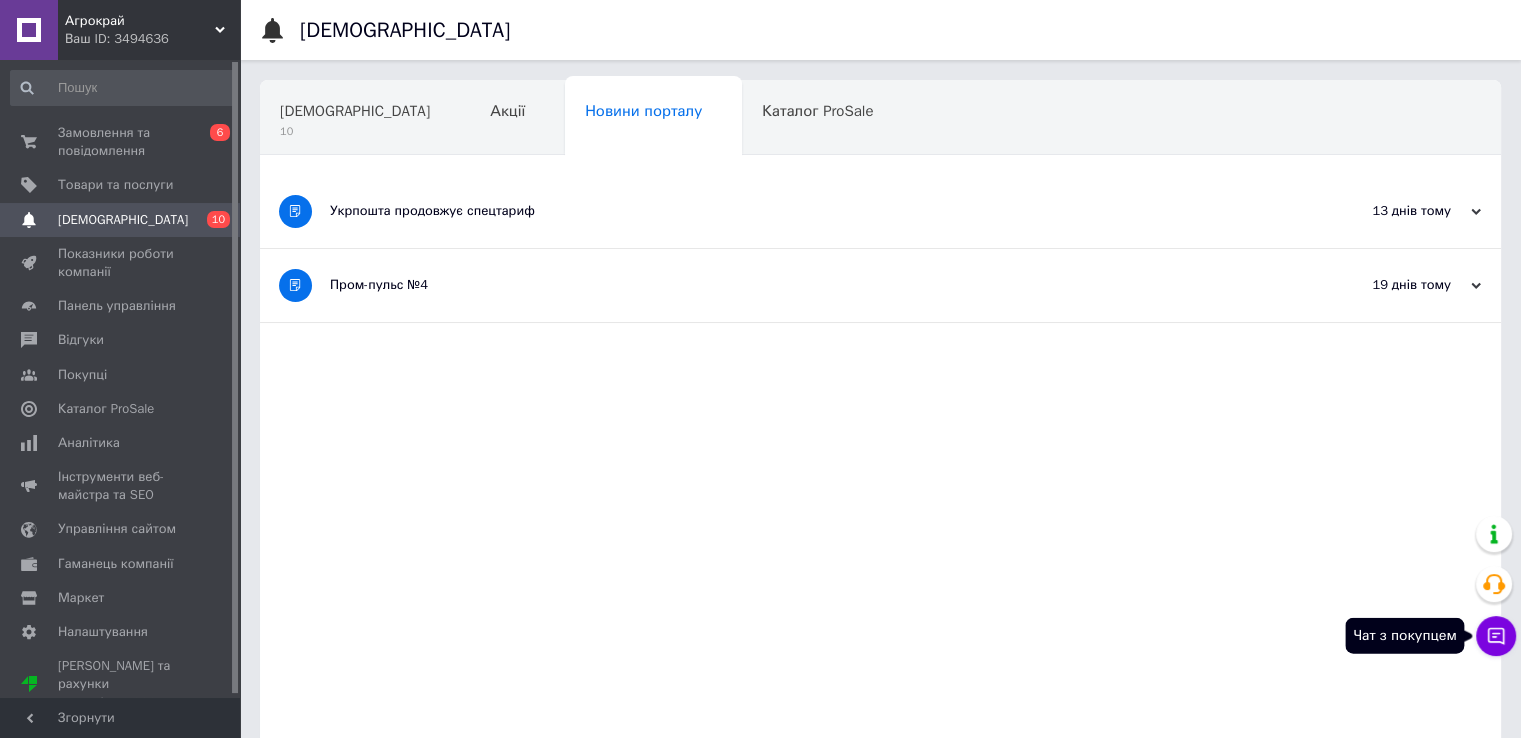 click 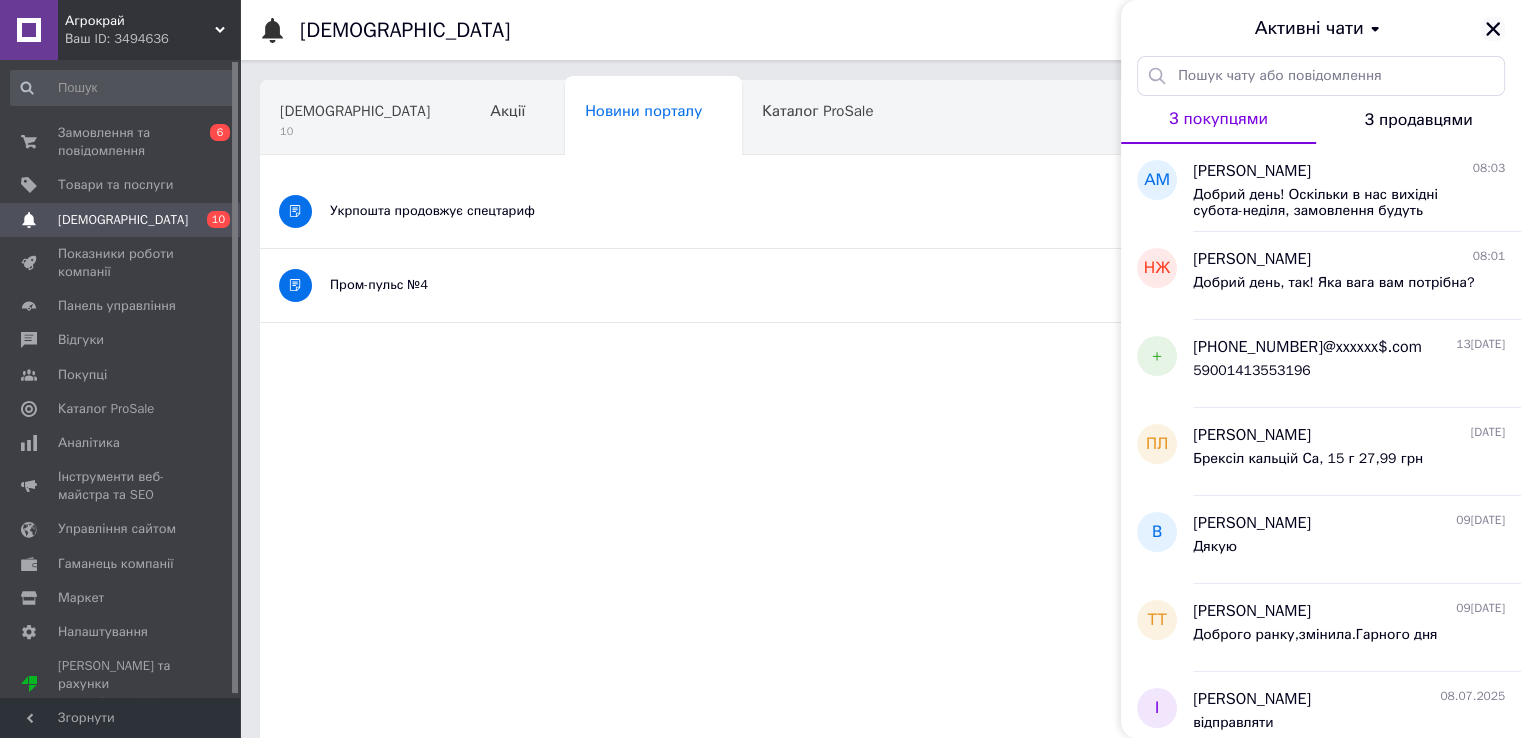 click 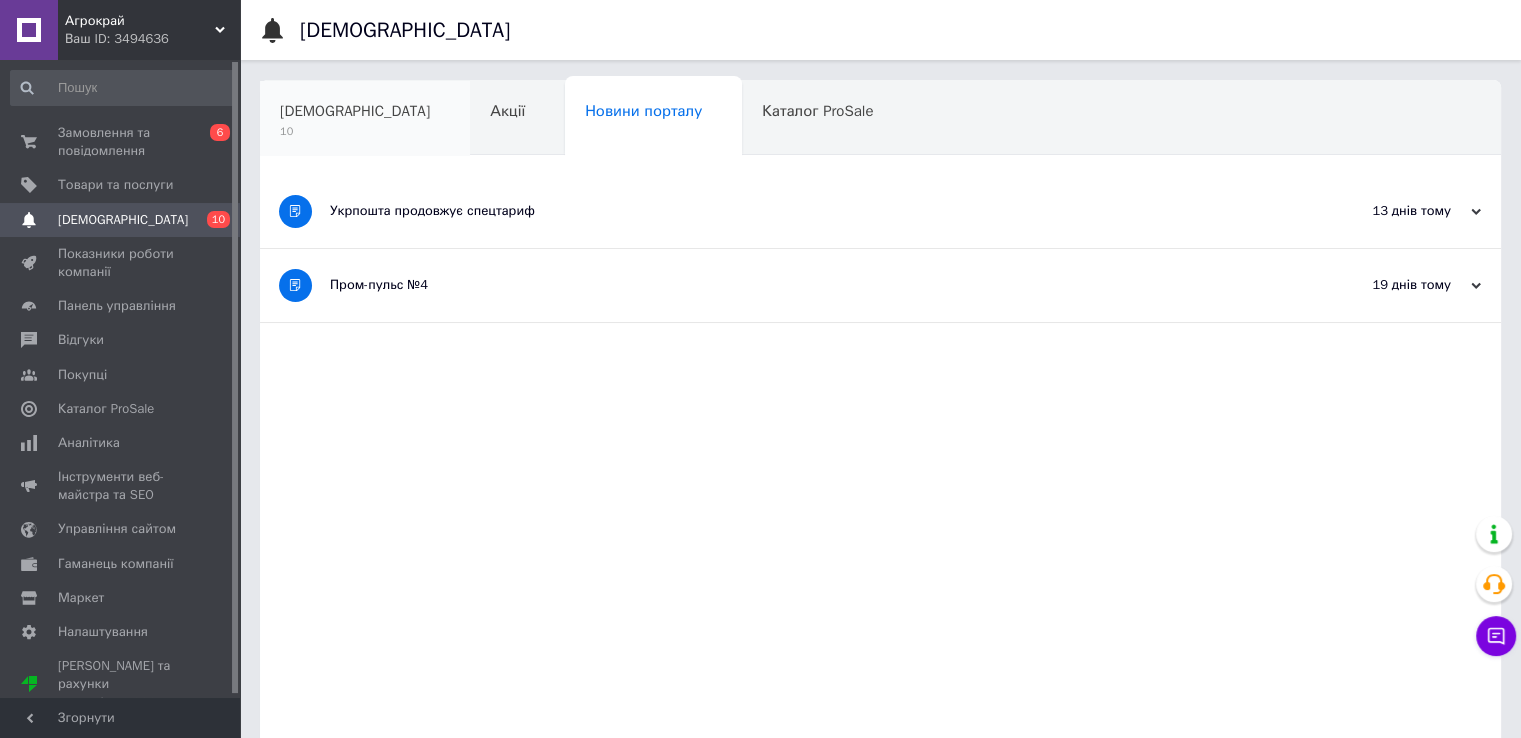 click on "[DEMOGRAPHIC_DATA]" at bounding box center (355, 111) 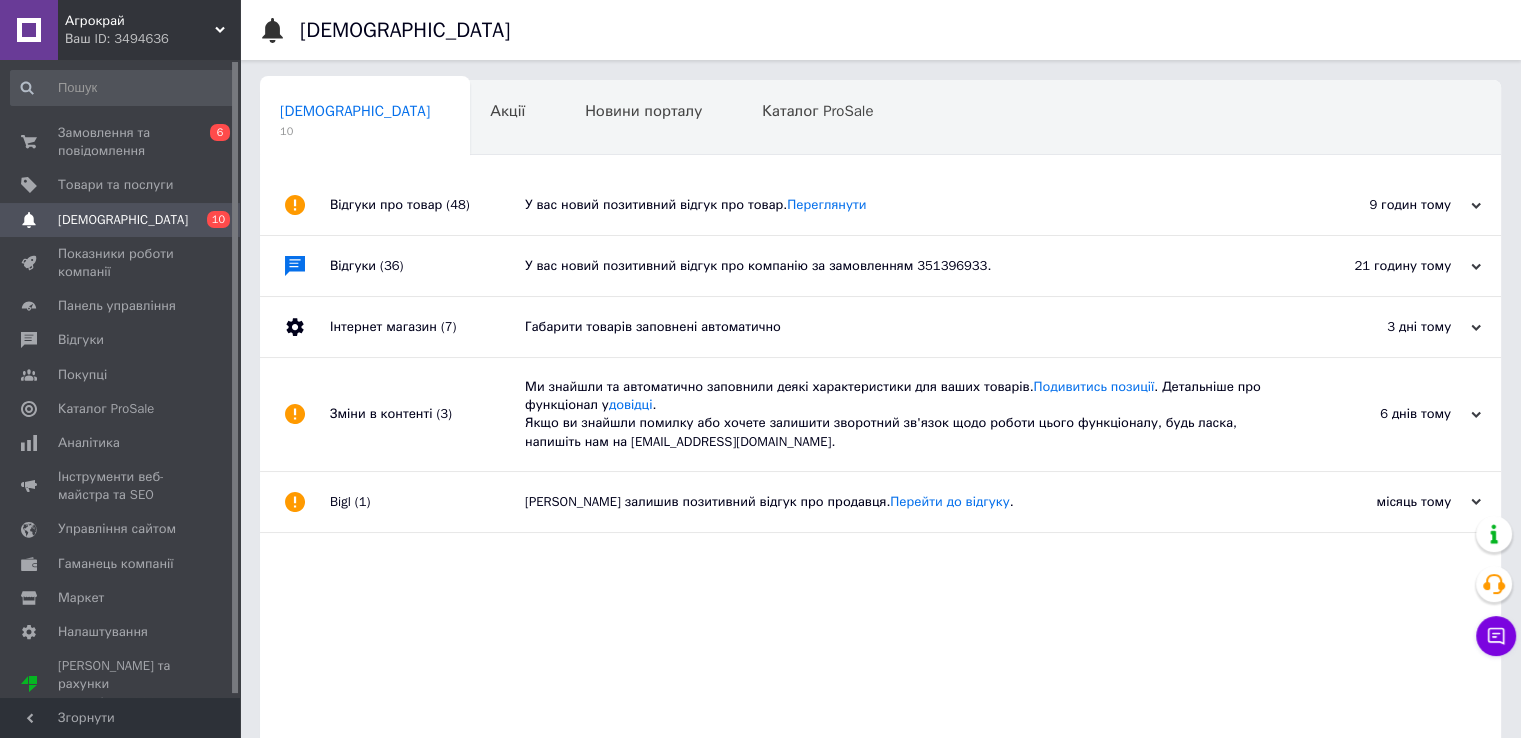 click on "У вас новий позитивний відгук про компанію за замовленням 351396933." at bounding box center (903, 266) 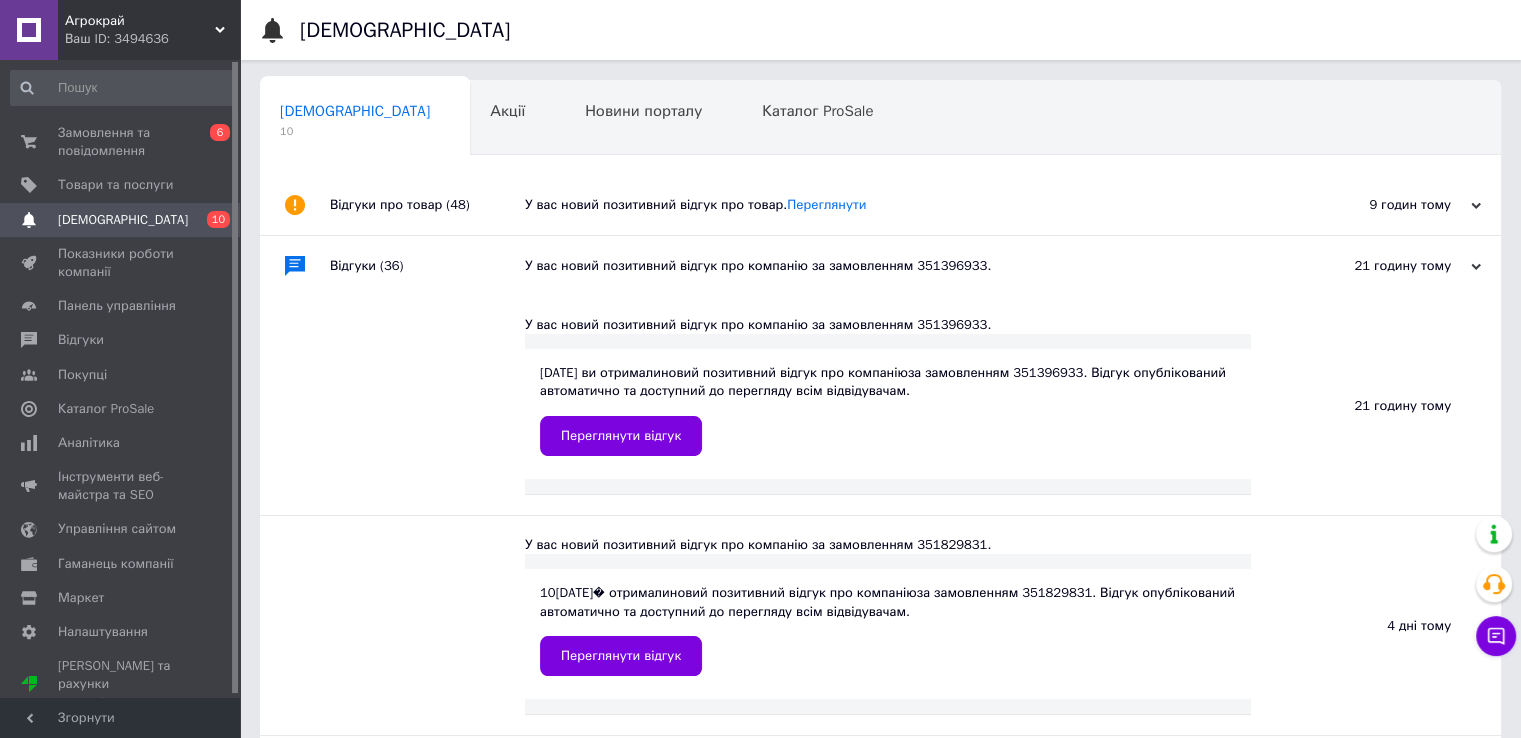 click on "У вас новий позитивний відгук про товар.  Переглянути" at bounding box center [903, 205] 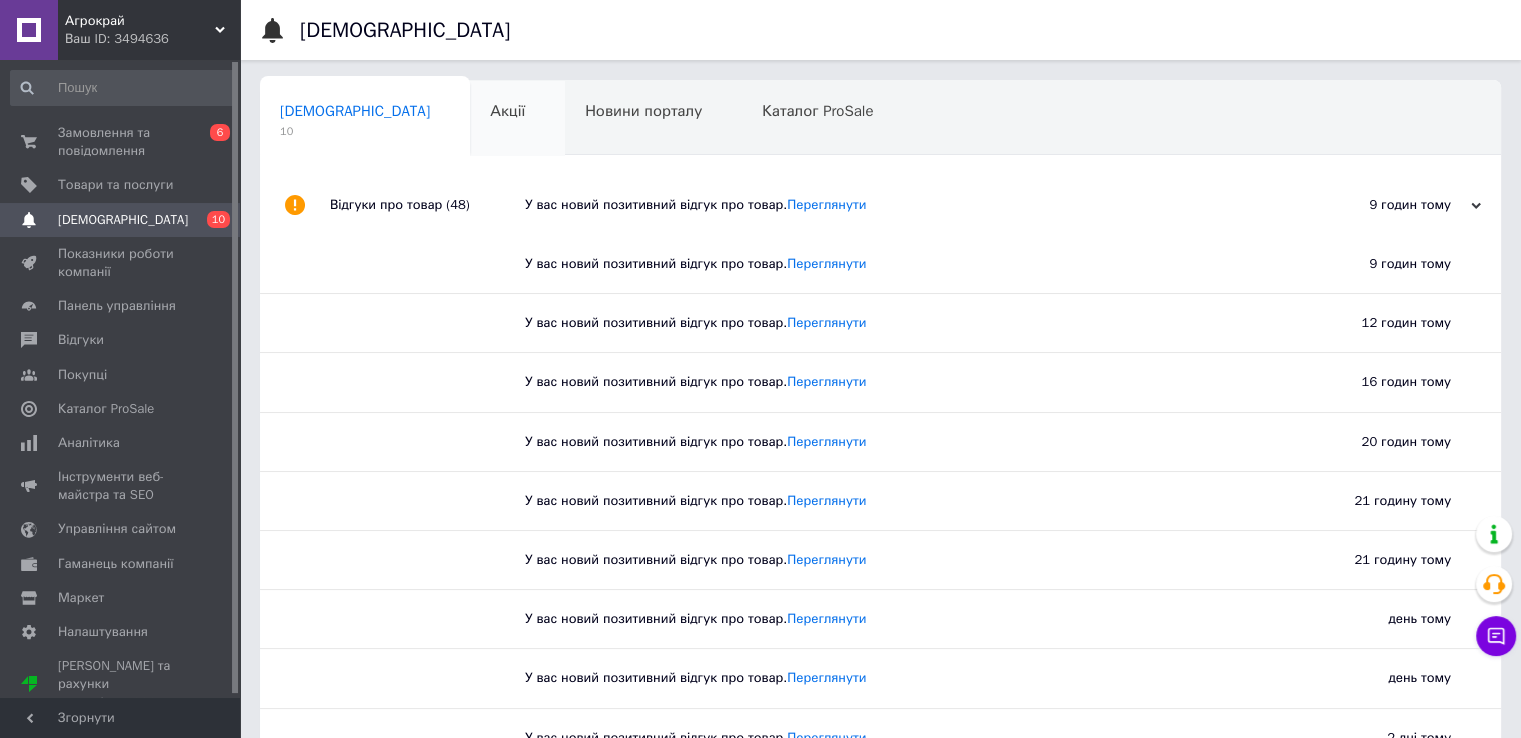 click on "Акції" at bounding box center (507, 111) 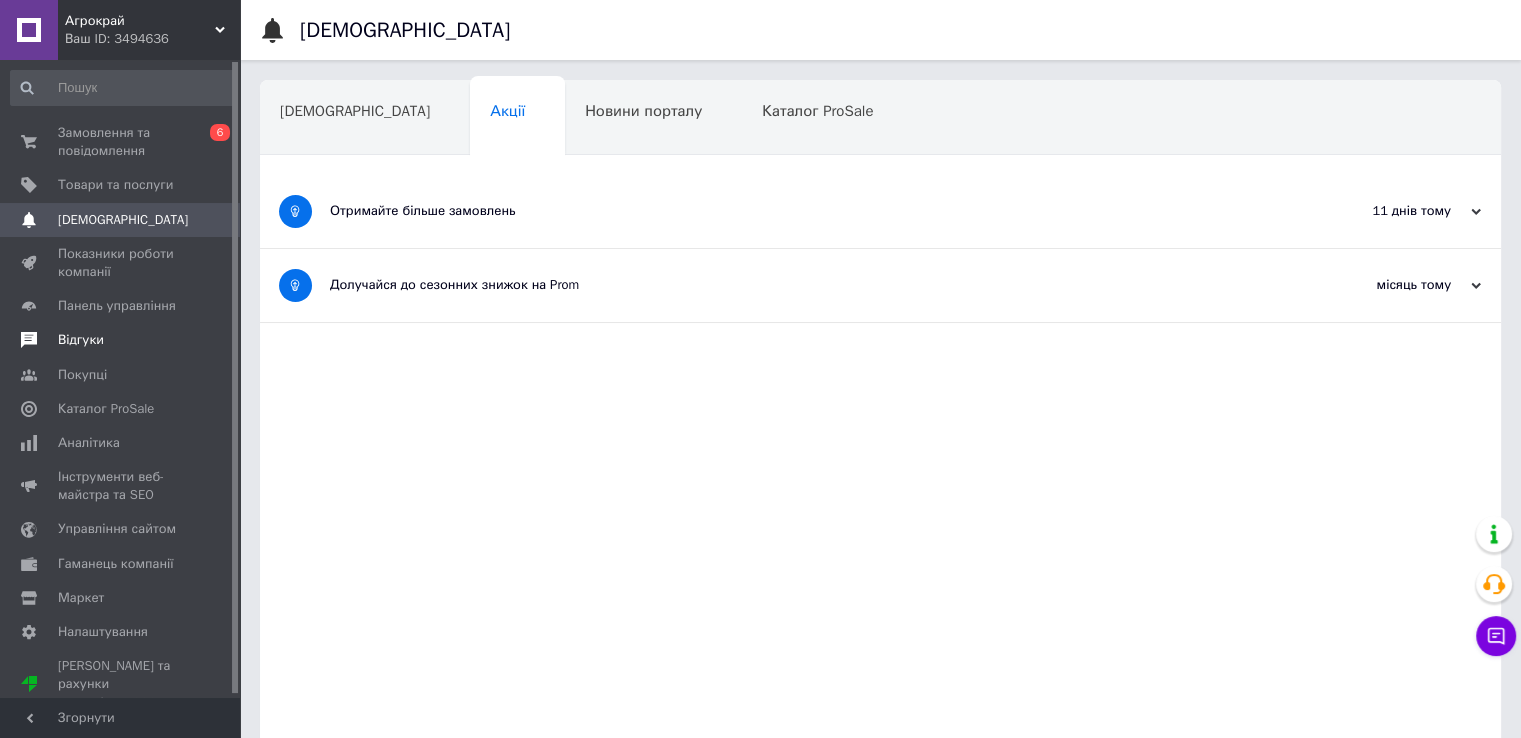 click on "Відгуки" at bounding box center (121, 340) 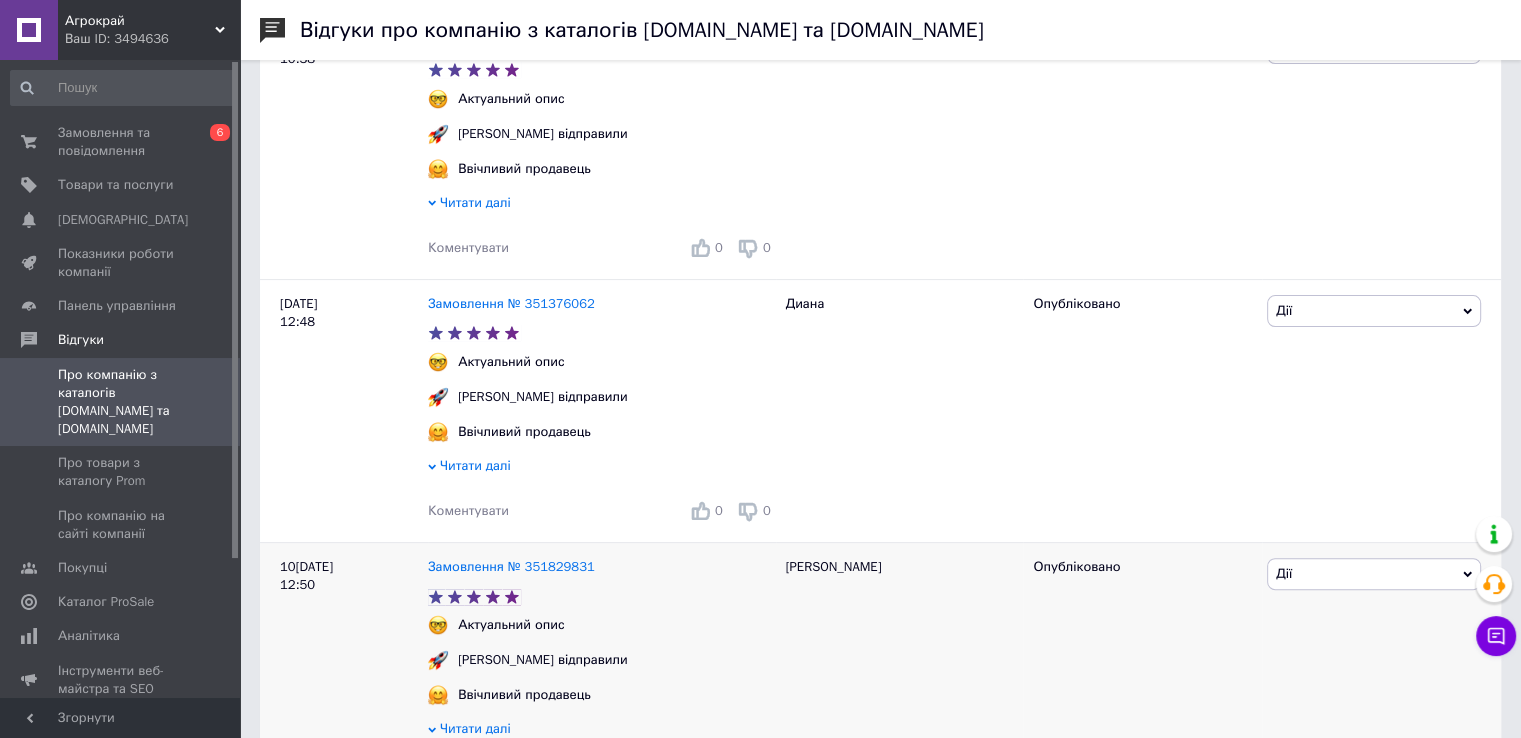 scroll, scrollTop: 400, scrollLeft: 0, axis: vertical 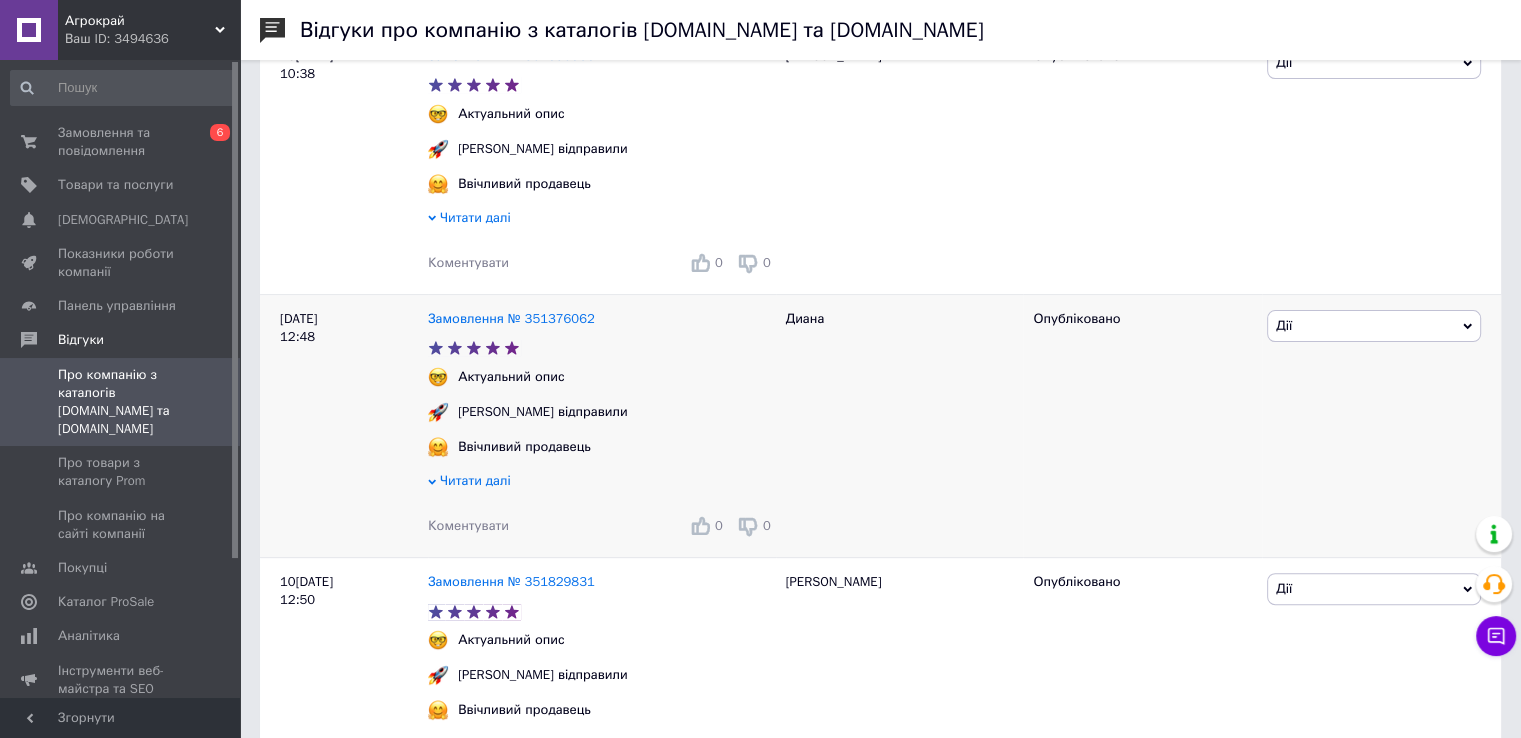 click on "Коментувати 0 0" at bounding box center (602, 526) 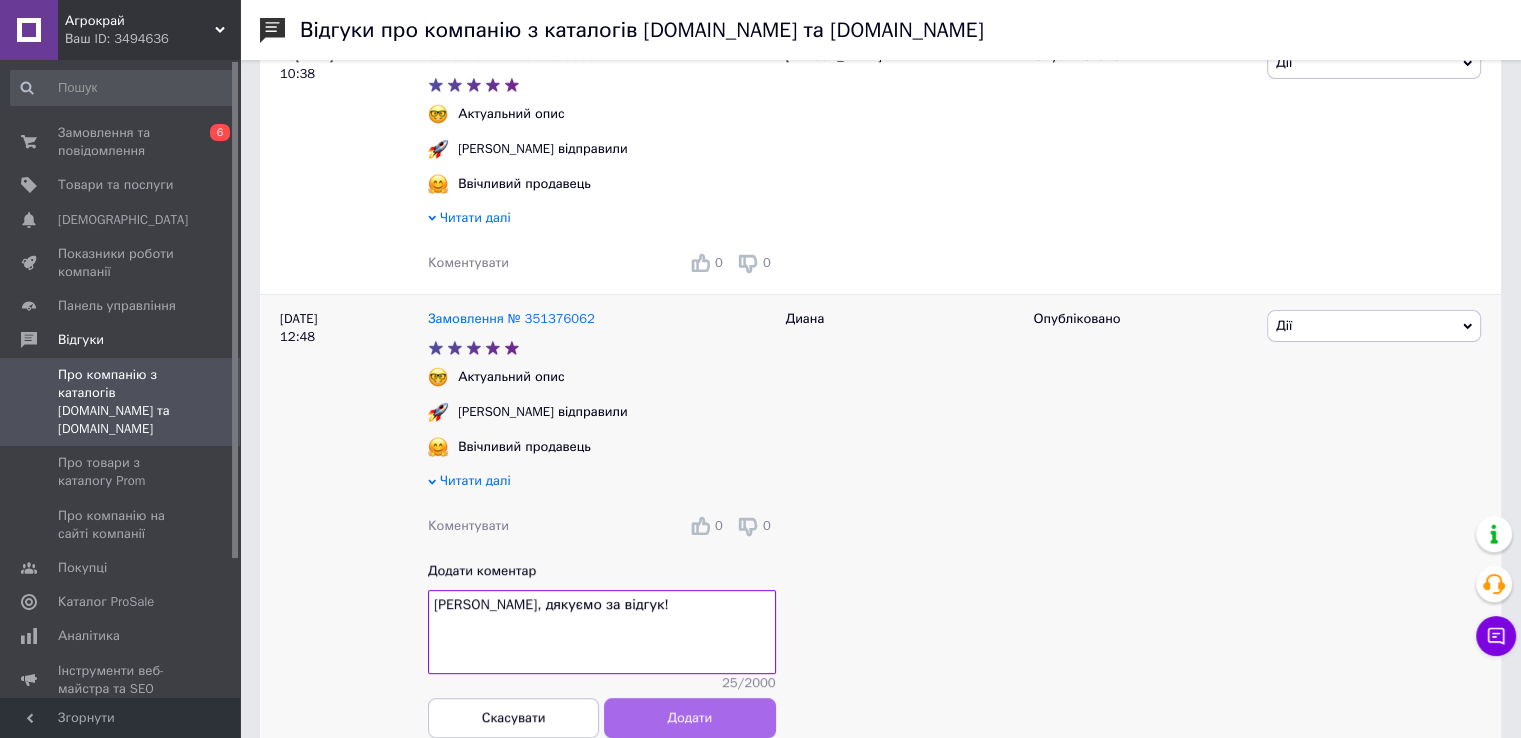type on "Діано, дякуємо за відгук!" 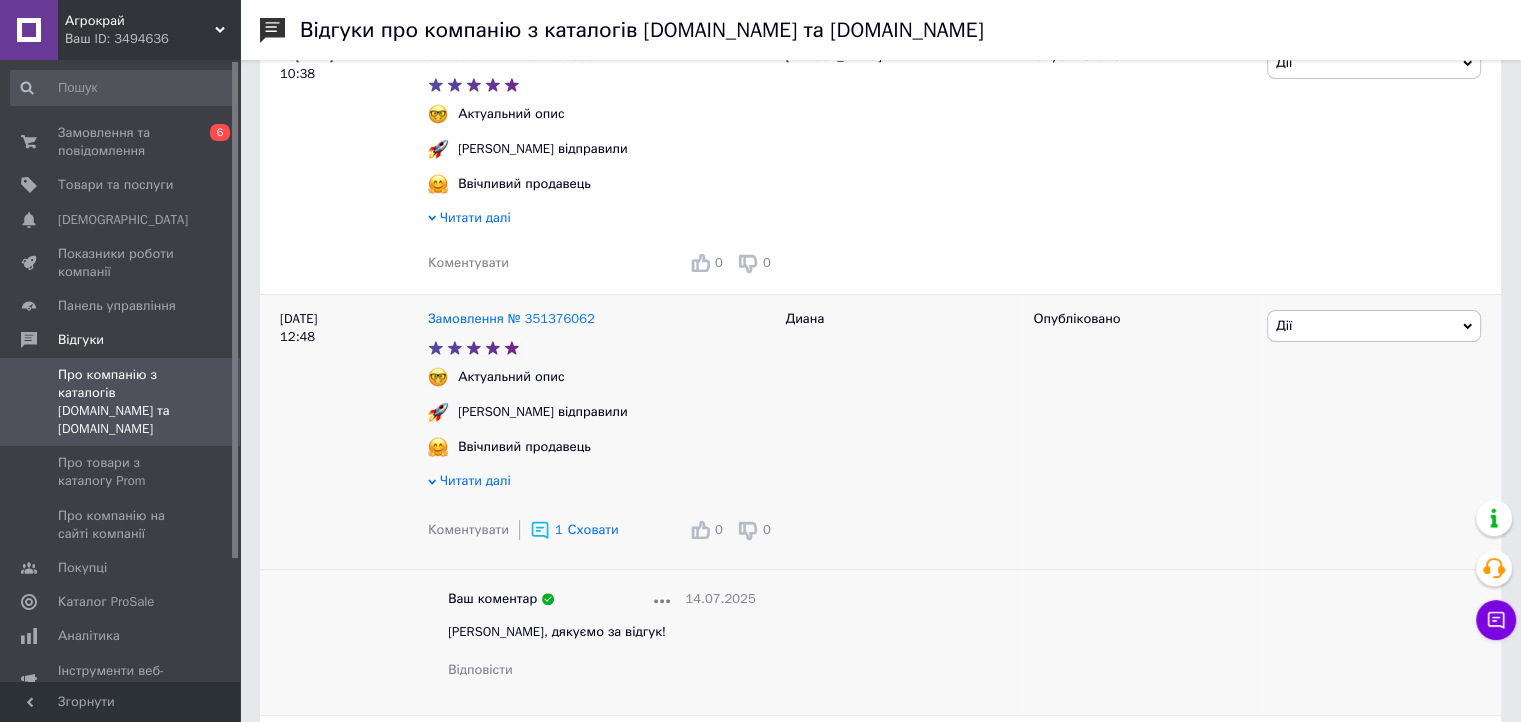 click on "Сховати" at bounding box center (593, 529) 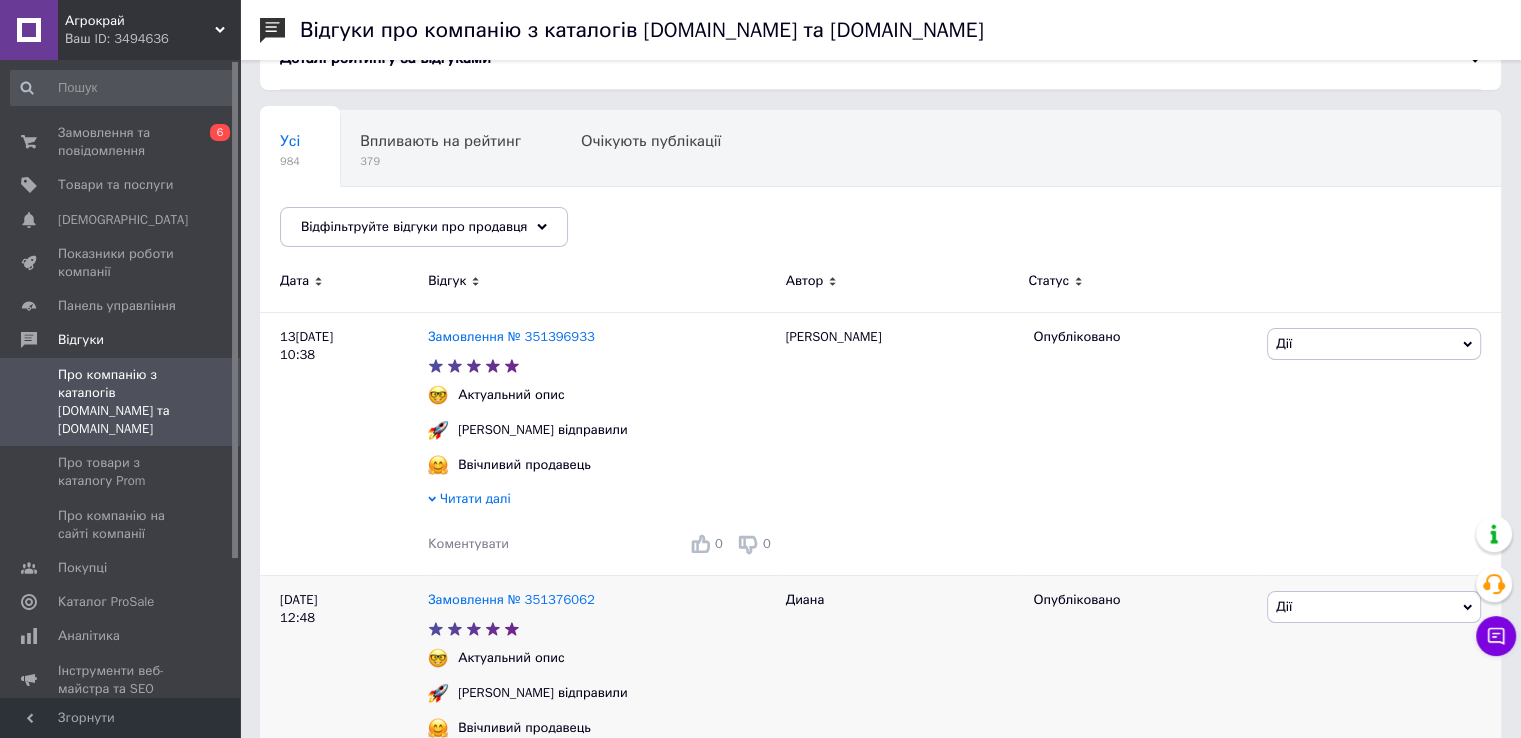 scroll, scrollTop: 100, scrollLeft: 0, axis: vertical 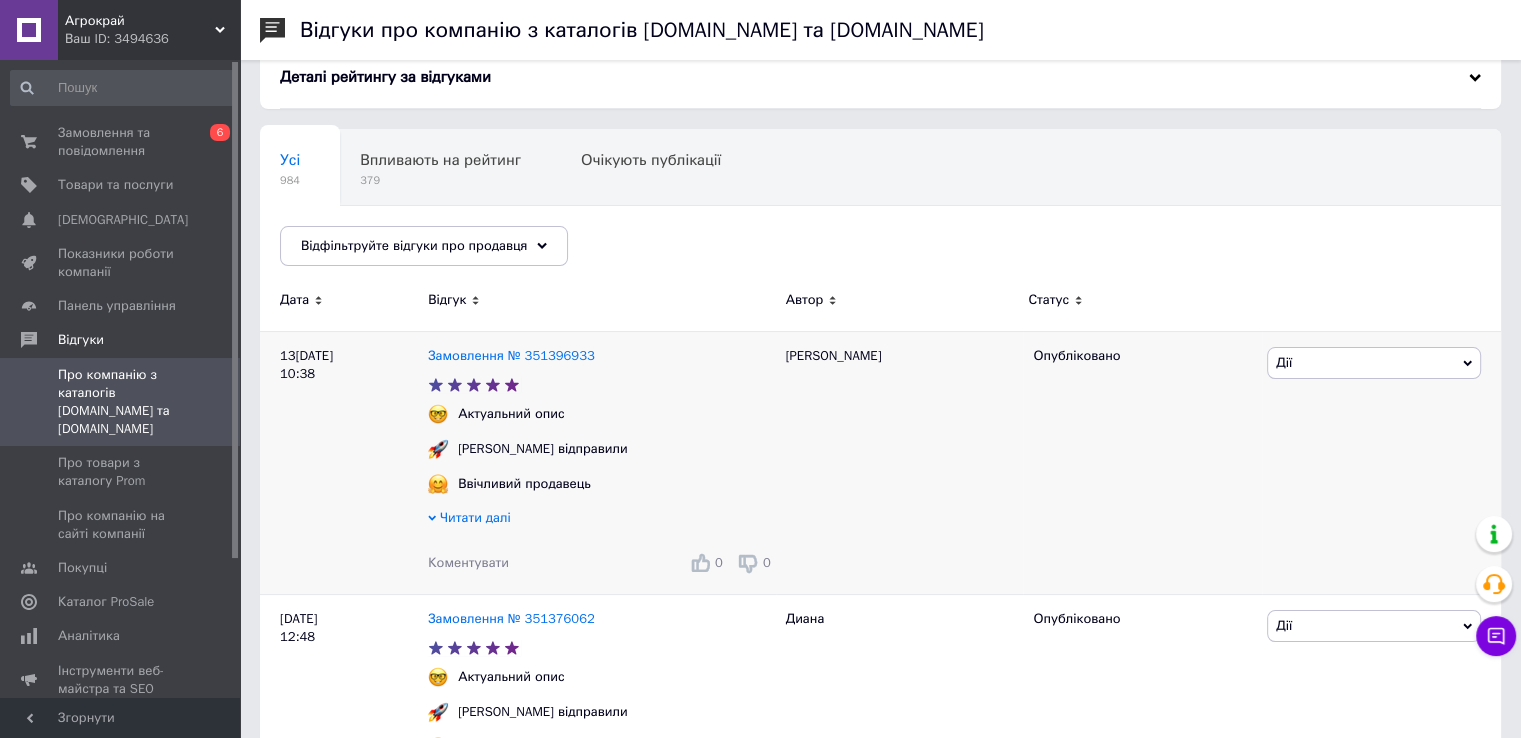 click on "Коментувати" at bounding box center [468, 562] 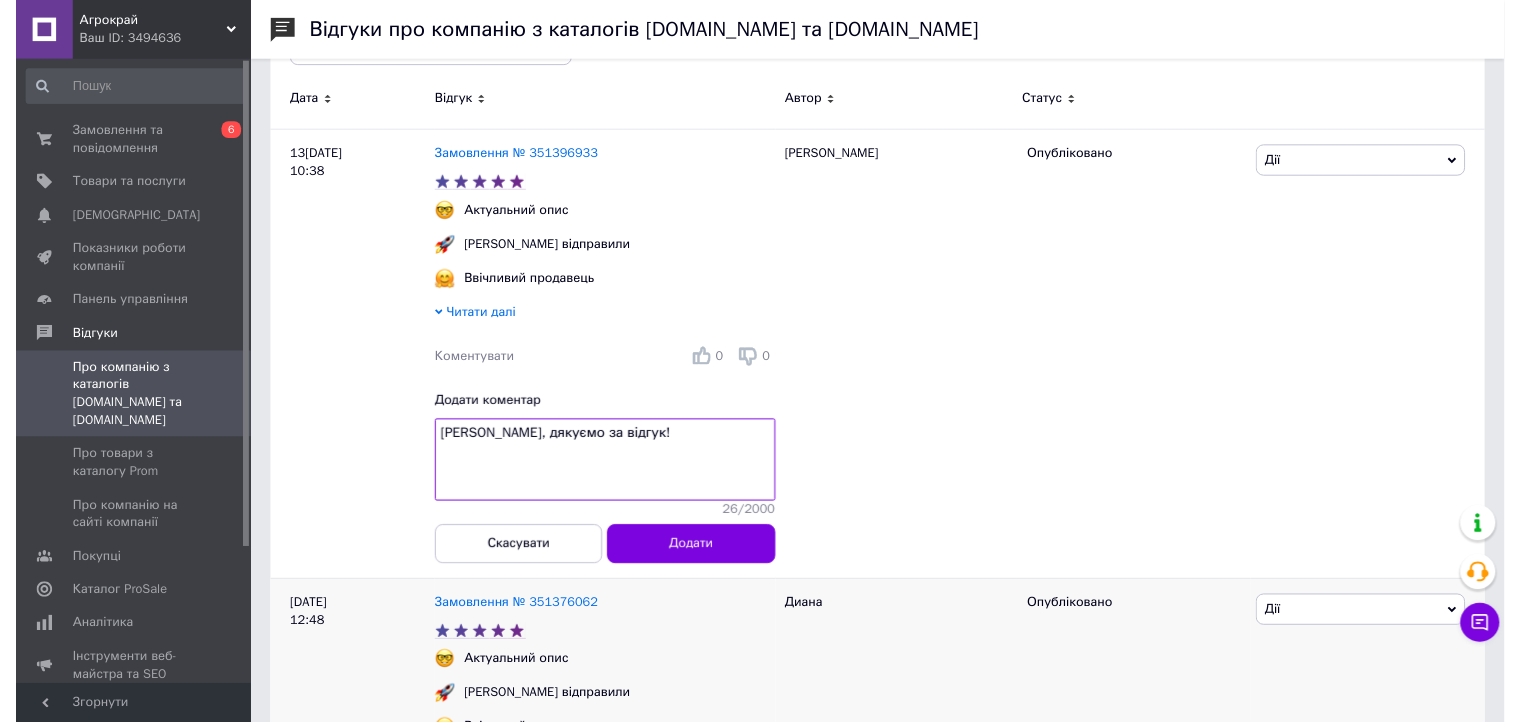 scroll, scrollTop: 300, scrollLeft: 0, axis: vertical 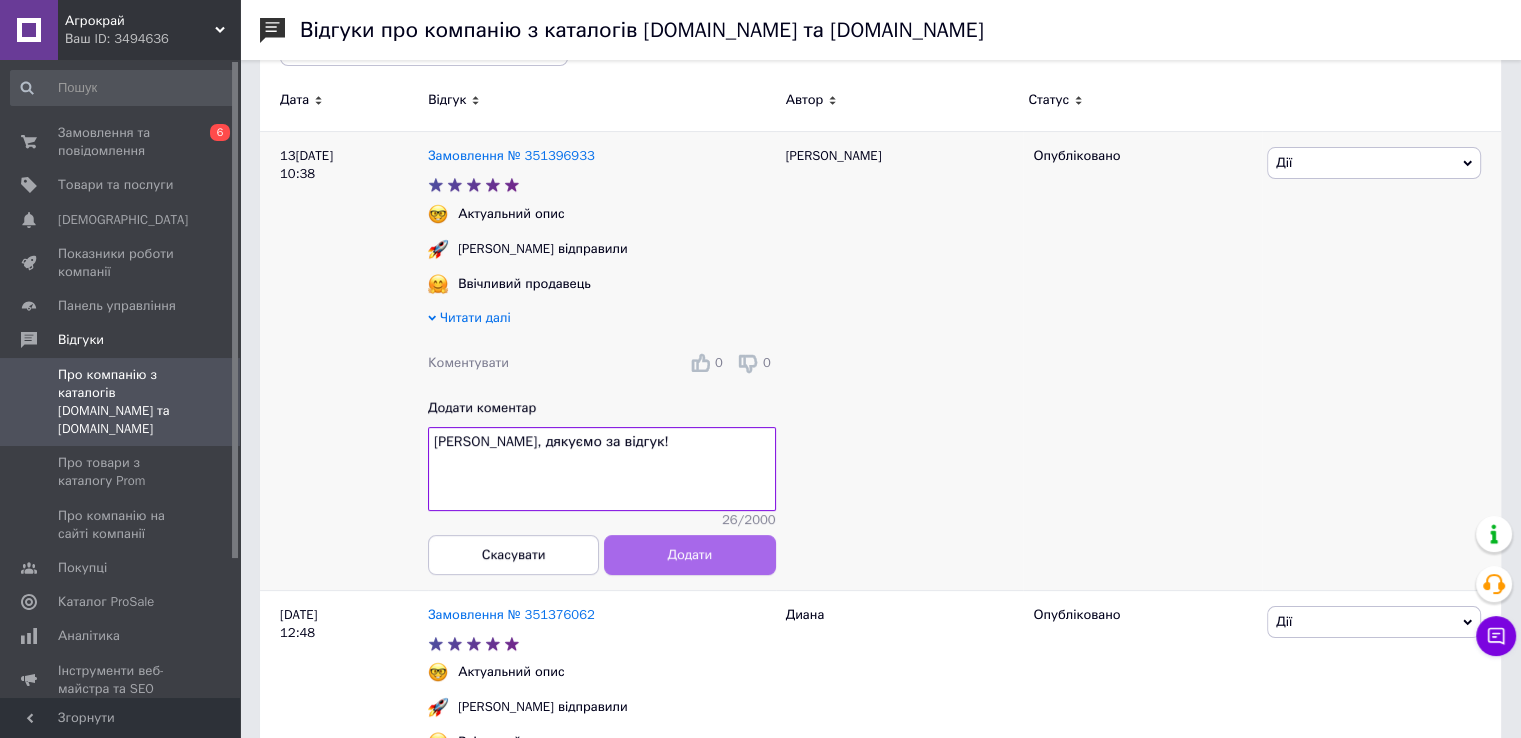 type on "Денисе, дякуємо за відгук!" 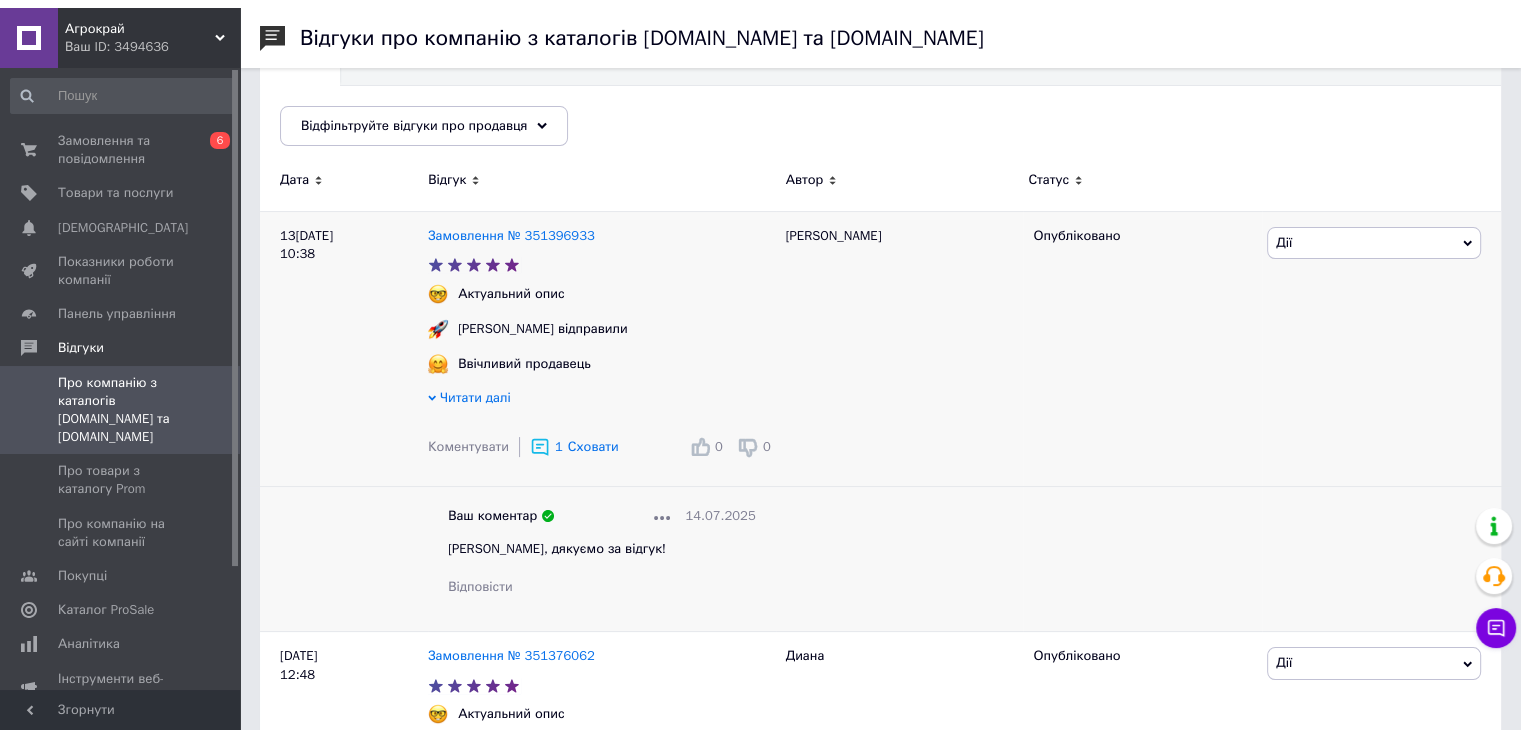 scroll, scrollTop: 200, scrollLeft: 0, axis: vertical 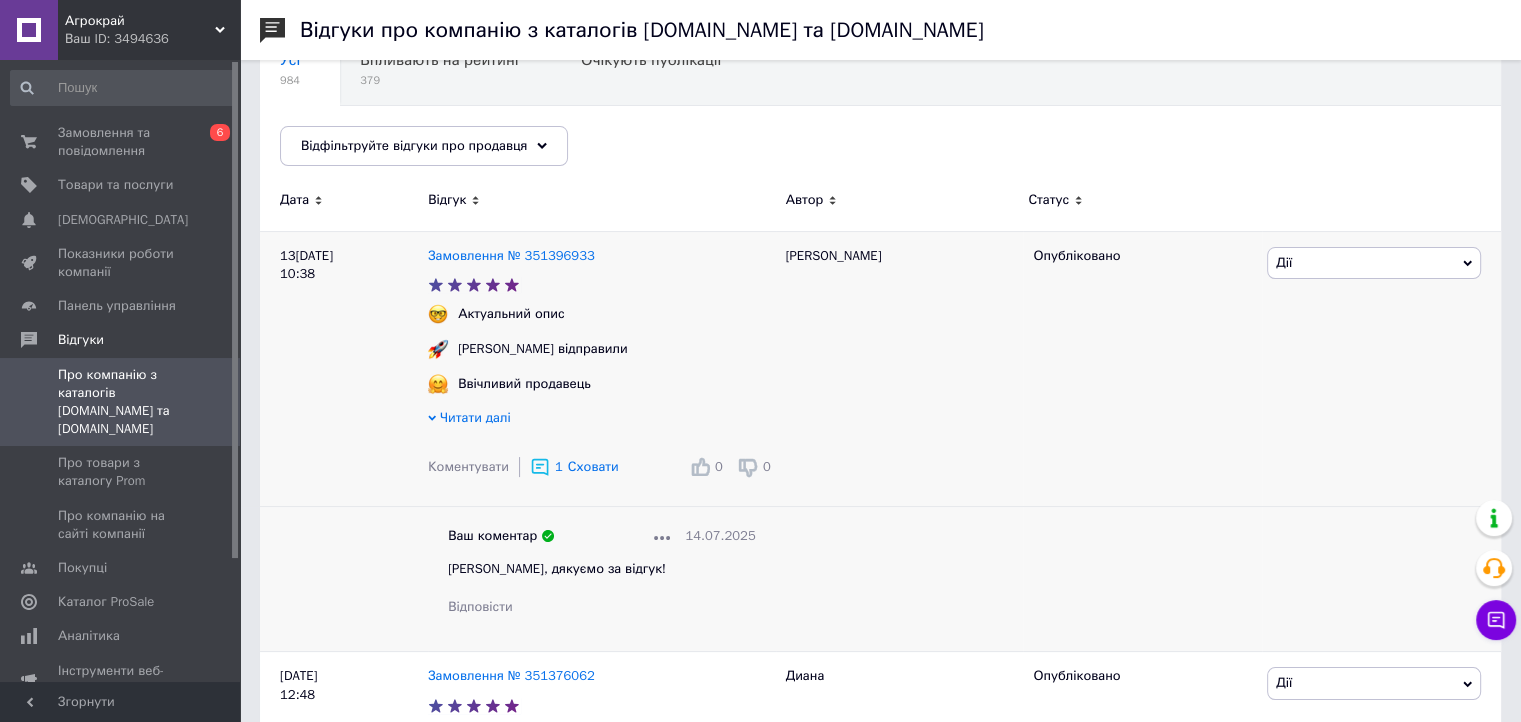 click on "Сховати" at bounding box center (593, 466) 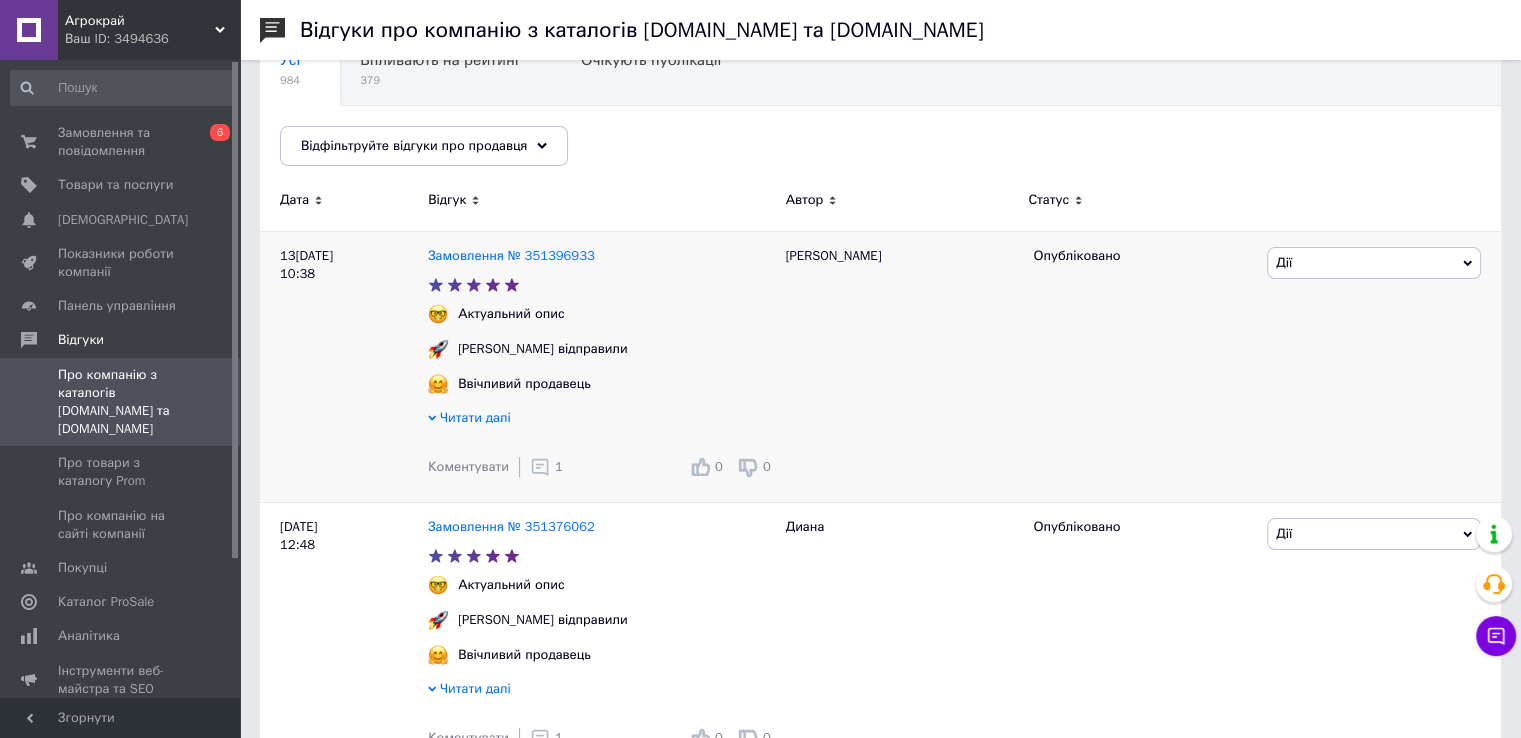 click on "1" at bounding box center (559, 466) 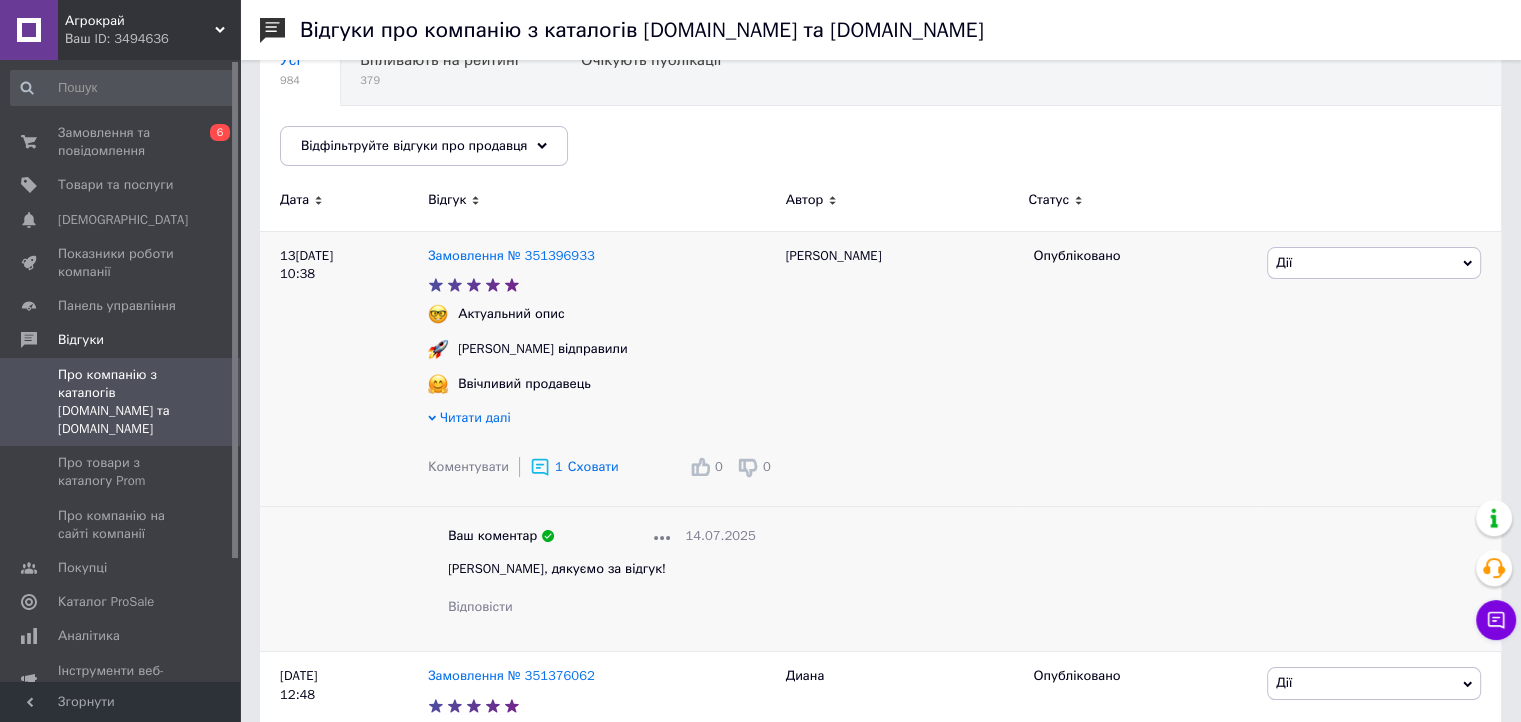 click on "Сховати" at bounding box center (593, 466) 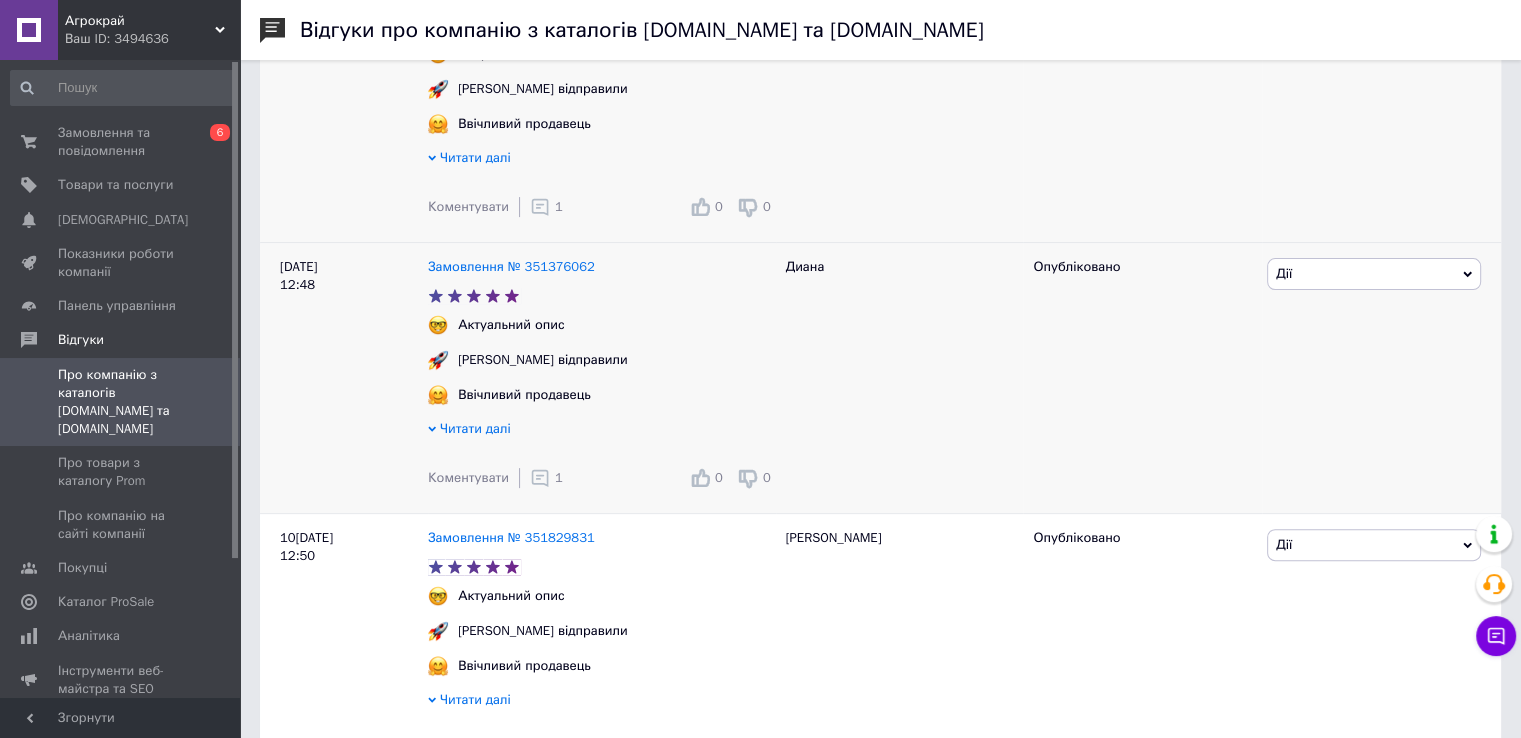 scroll, scrollTop: 500, scrollLeft: 0, axis: vertical 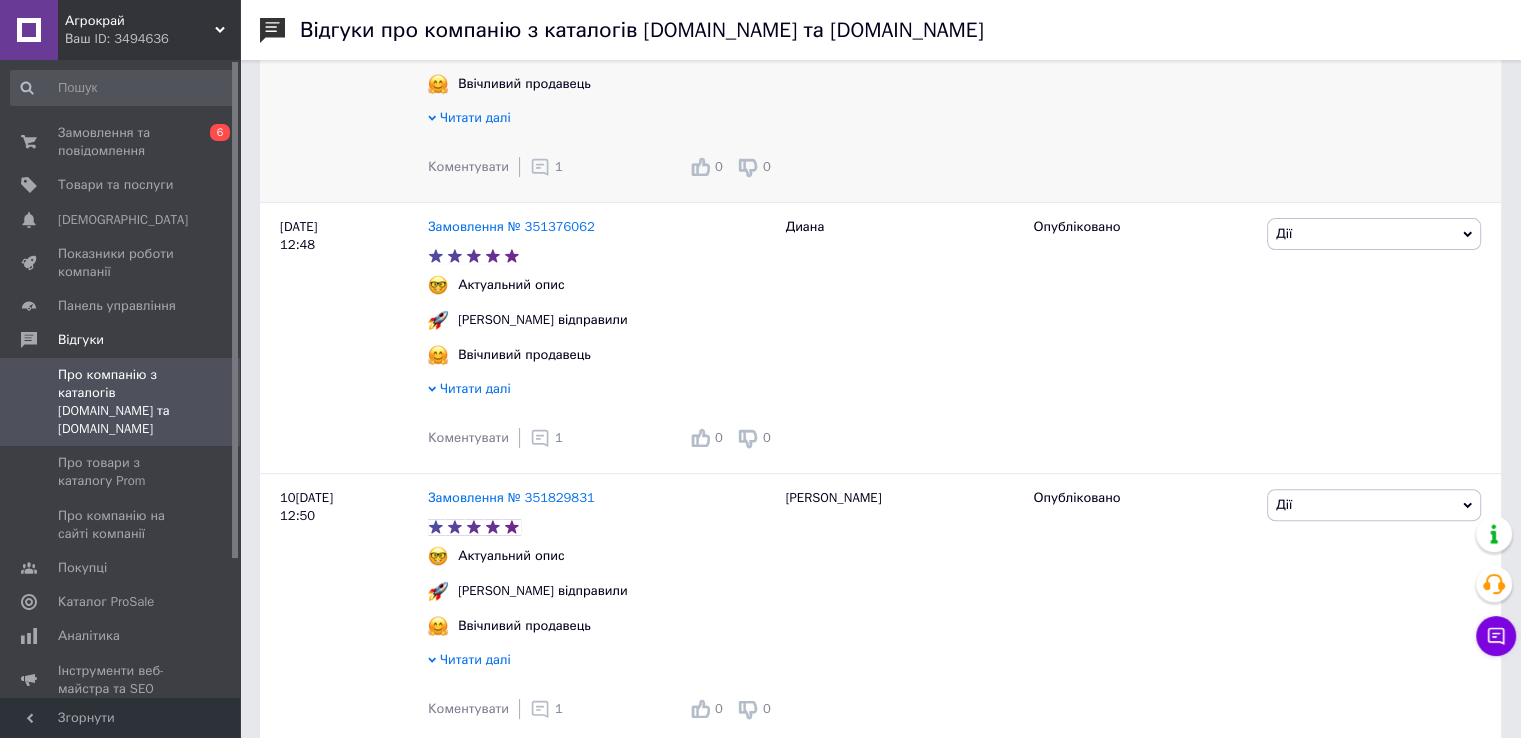 click on "1" at bounding box center (559, 437) 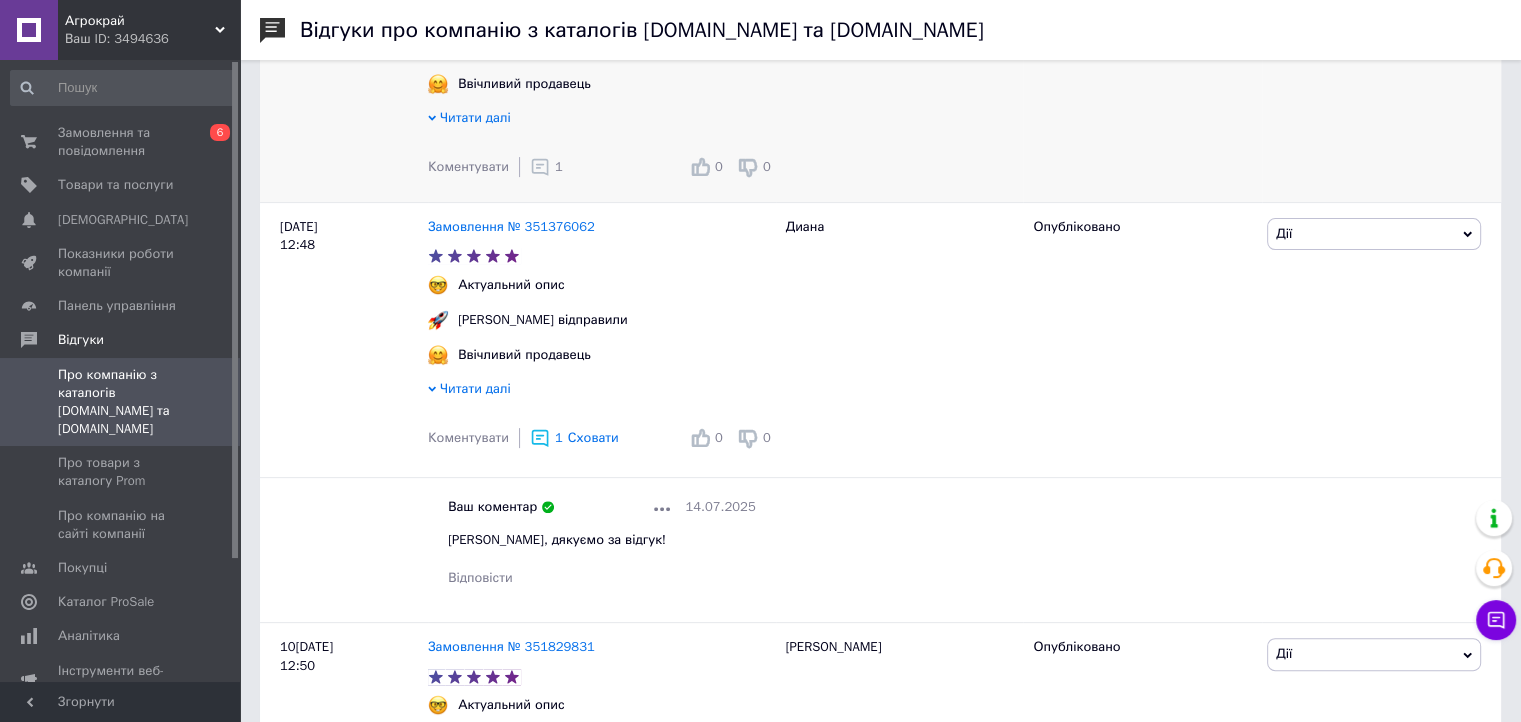 click on "Сховати" at bounding box center (593, 437) 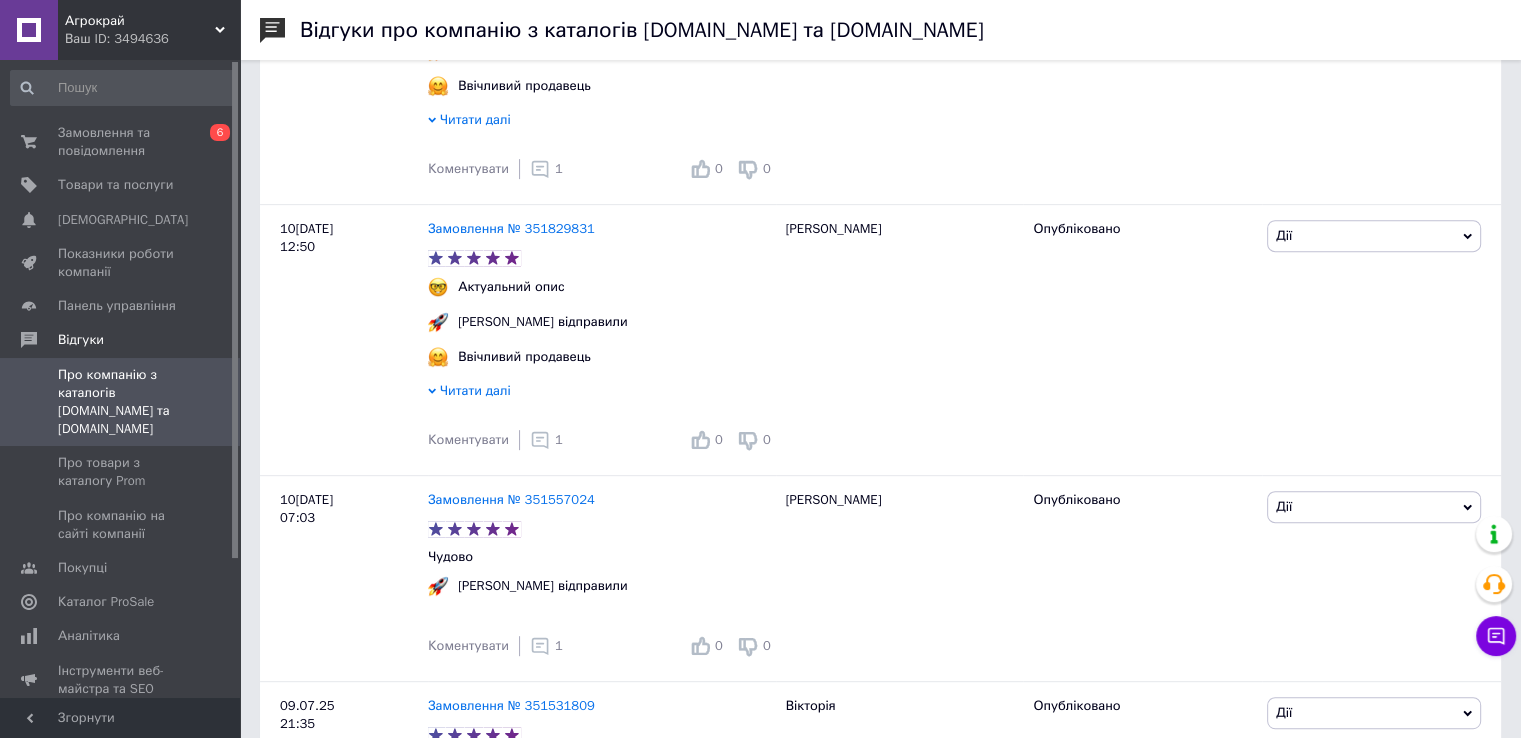 scroll, scrollTop: 800, scrollLeft: 0, axis: vertical 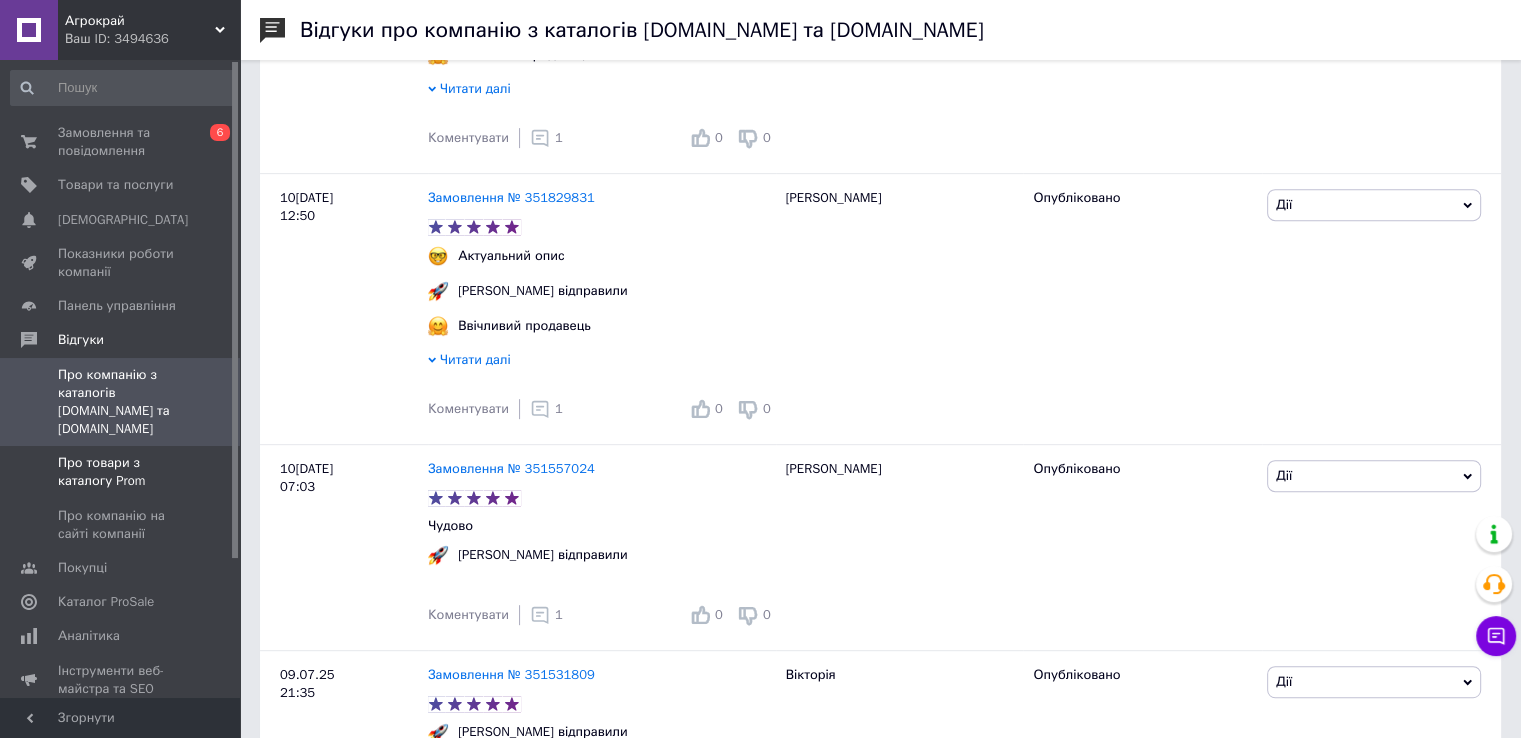 click on "Про товари з каталогу Prom" at bounding box center [121, 472] 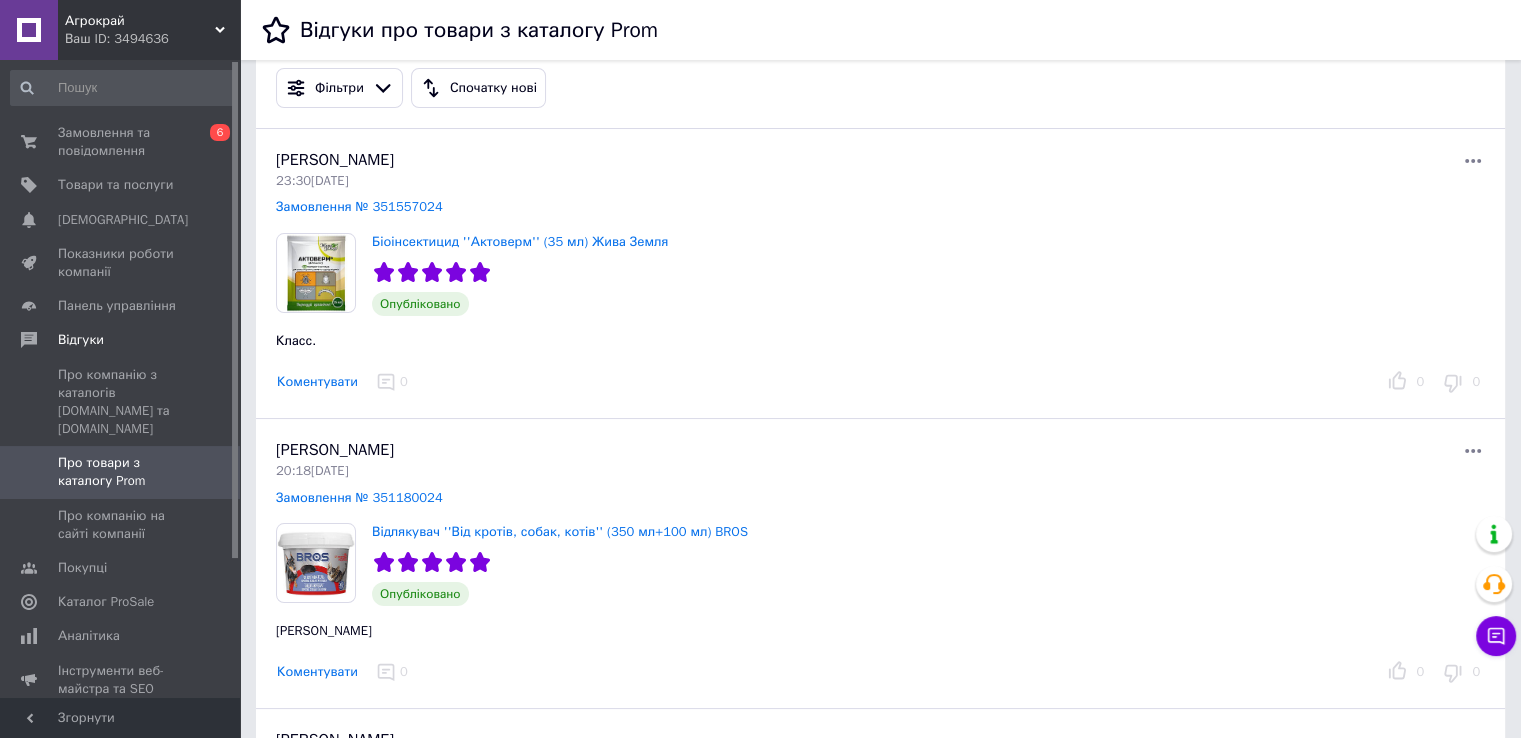 scroll, scrollTop: 0, scrollLeft: 0, axis: both 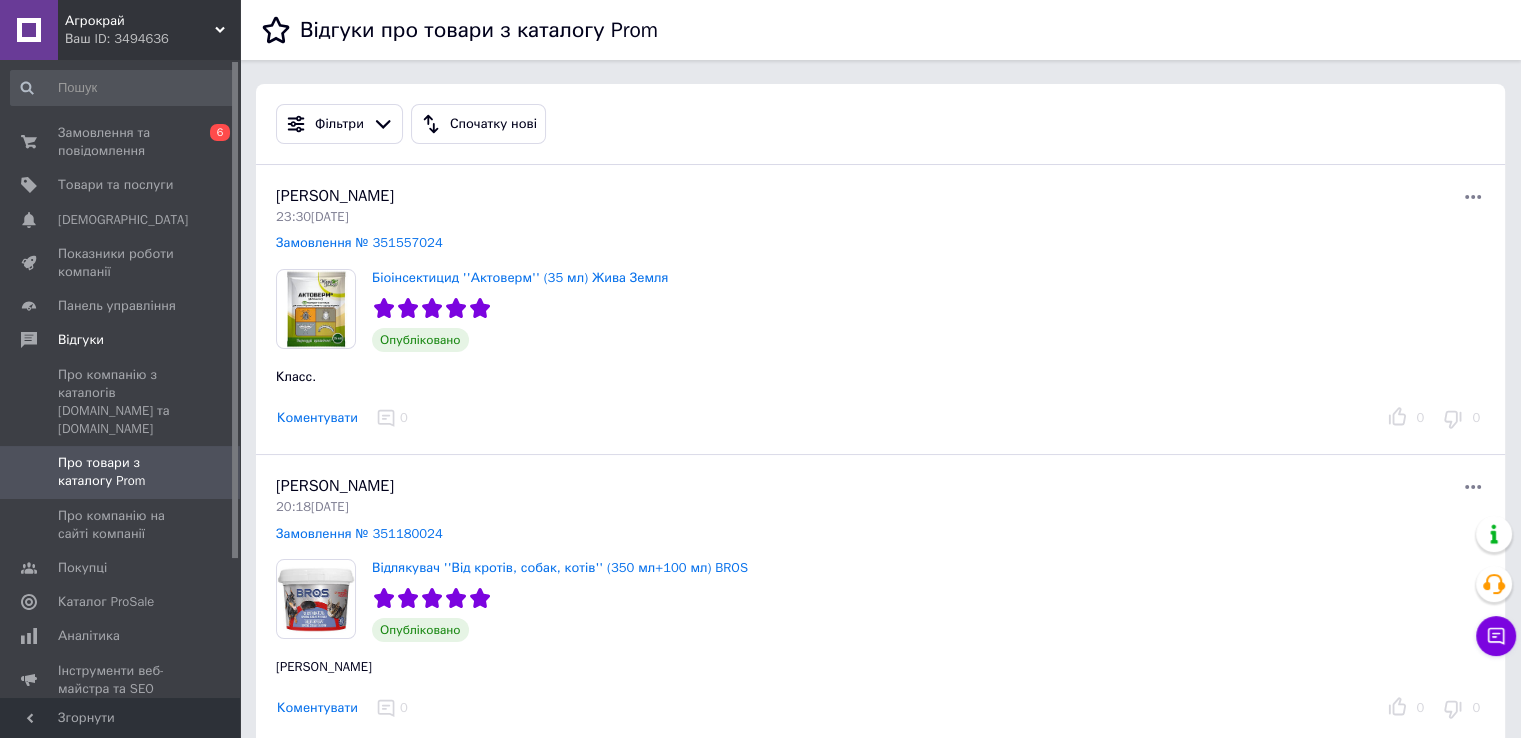 click on "Коментувати" at bounding box center (317, 418) 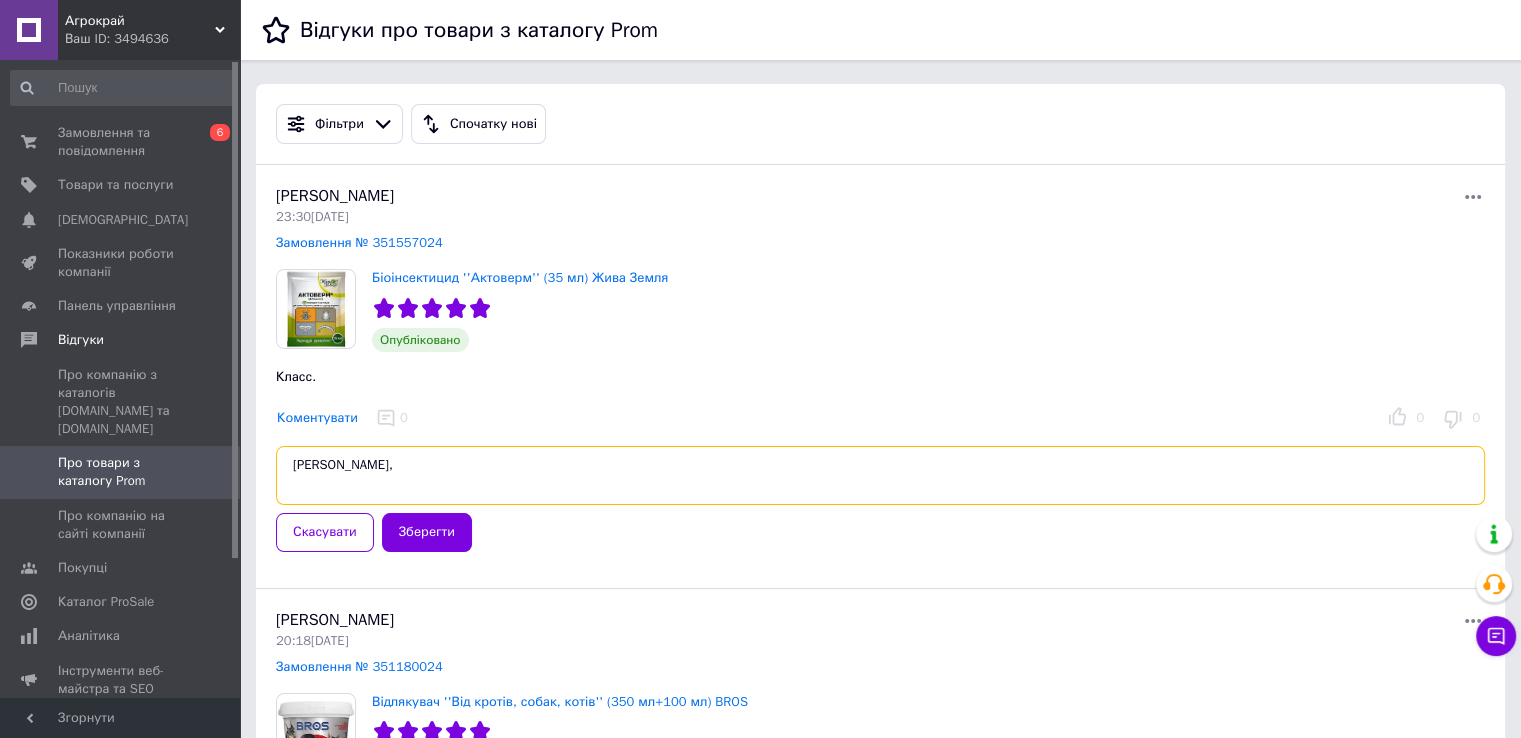paste on "раді, що біоінсектицид вам сподобався. Нехай і надалі ефективно працює та захищає ваші рослини!" 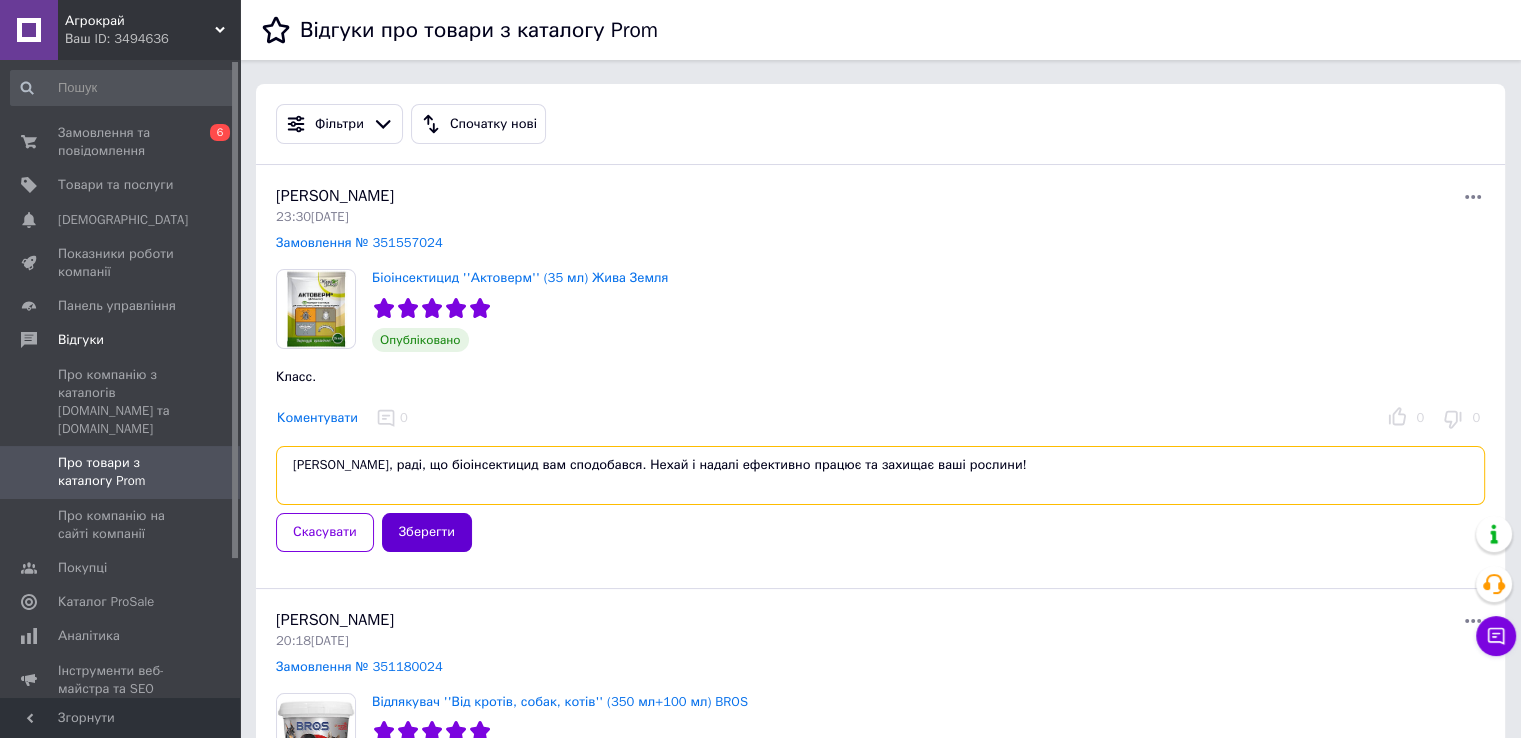 type on "Владиславе, раді, що біоінсектицид вам сподобався. Нехай і надалі ефективно працює та захищає ваші рослини!" 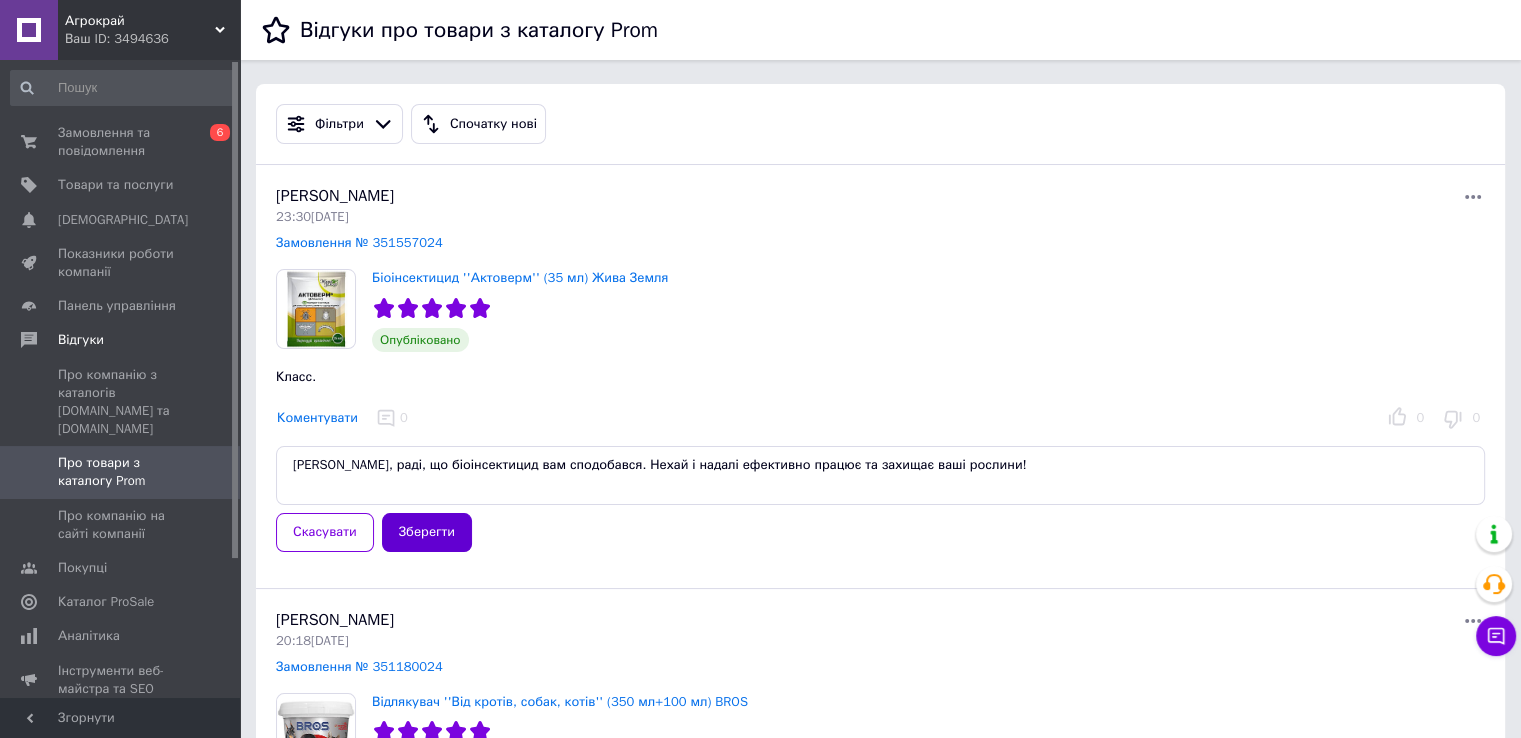 click on "Зберегти" at bounding box center [427, 532] 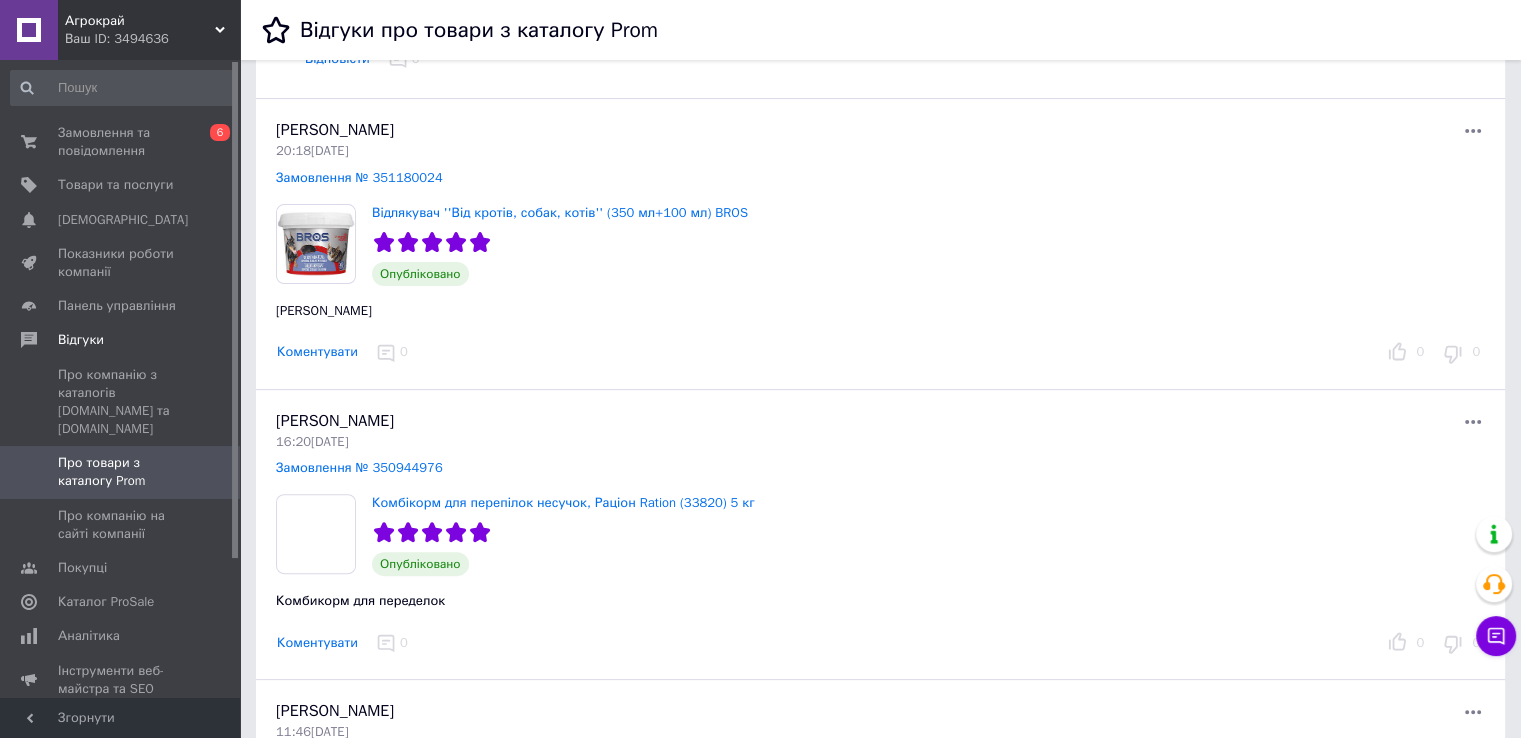 scroll, scrollTop: 500, scrollLeft: 0, axis: vertical 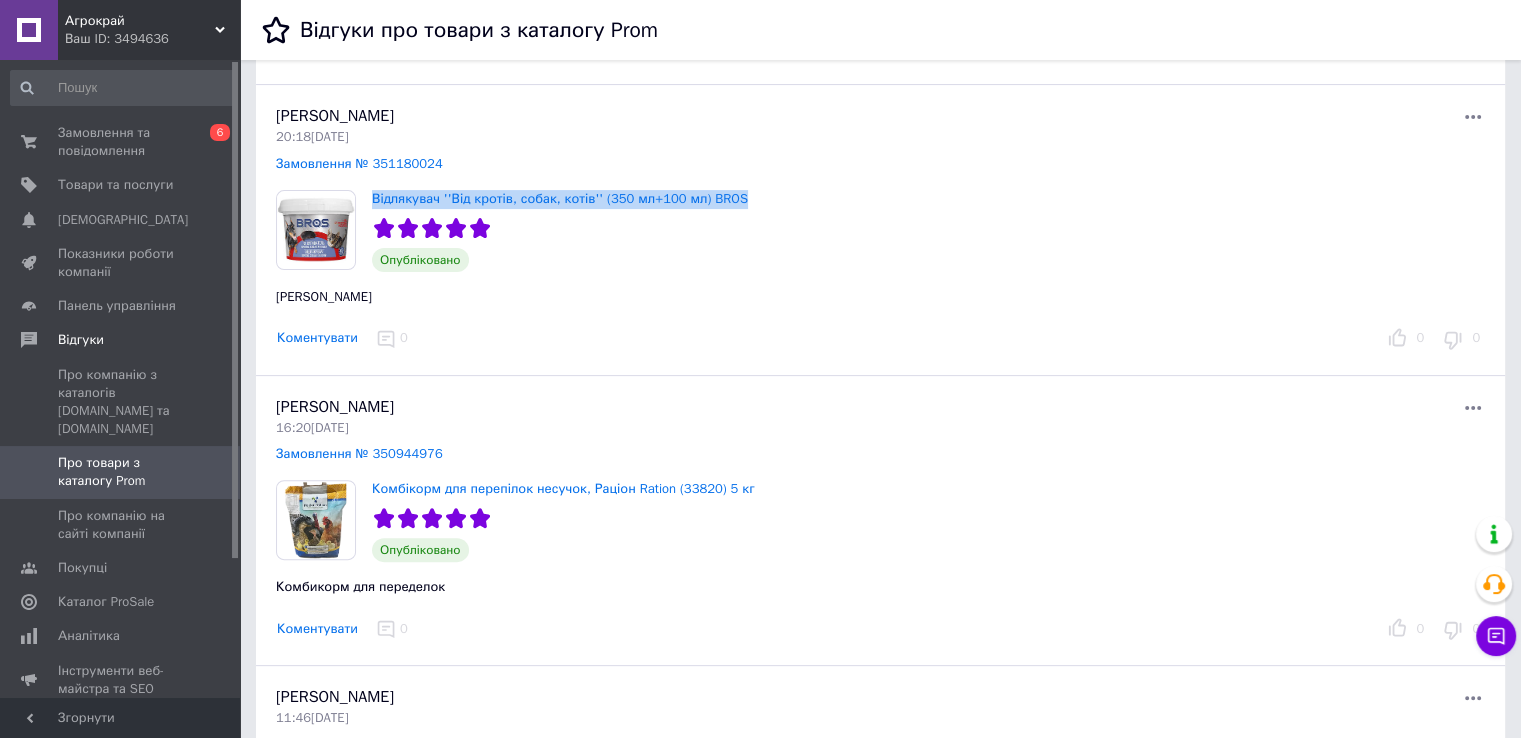 drag, startPoint x: 378, startPoint y: 189, endPoint x: 798, endPoint y: 191, distance: 420.00476 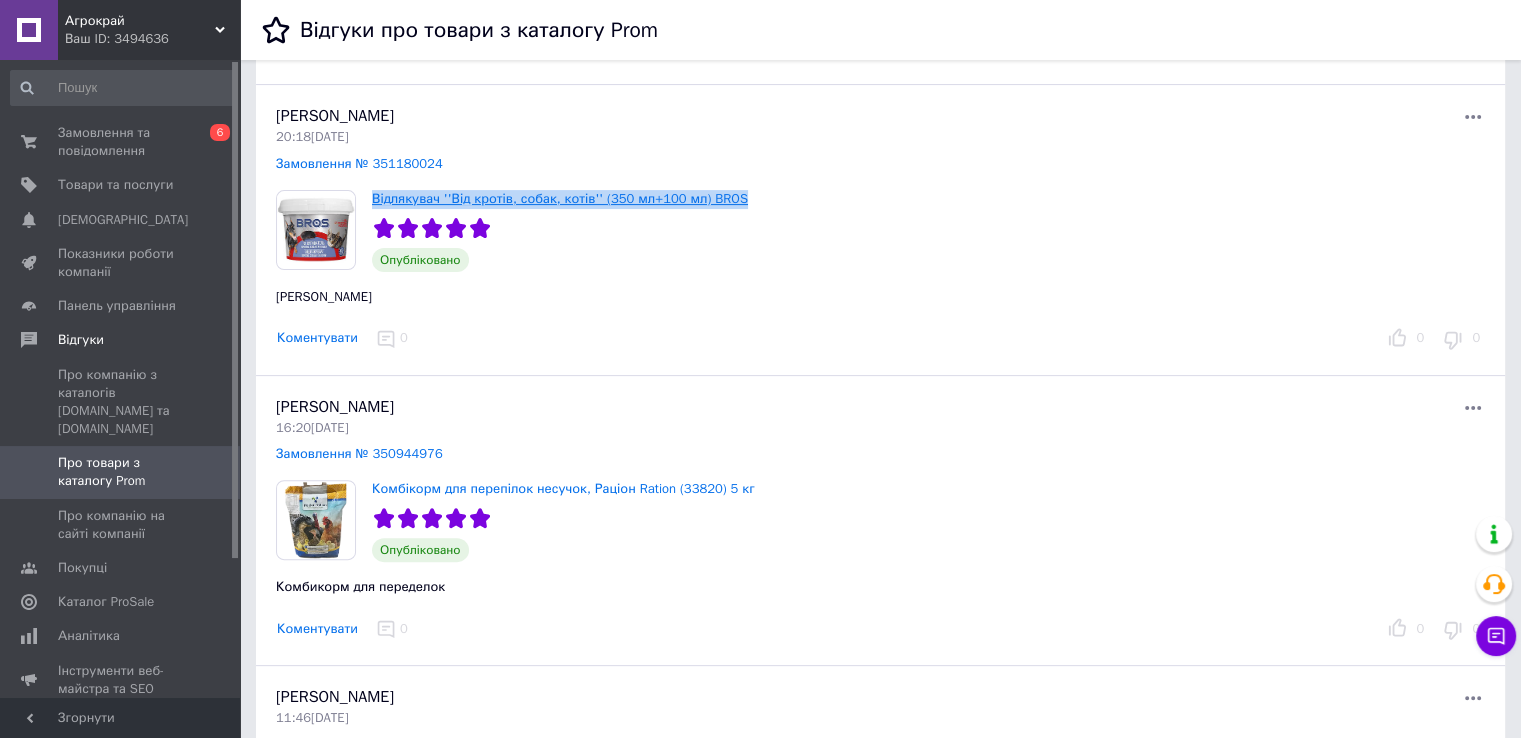 copy on "Відлякувач ''Від кротів, собак, котів'' (350 мл+100 мл) BROS" 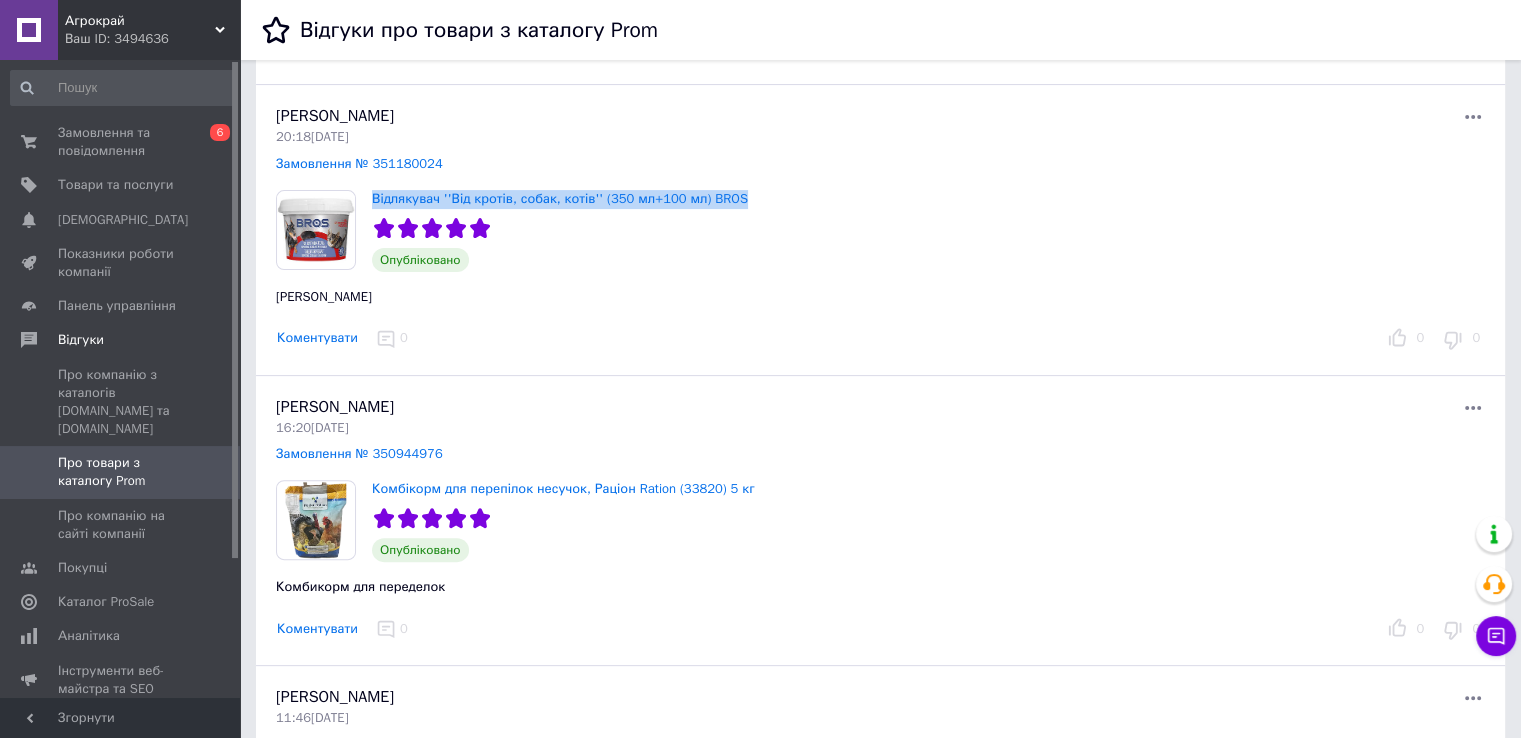 click on "Коментувати" at bounding box center [317, 338] 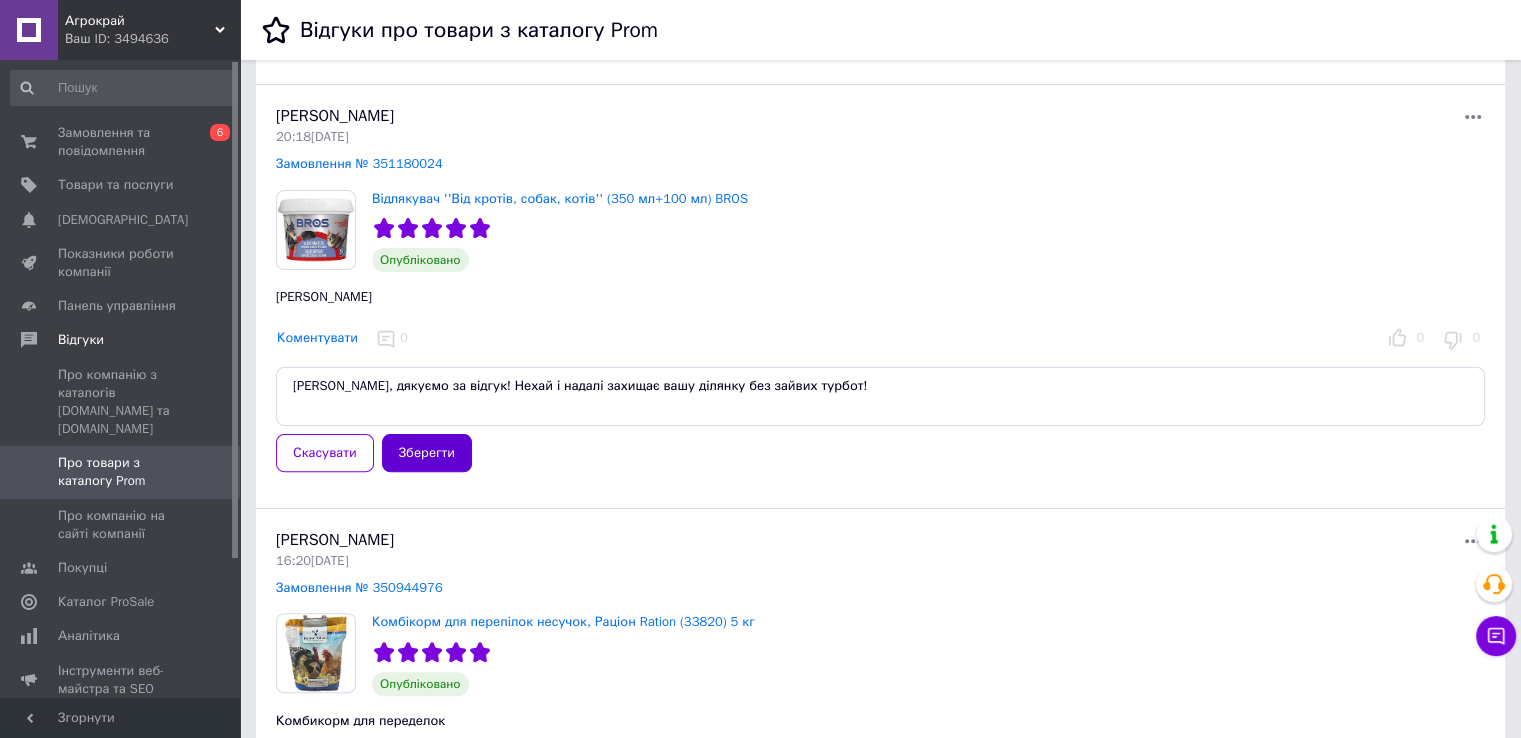 type on "Андрію, дякуємо за відгук! Нехай і надалі захищає вашу ділянку без зайвих турбот!" 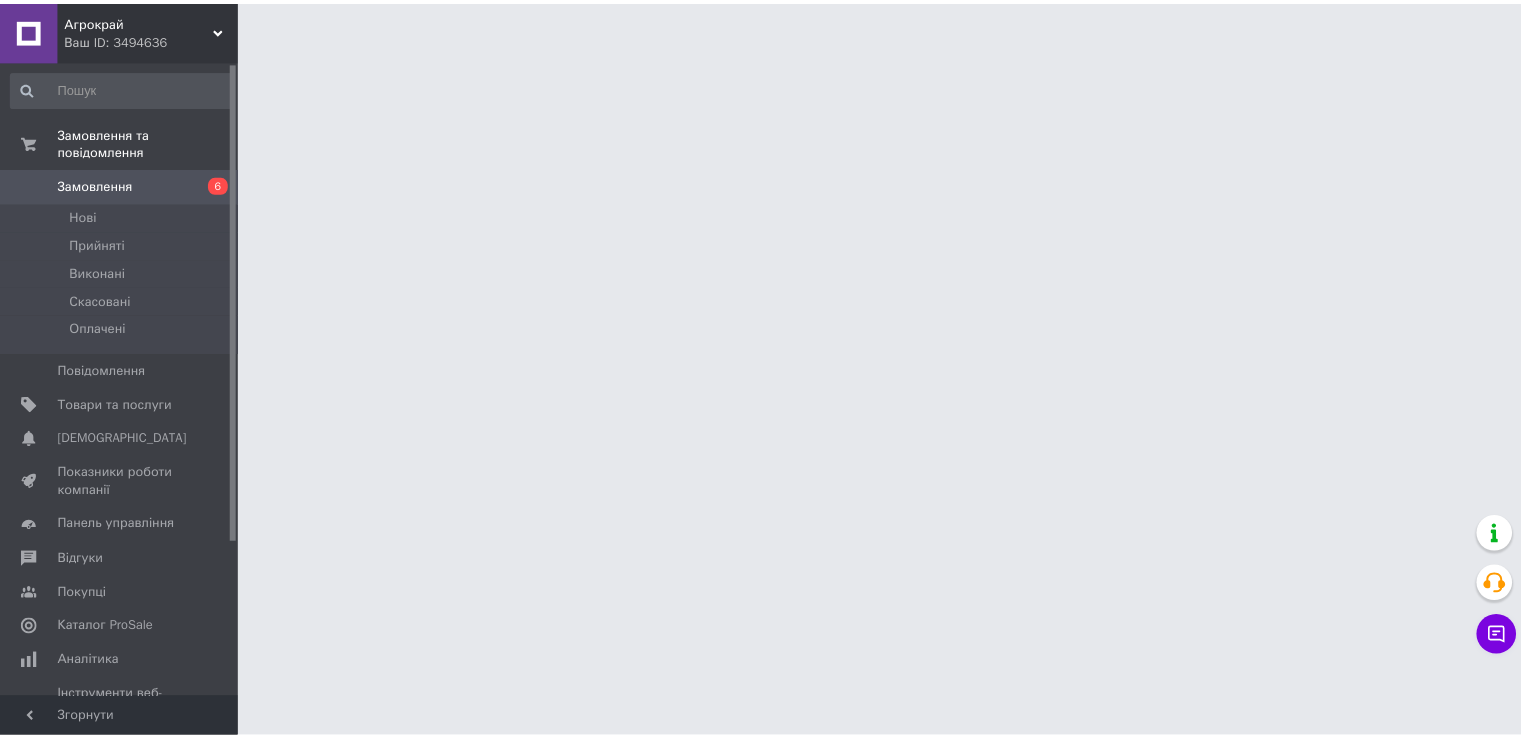 scroll, scrollTop: 0, scrollLeft: 0, axis: both 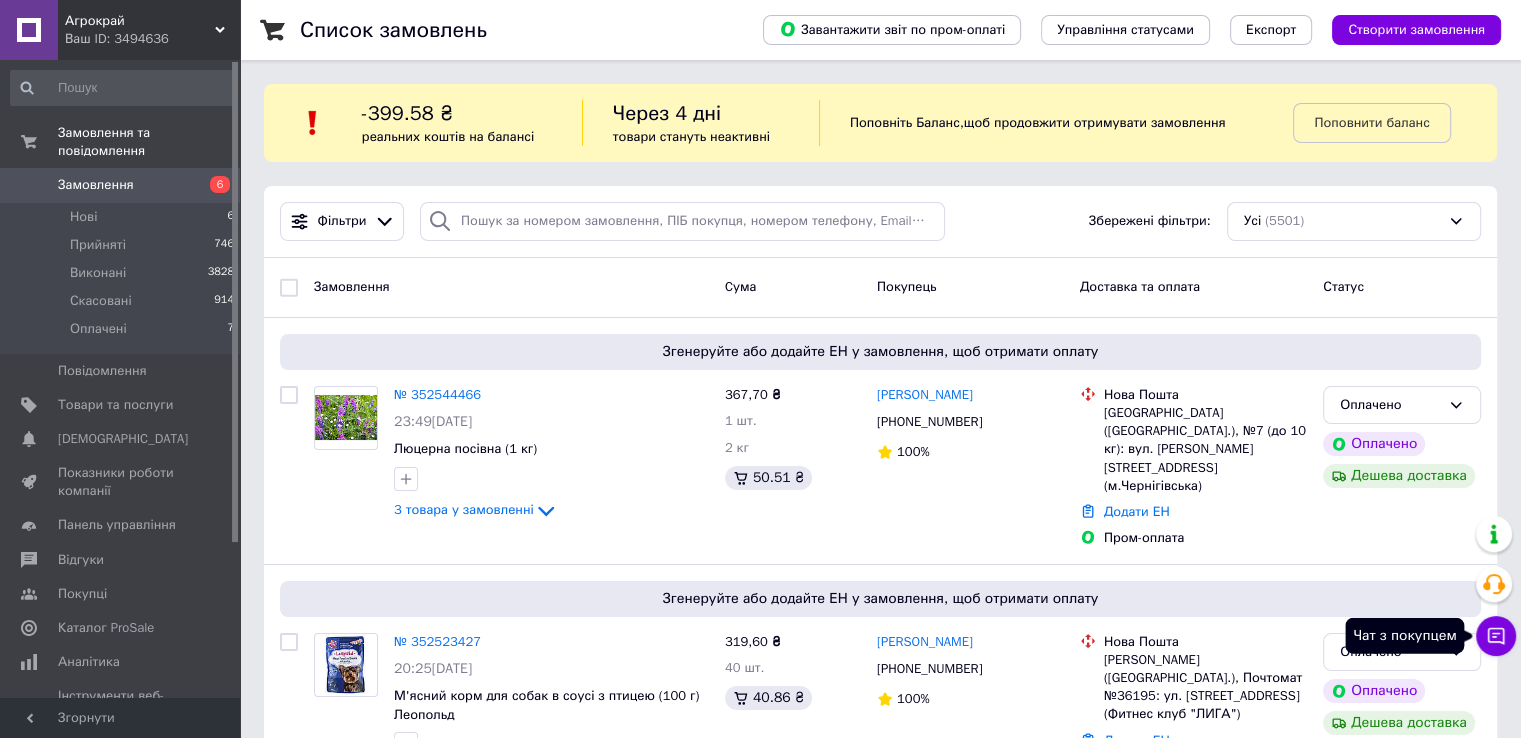 click 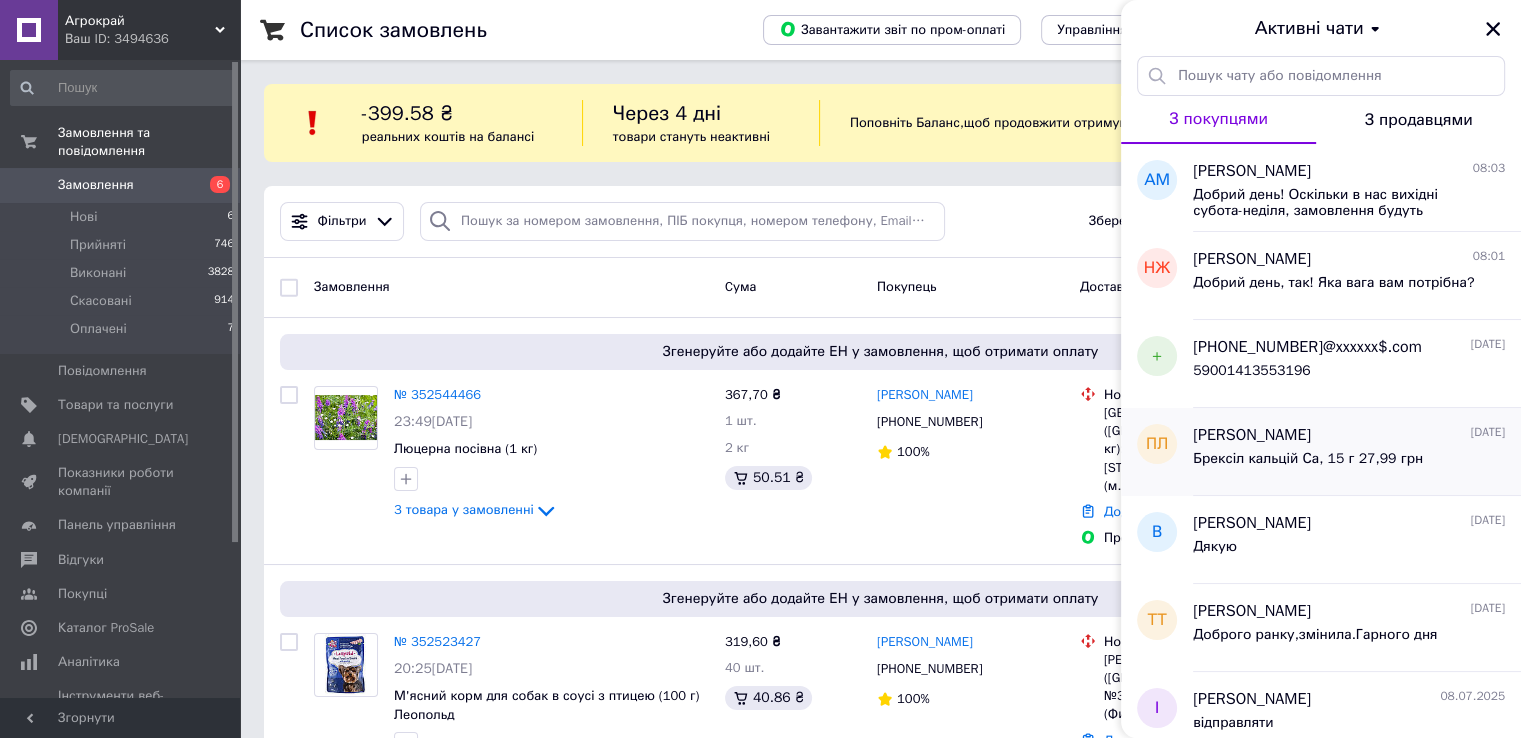 click on "Брексіл кальцій Са, 15 г 27,99 грн" at bounding box center (1308, 459) 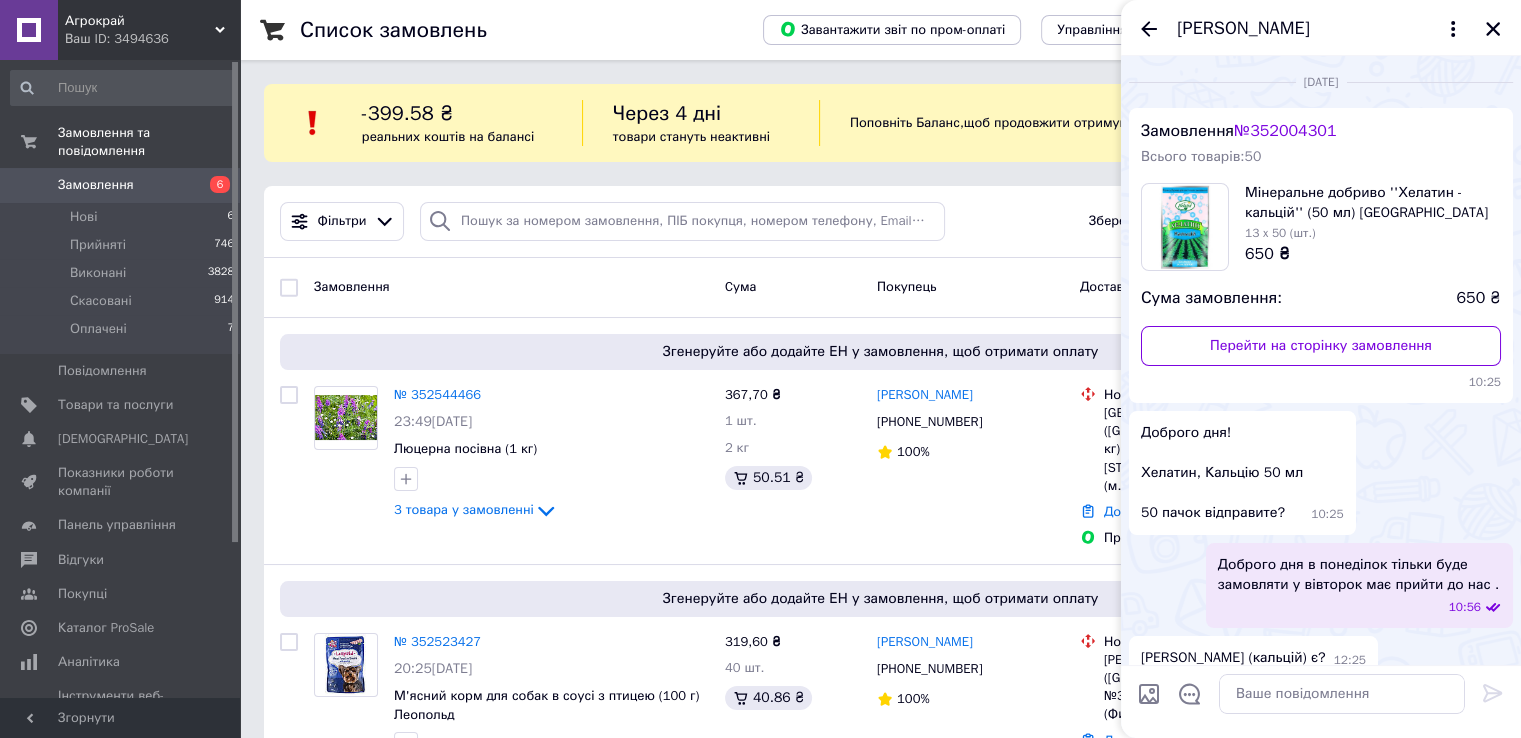scroll, scrollTop: 77, scrollLeft: 0, axis: vertical 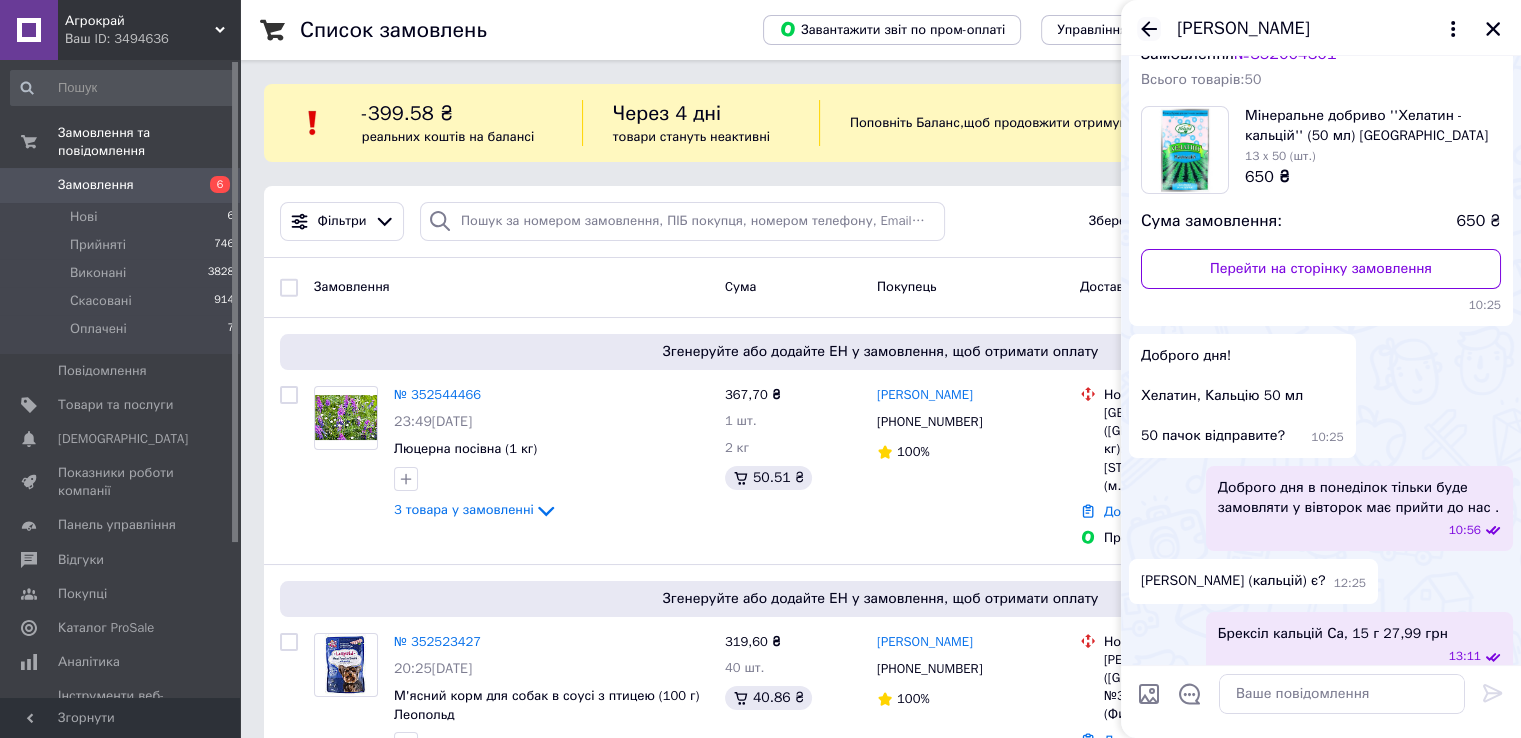 click 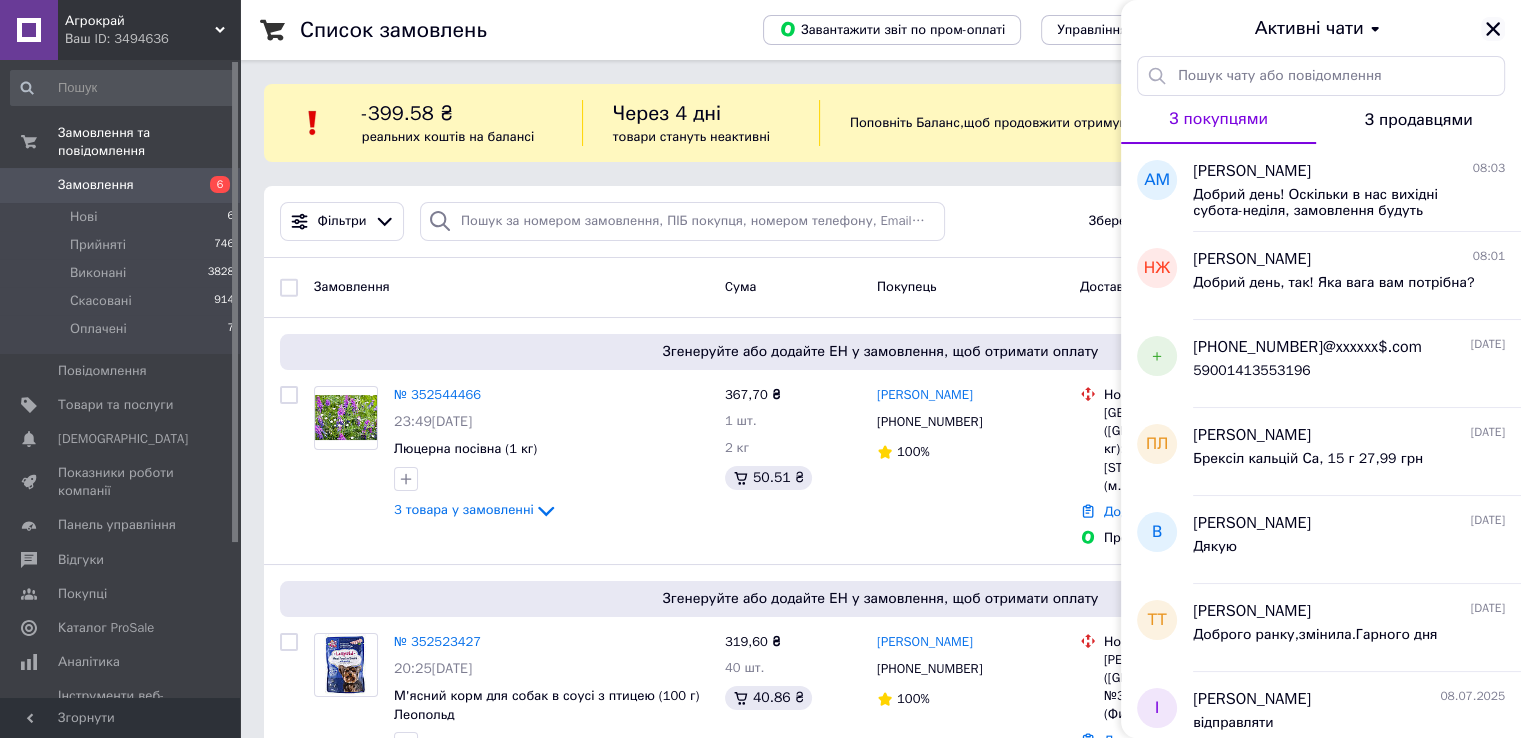 click 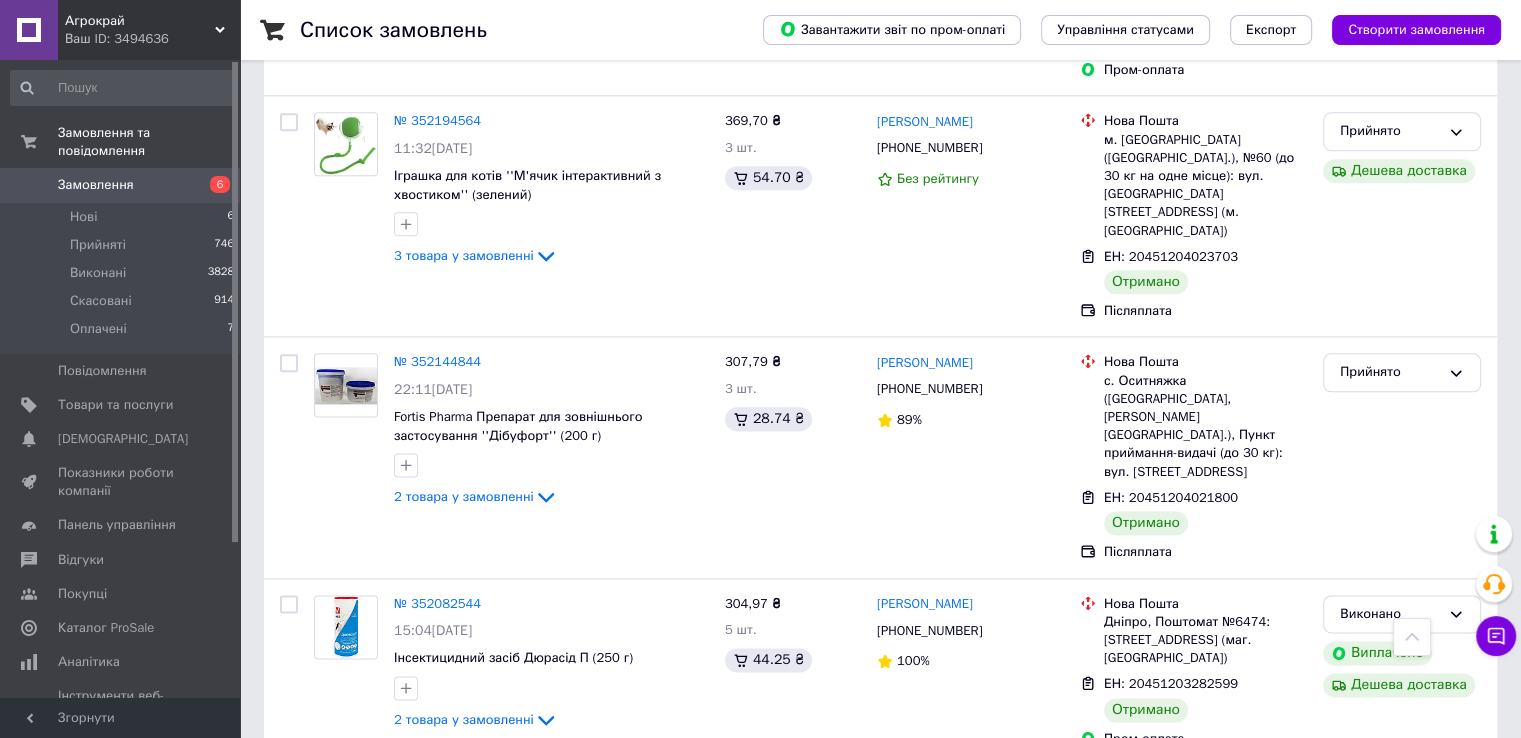 scroll, scrollTop: 2400, scrollLeft: 0, axis: vertical 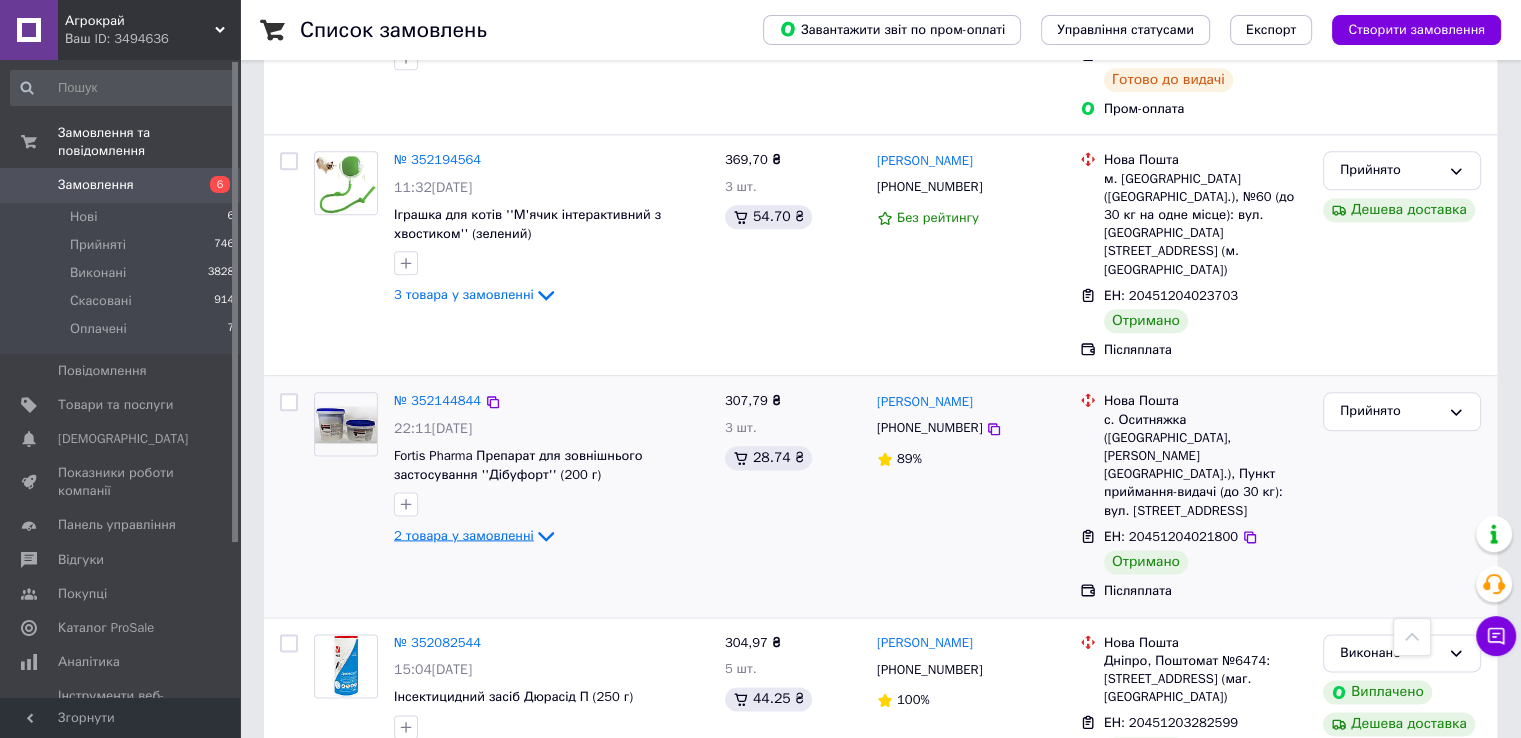 click 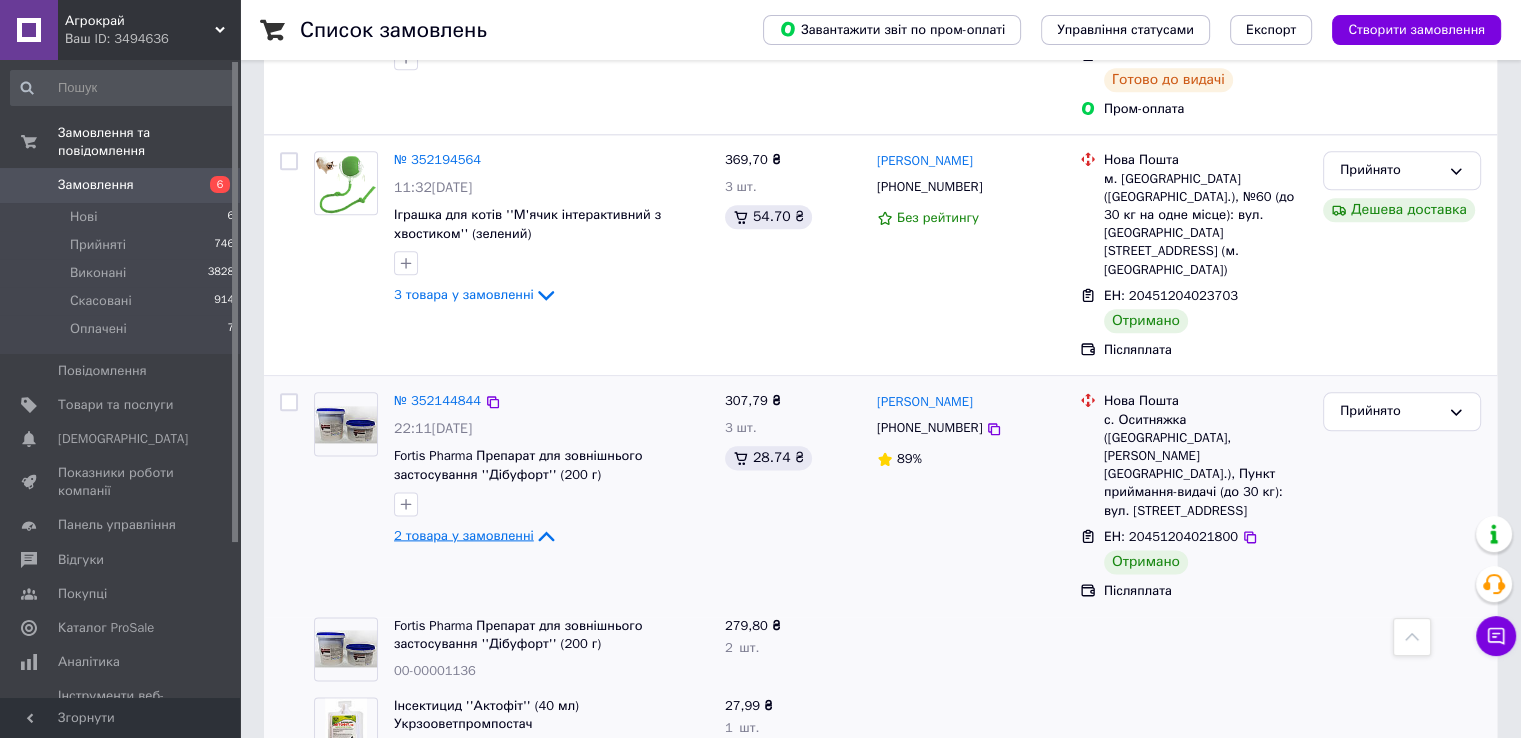 click 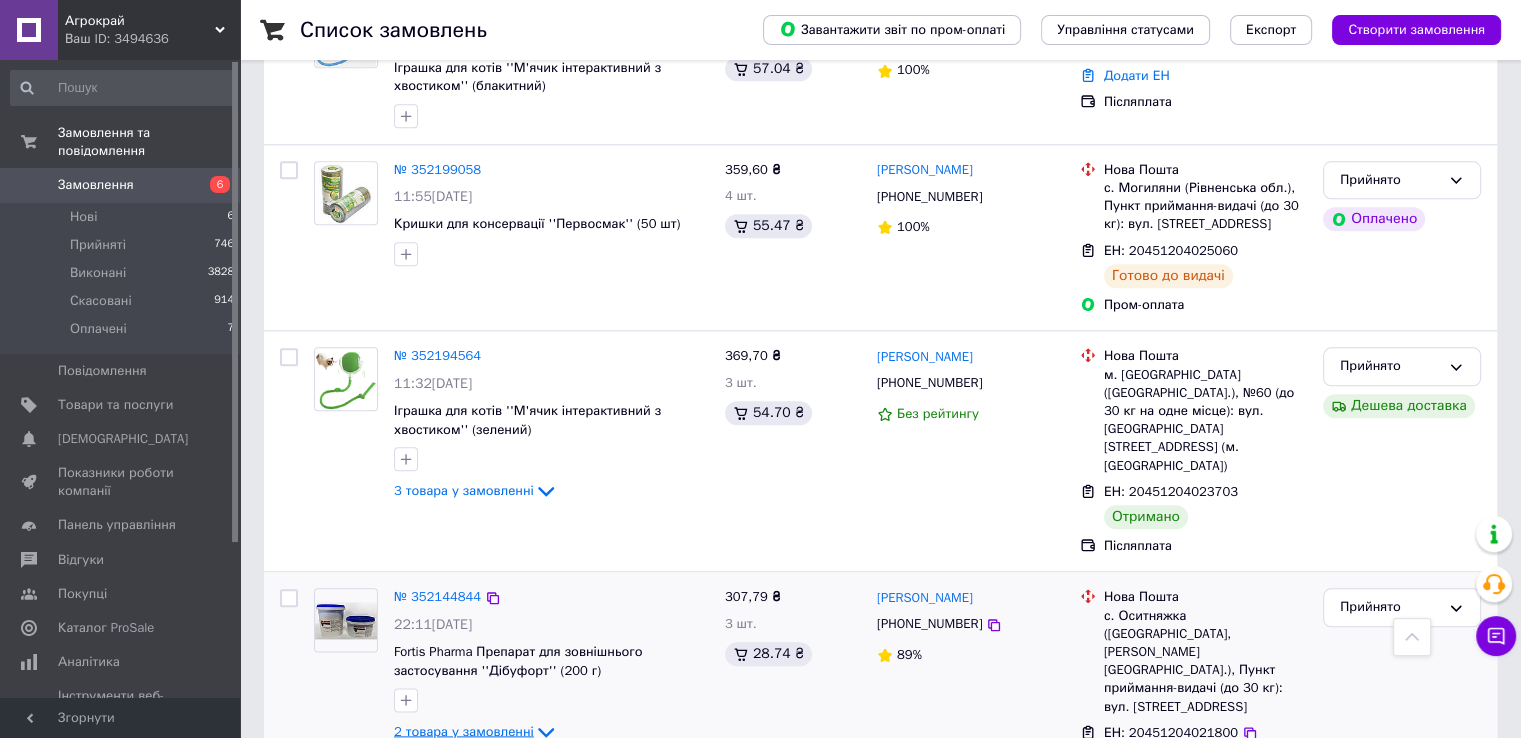 scroll, scrollTop: 2200, scrollLeft: 0, axis: vertical 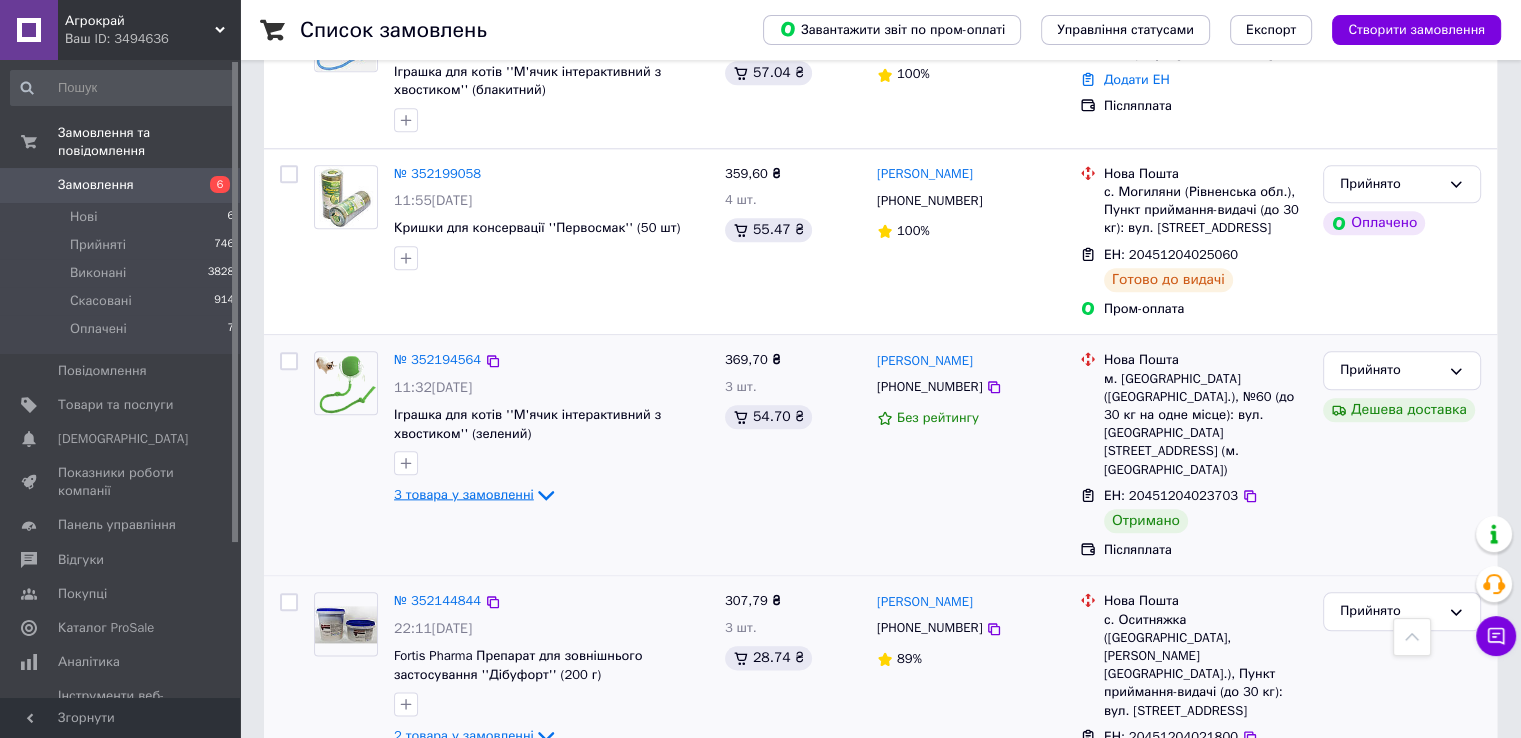 click 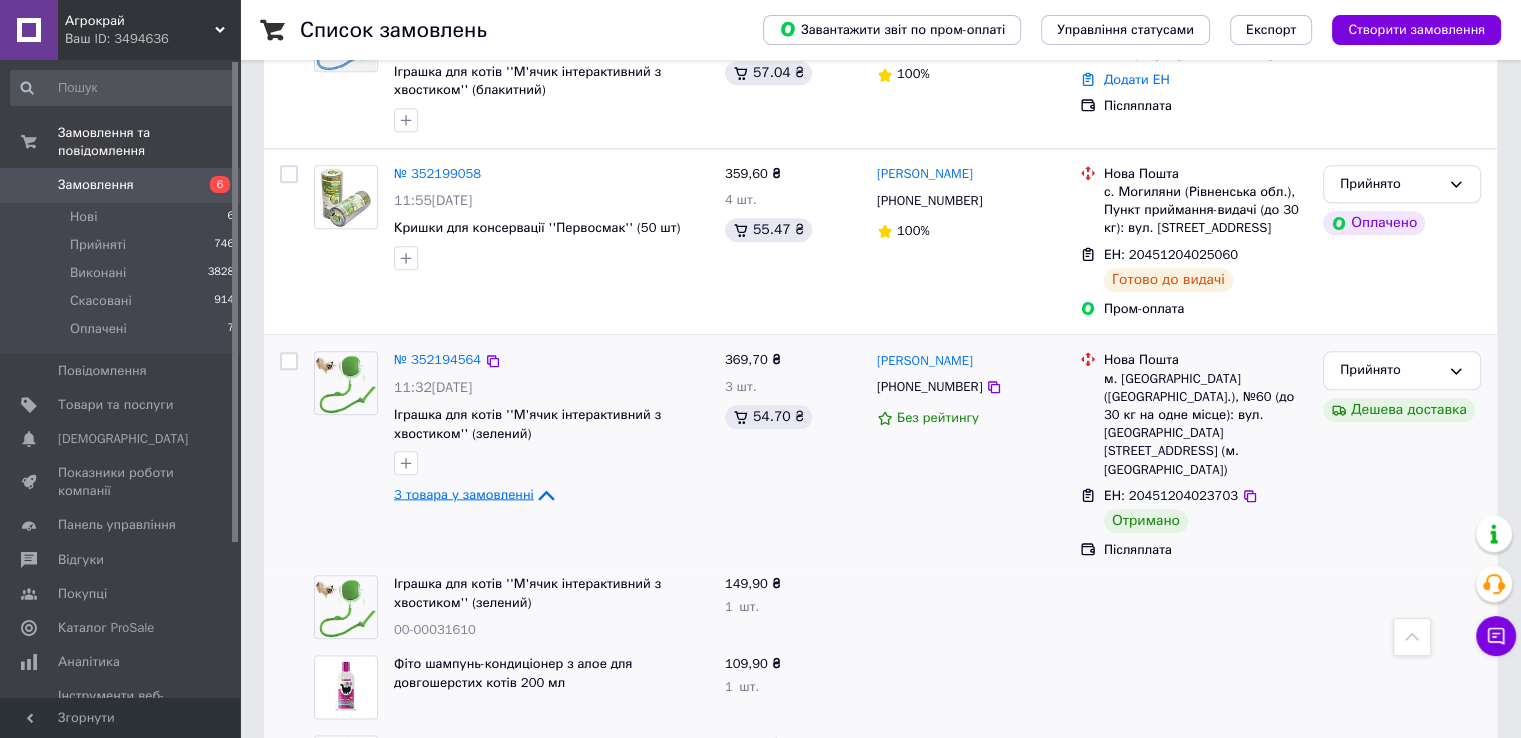 click 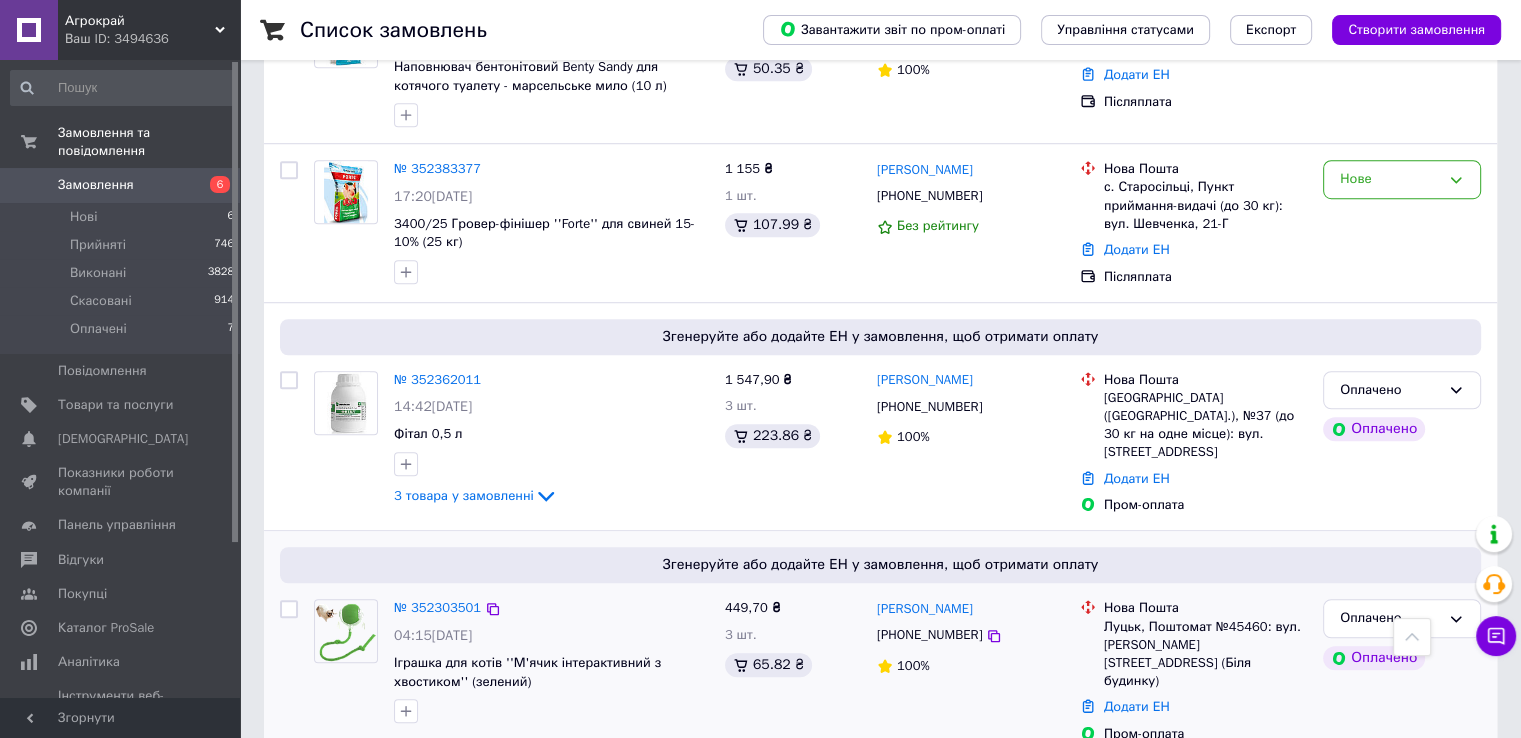 scroll, scrollTop: 1400, scrollLeft: 0, axis: vertical 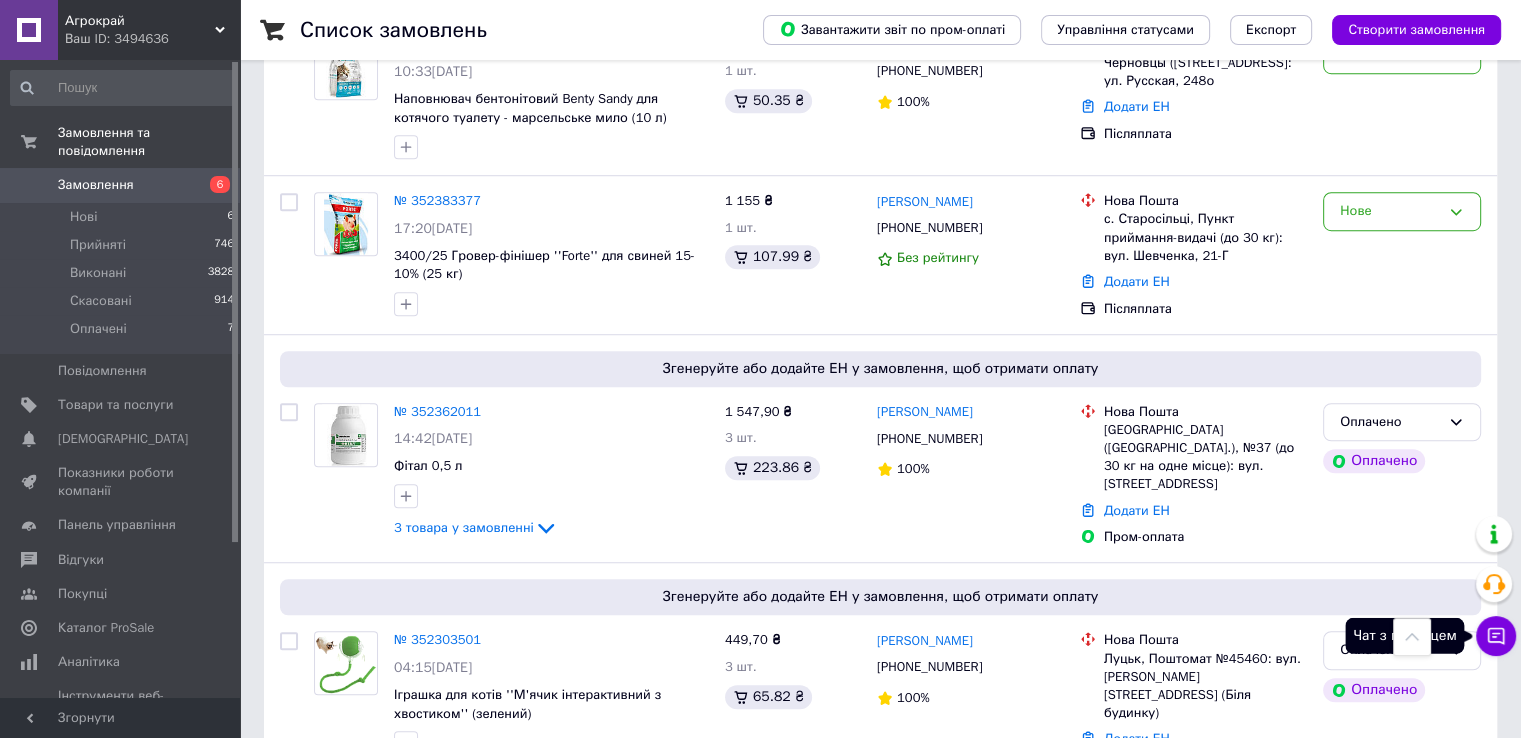 click 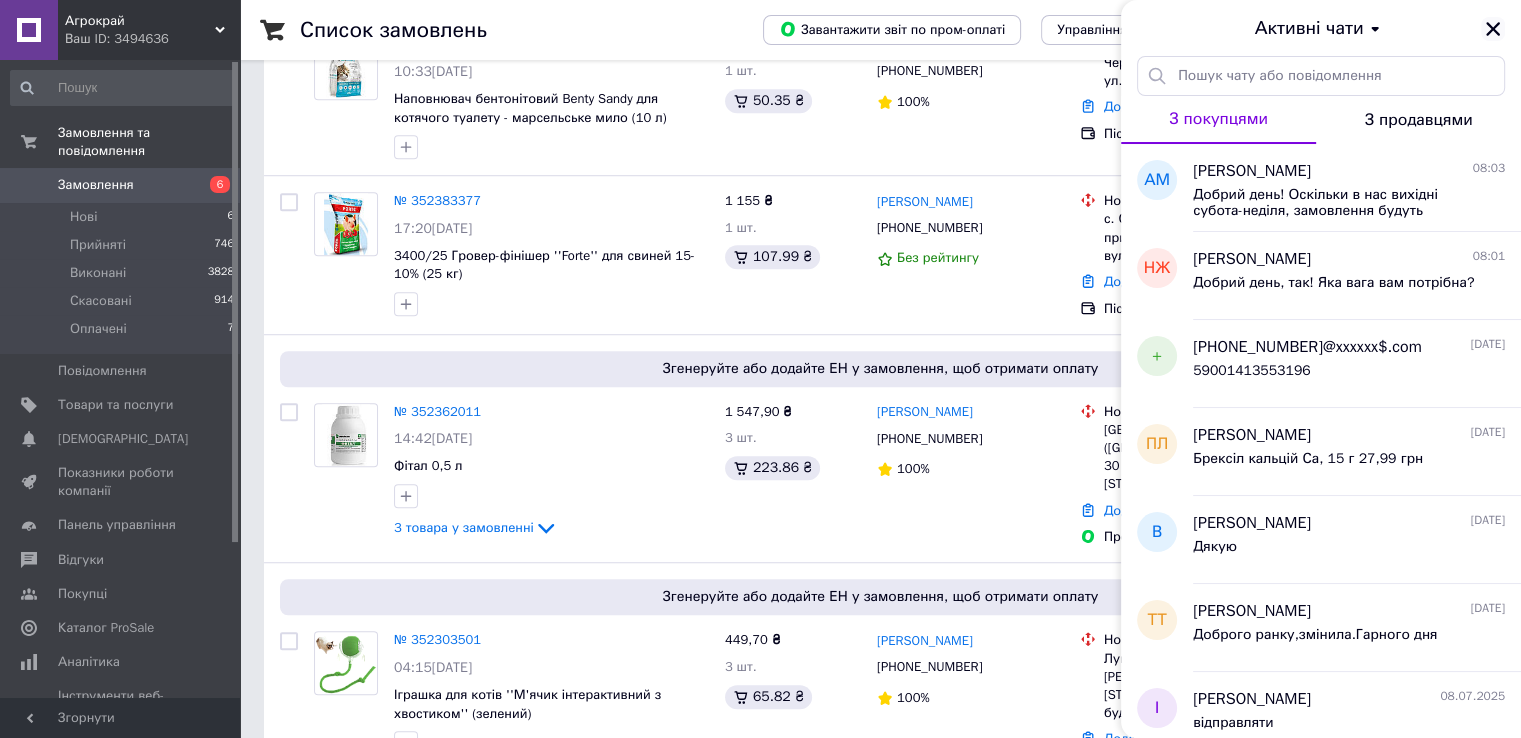 click 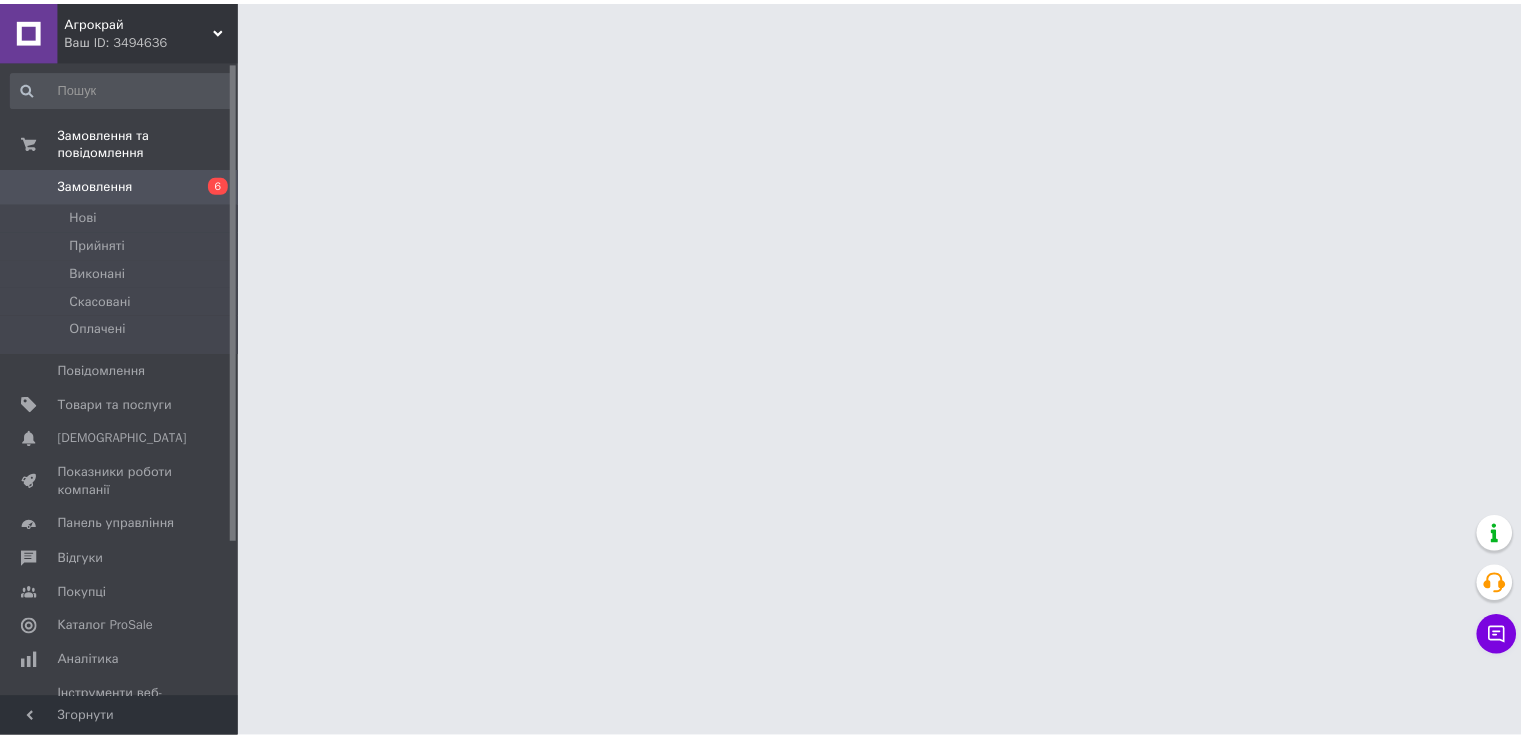 scroll, scrollTop: 0, scrollLeft: 0, axis: both 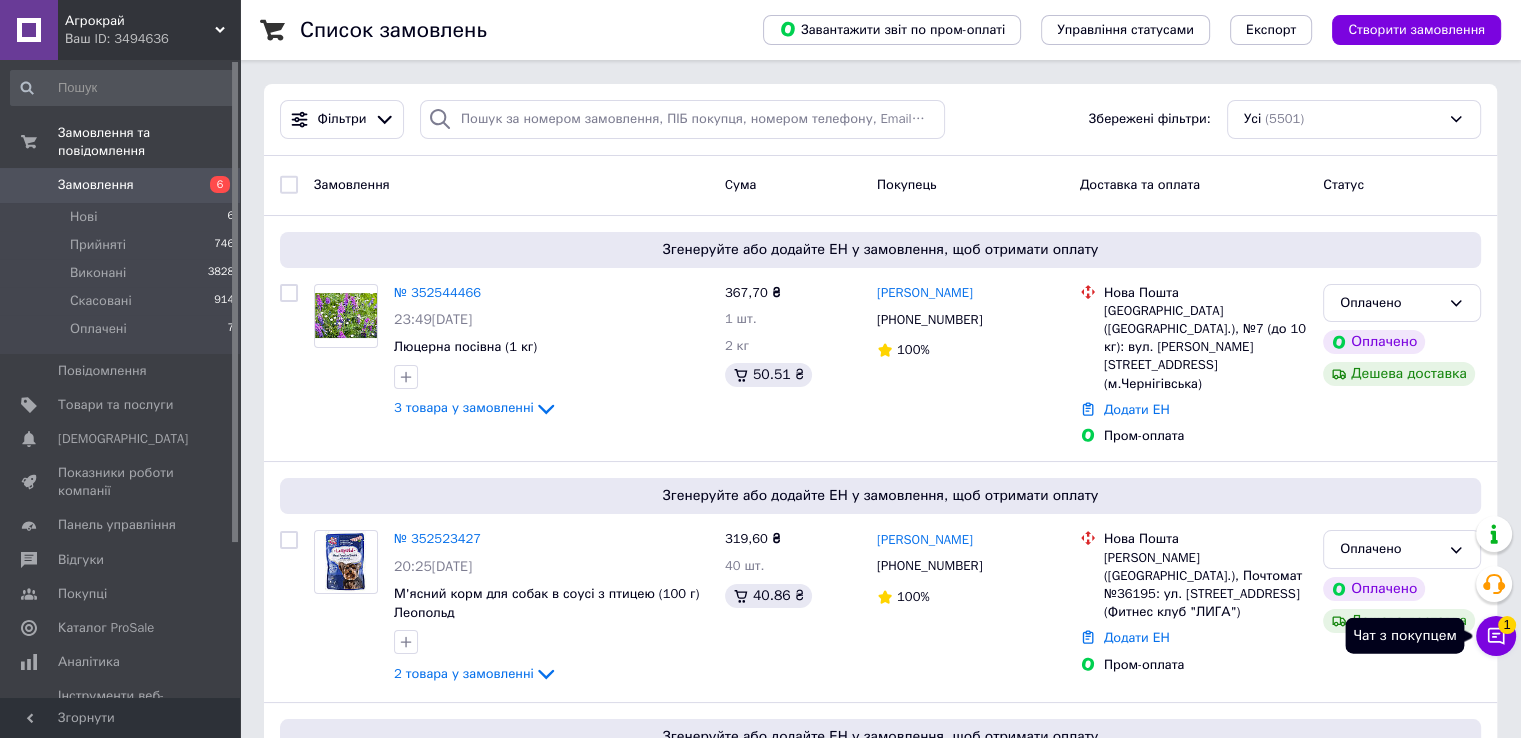 click on "Чат з покупцем 1" at bounding box center (1496, 636) 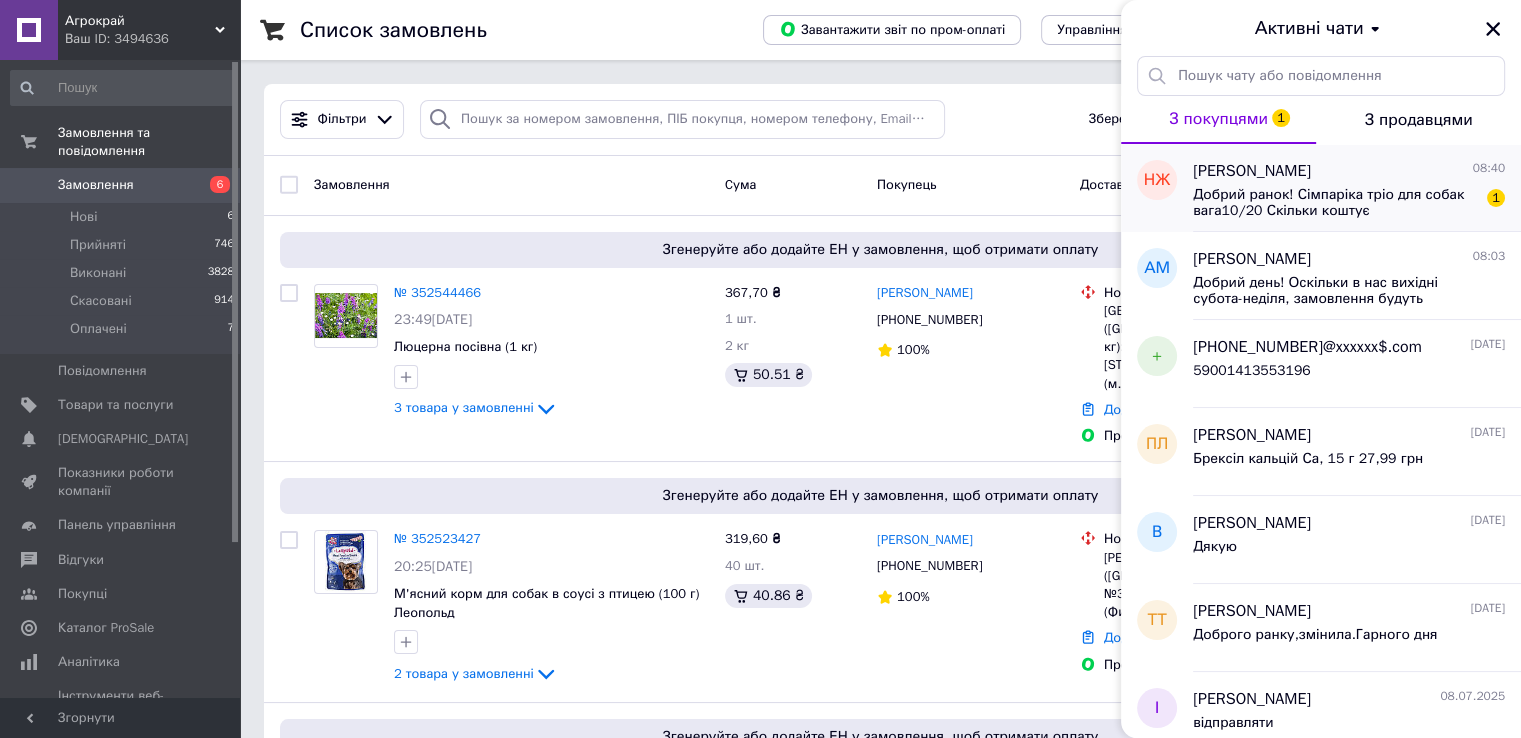 click on "Добрий ранок!
Сімпаріка тріо для собак вага10/20
Скільки коштує" at bounding box center [1335, 203] 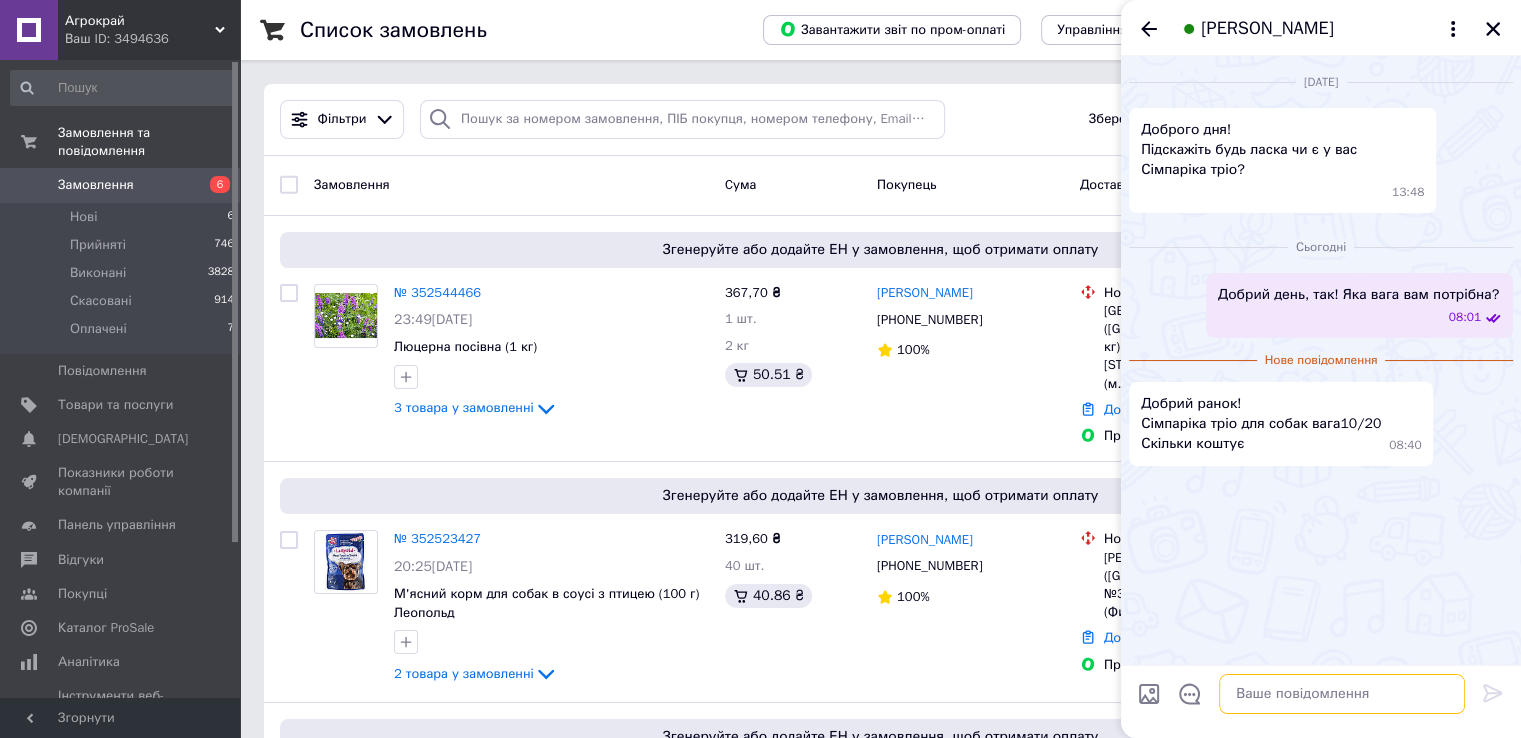 click at bounding box center (1342, 694) 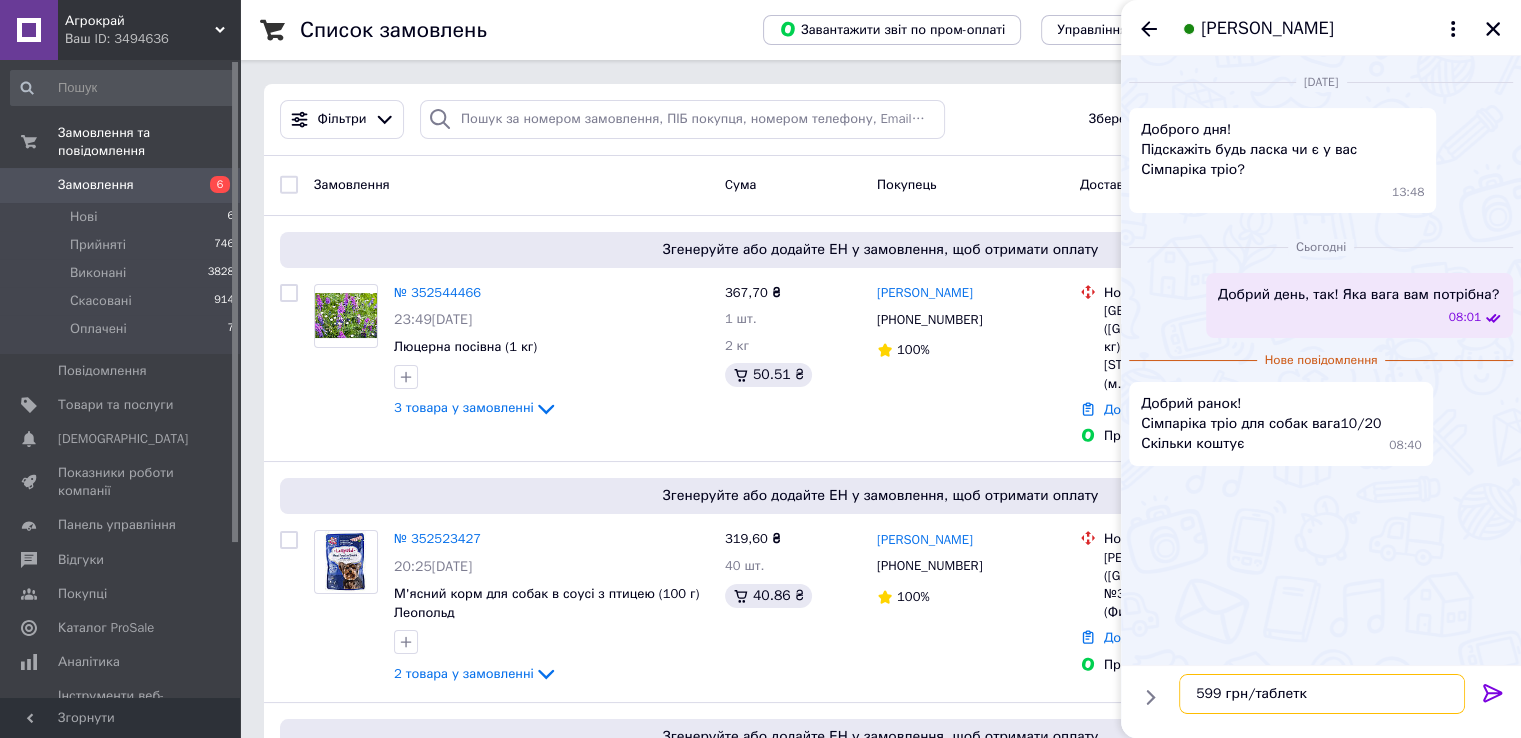 type on "599 грн/таблетка" 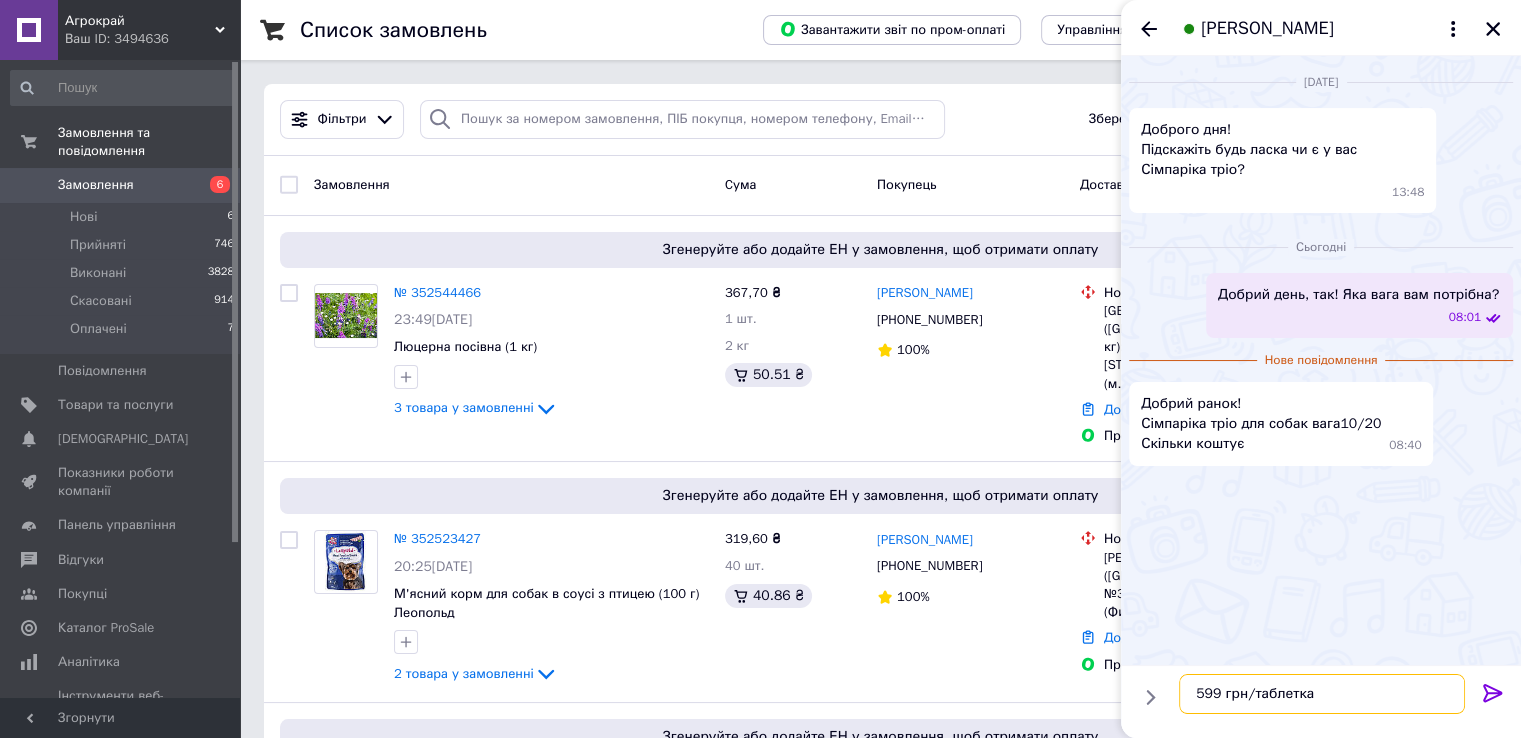 type 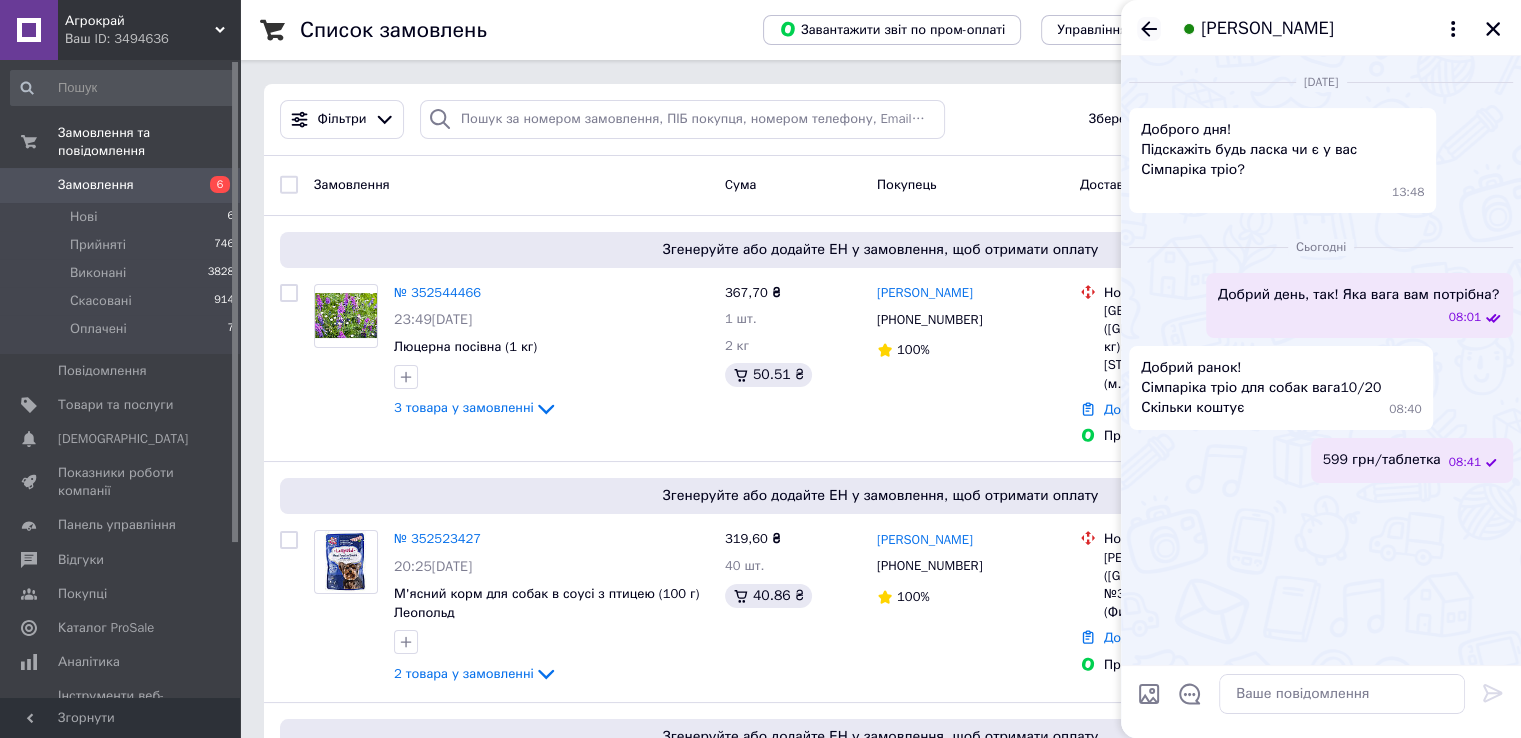 click 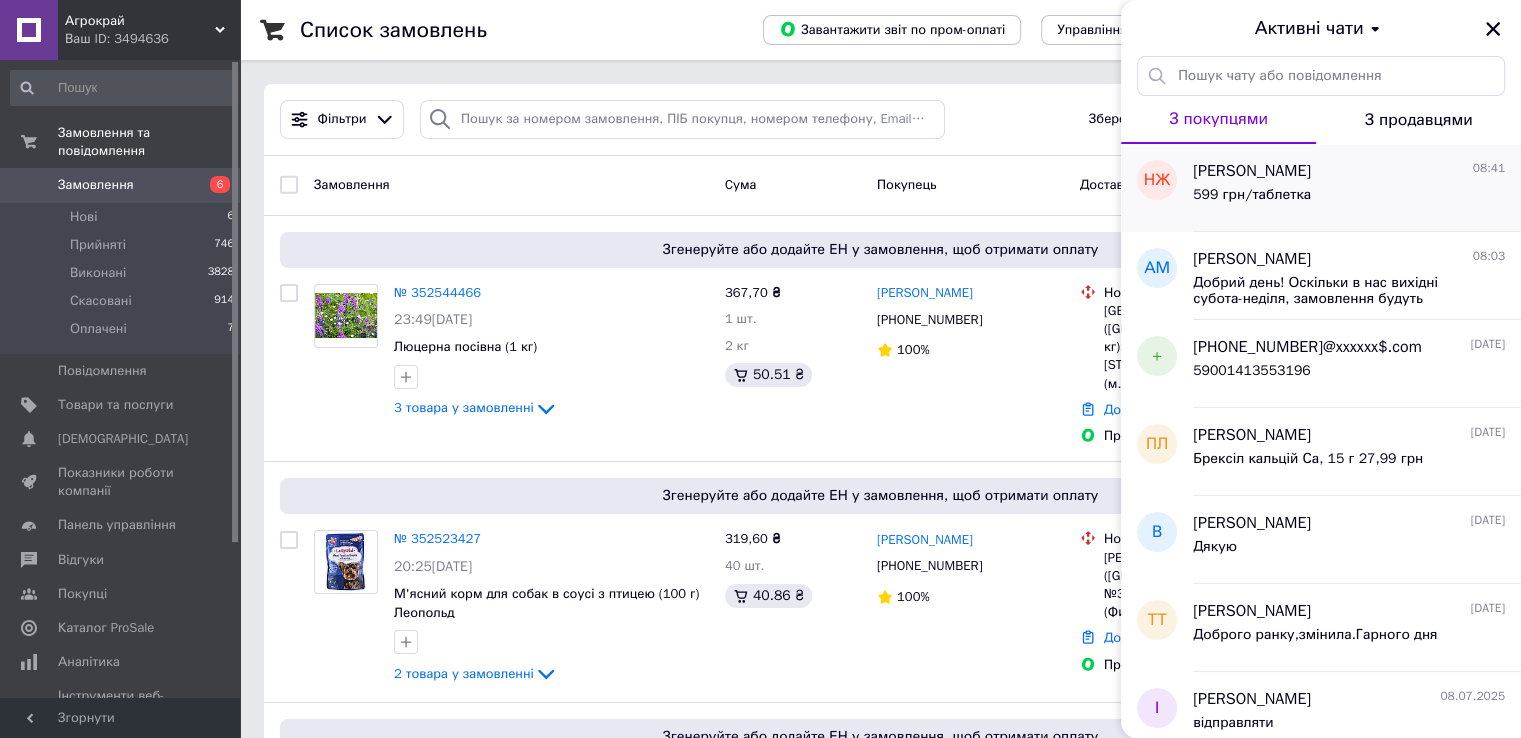 click on "599 грн/таблетка" at bounding box center (1349, 199) 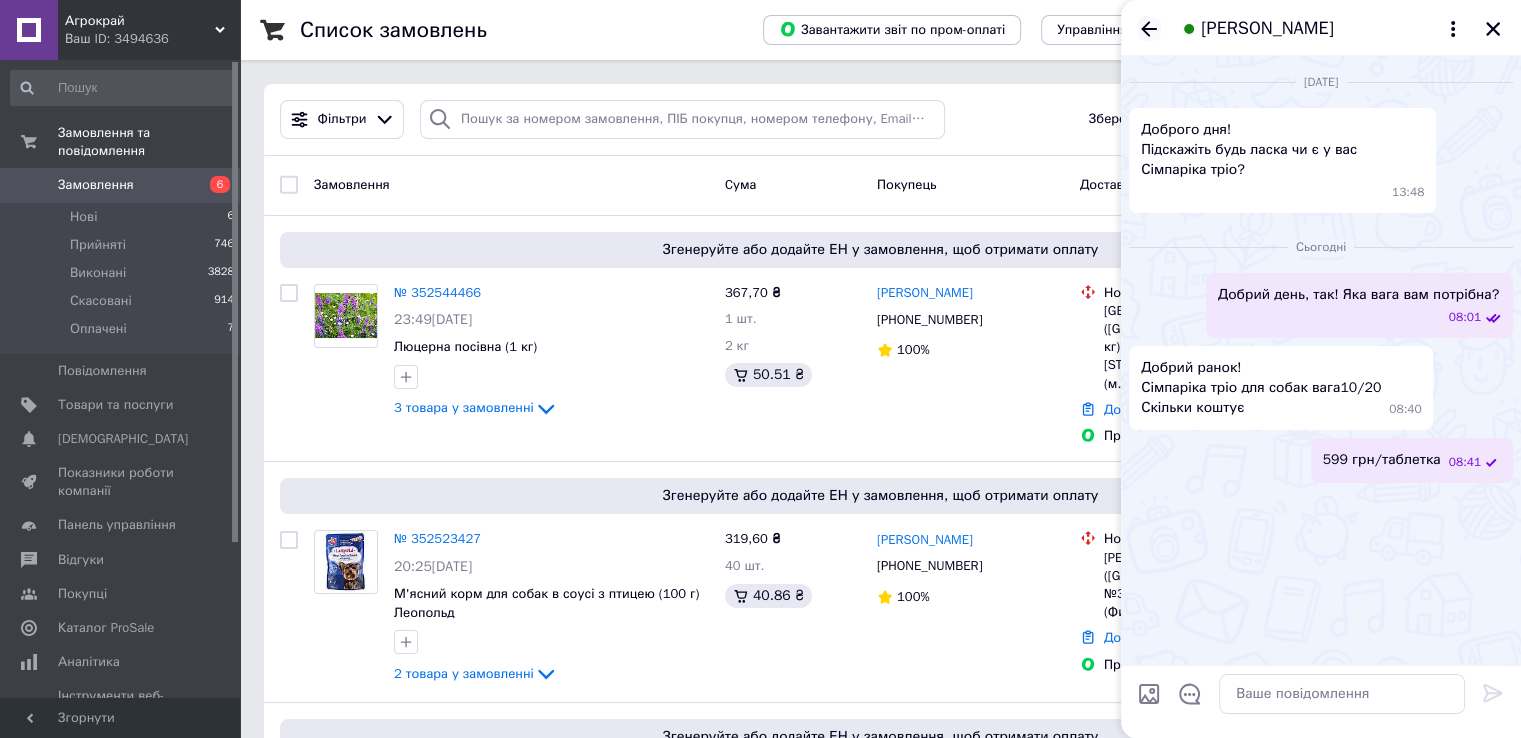 click 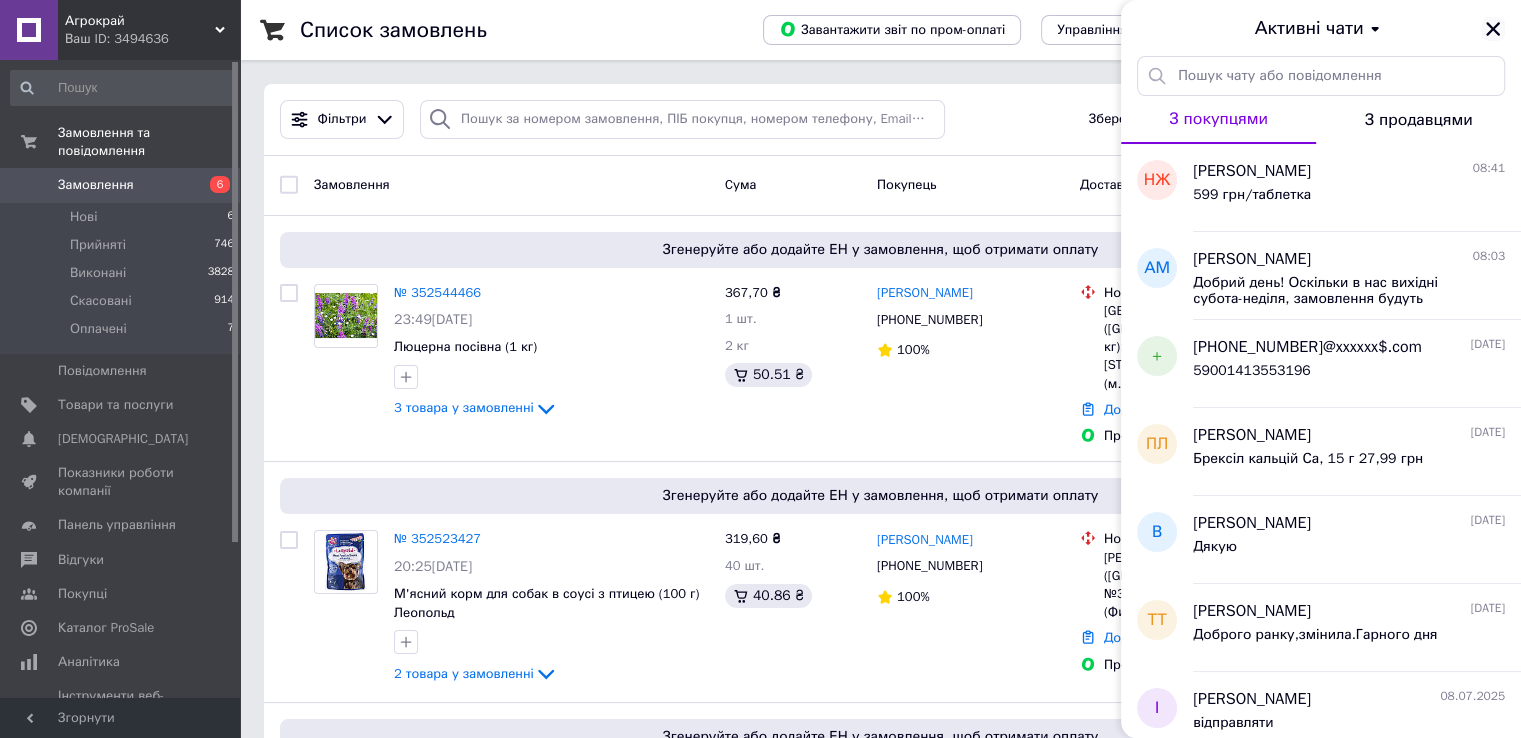 click 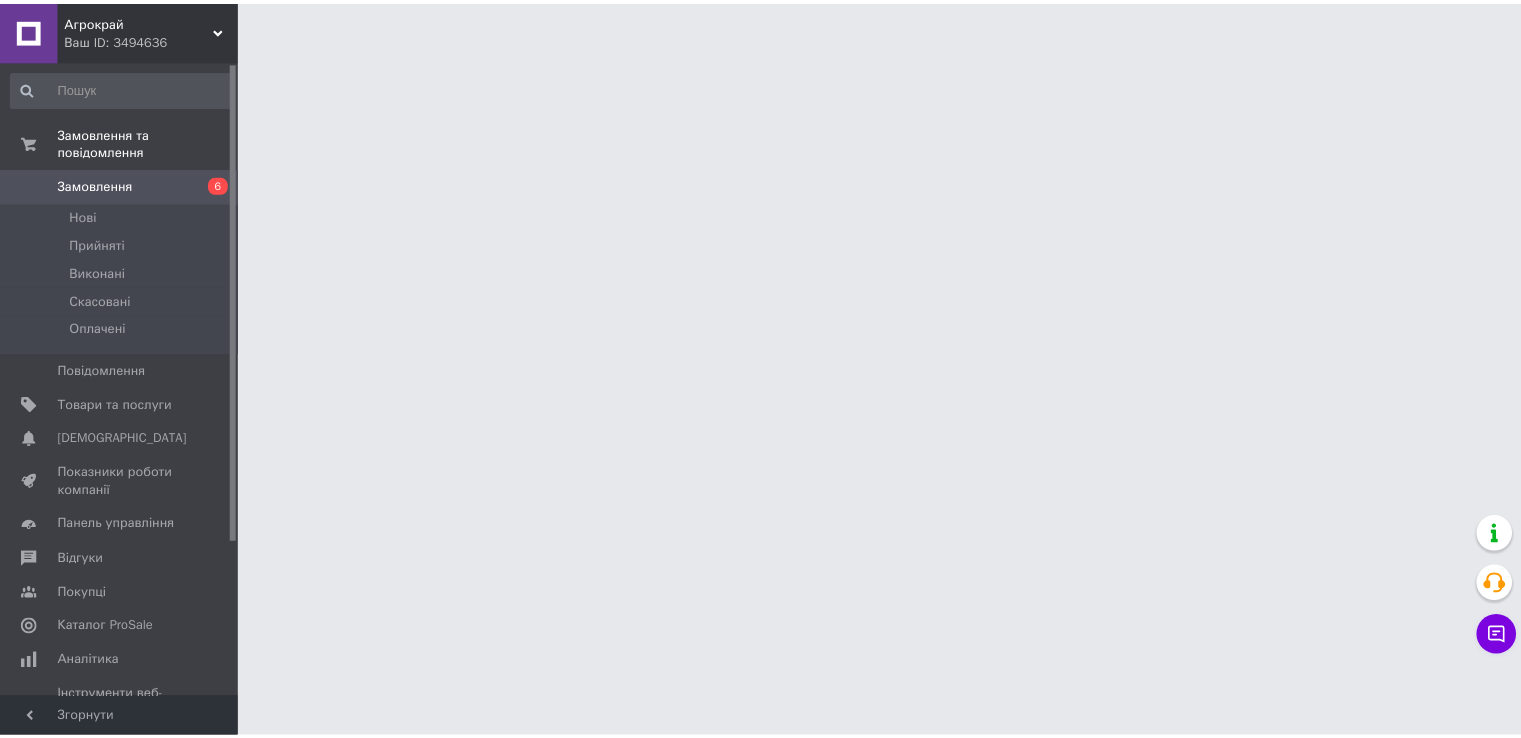 scroll, scrollTop: 0, scrollLeft: 0, axis: both 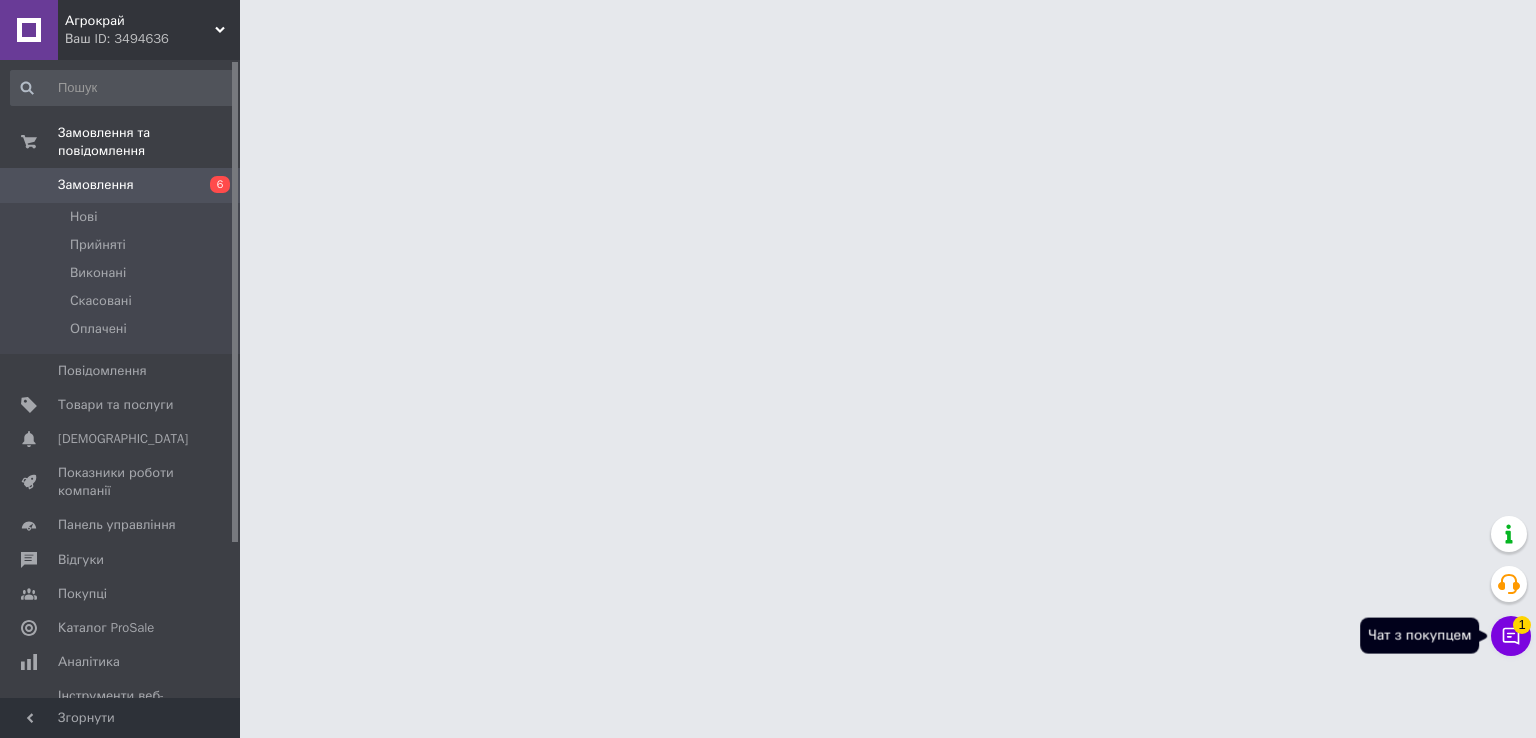 click on "Чат з покупцем 1" at bounding box center (1511, 636) 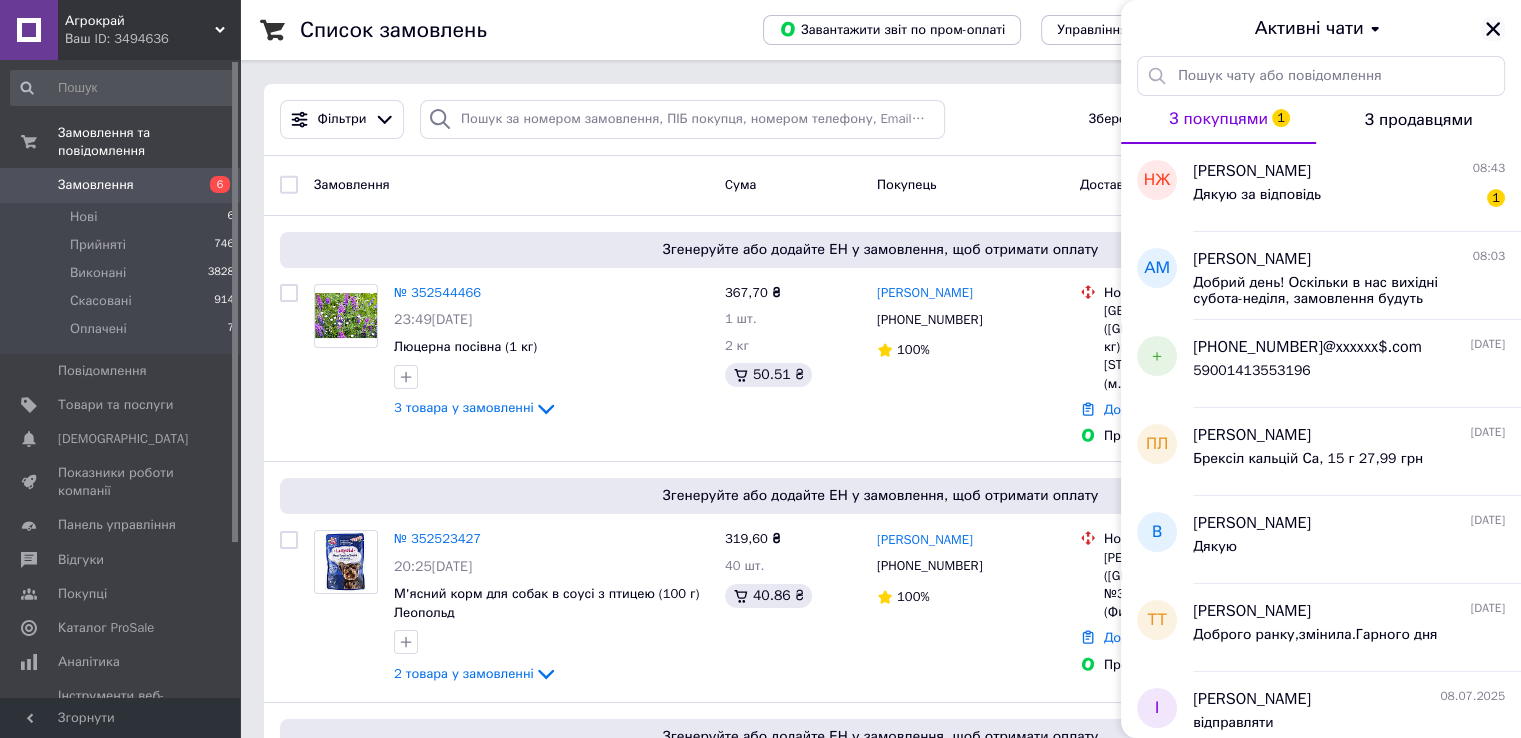click 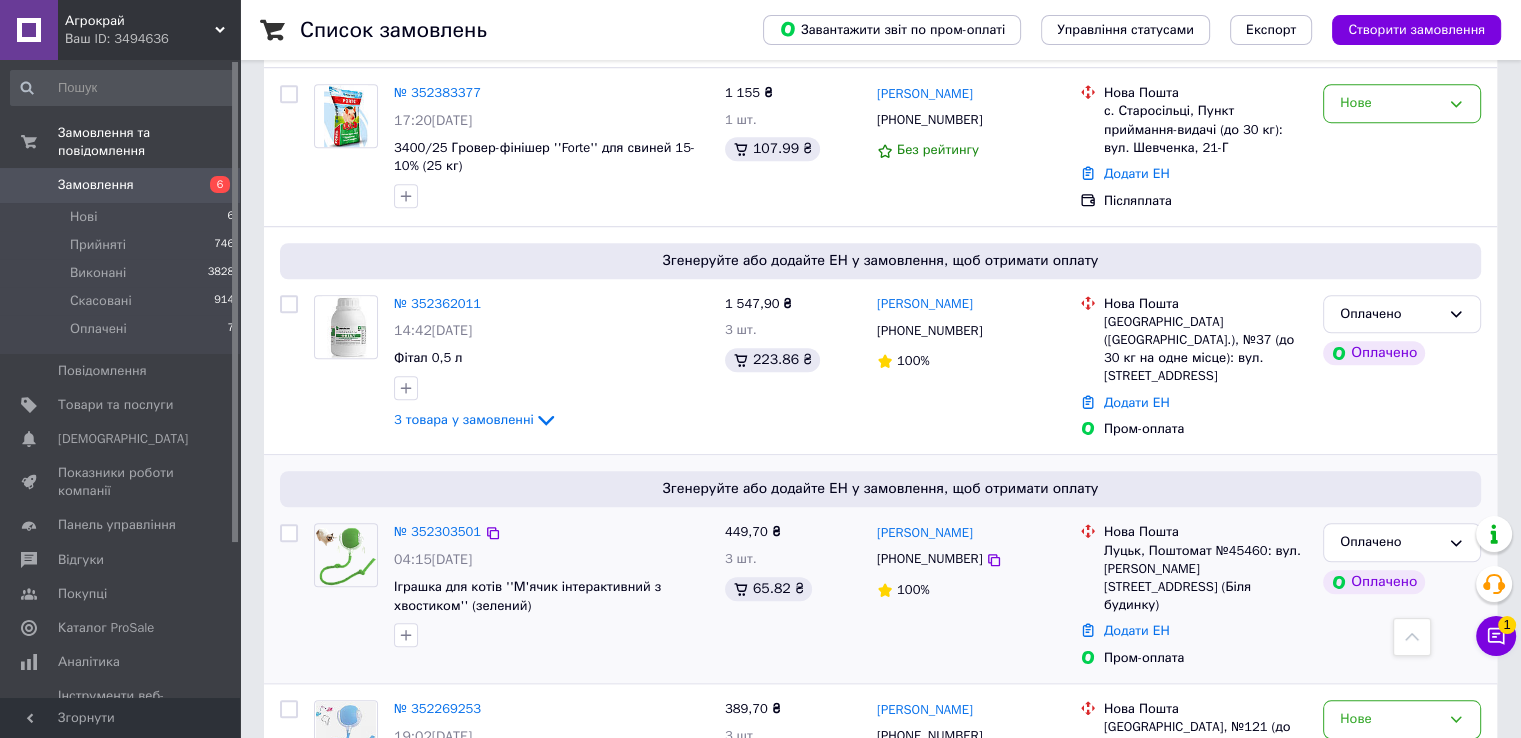 scroll, scrollTop: 1500, scrollLeft: 0, axis: vertical 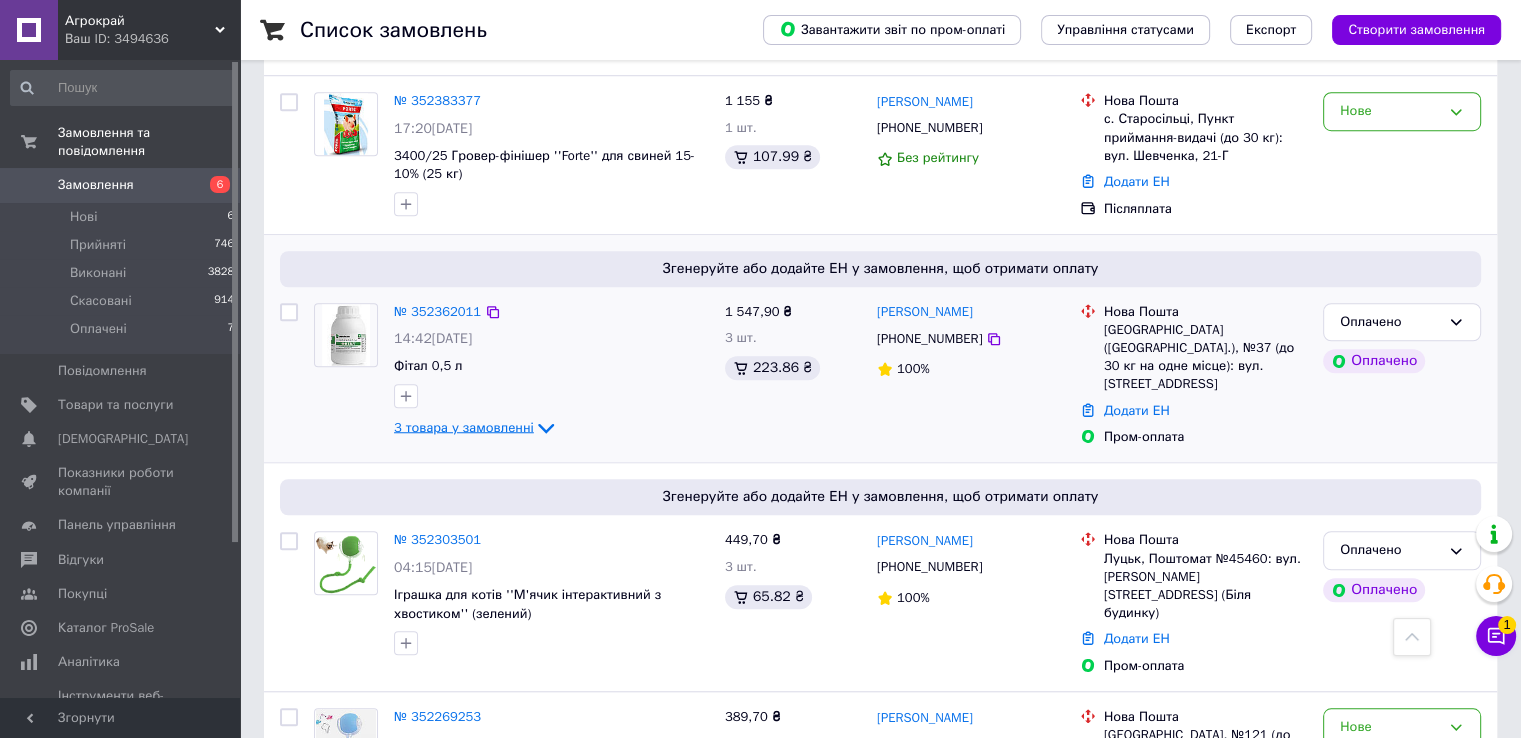 click 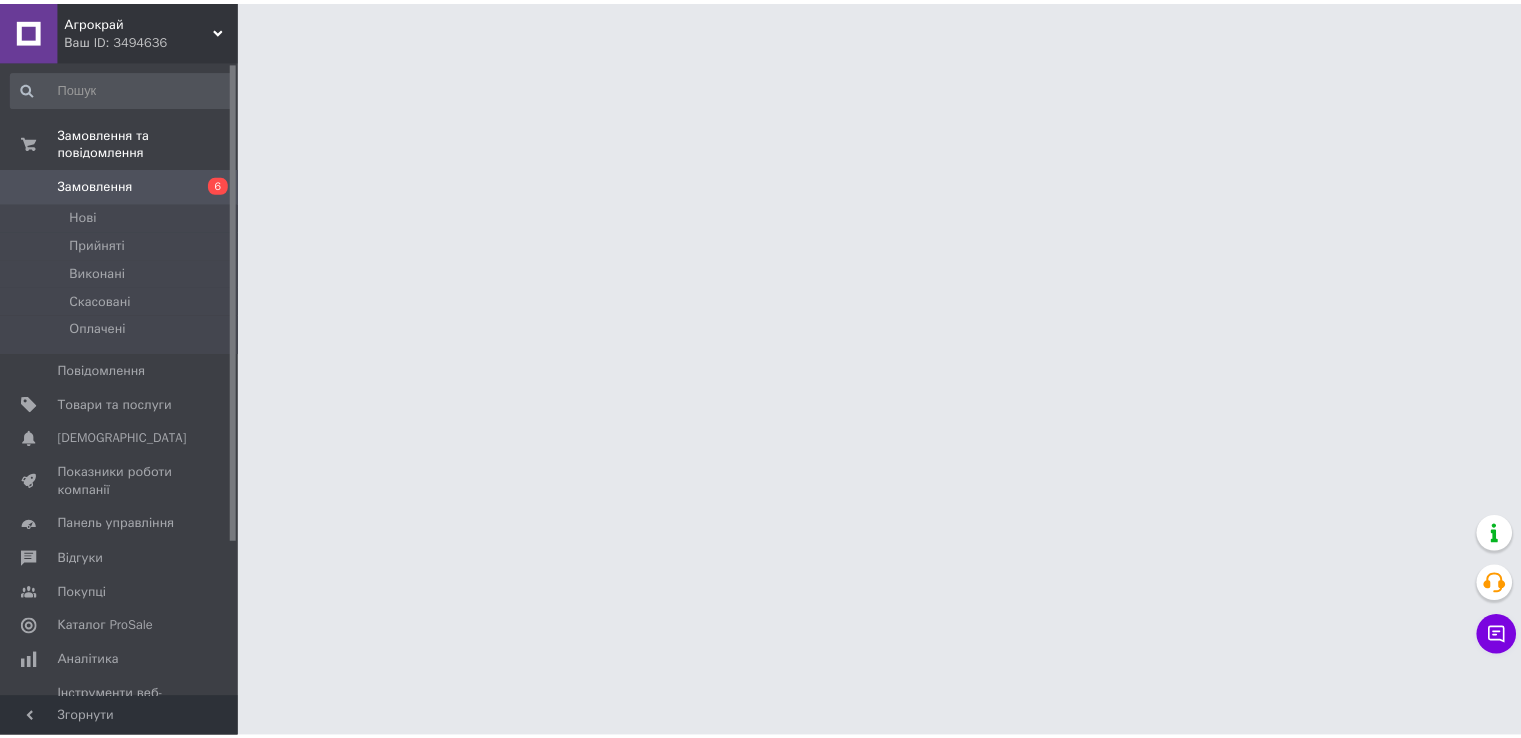 scroll, scrollTop: 0, scrollLeft: 0, axis: both 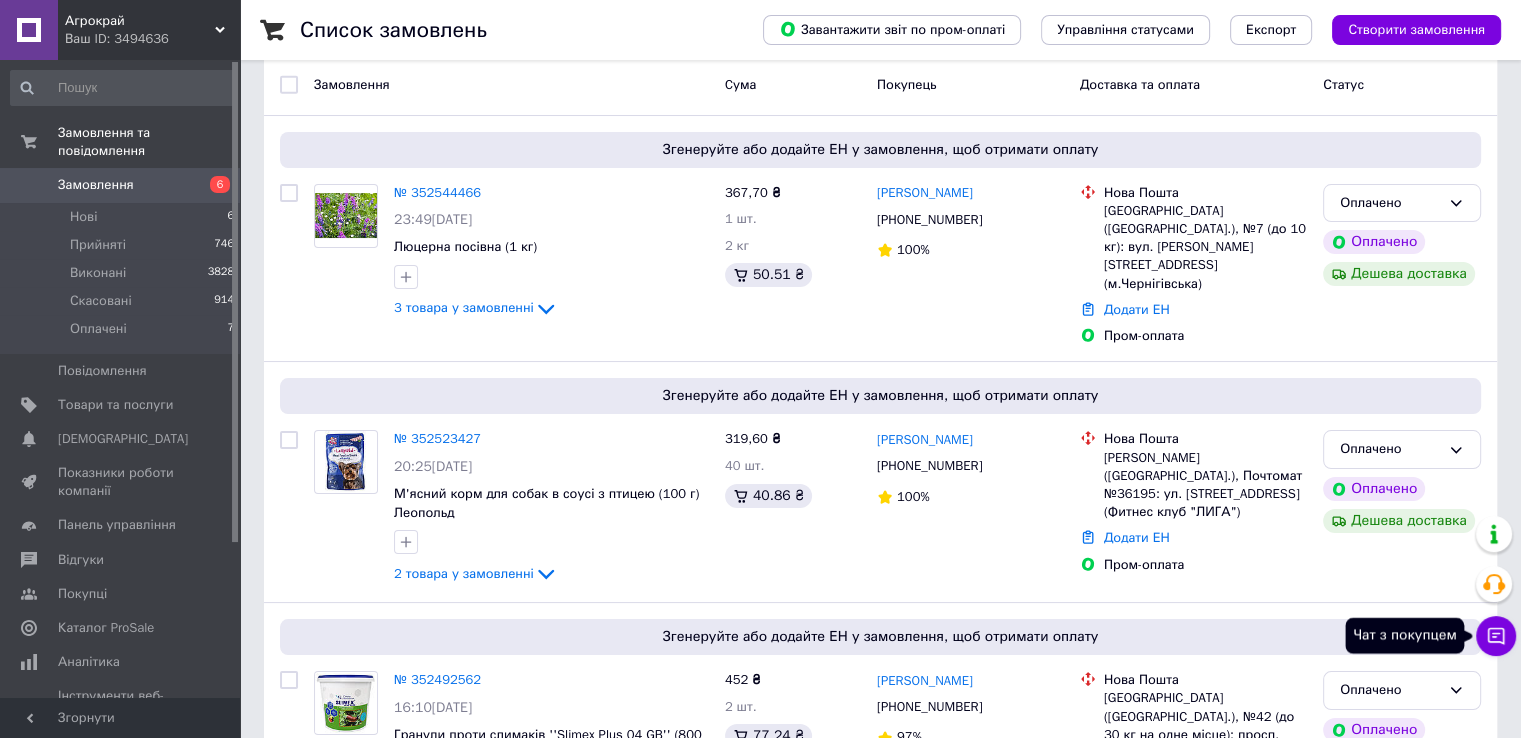 click 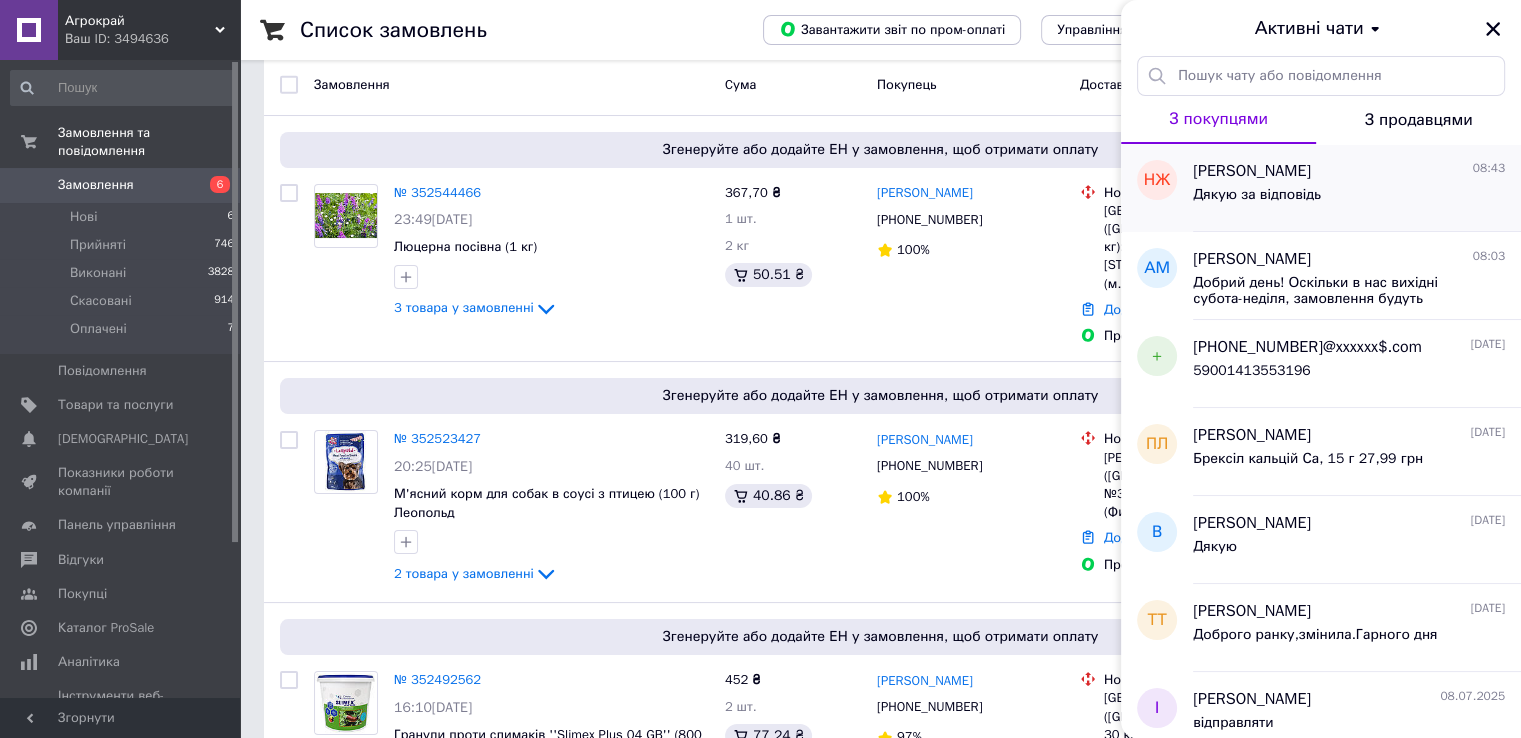 click on "[PERSON_NAME] 08:43" at bounding box center (1349, 171) 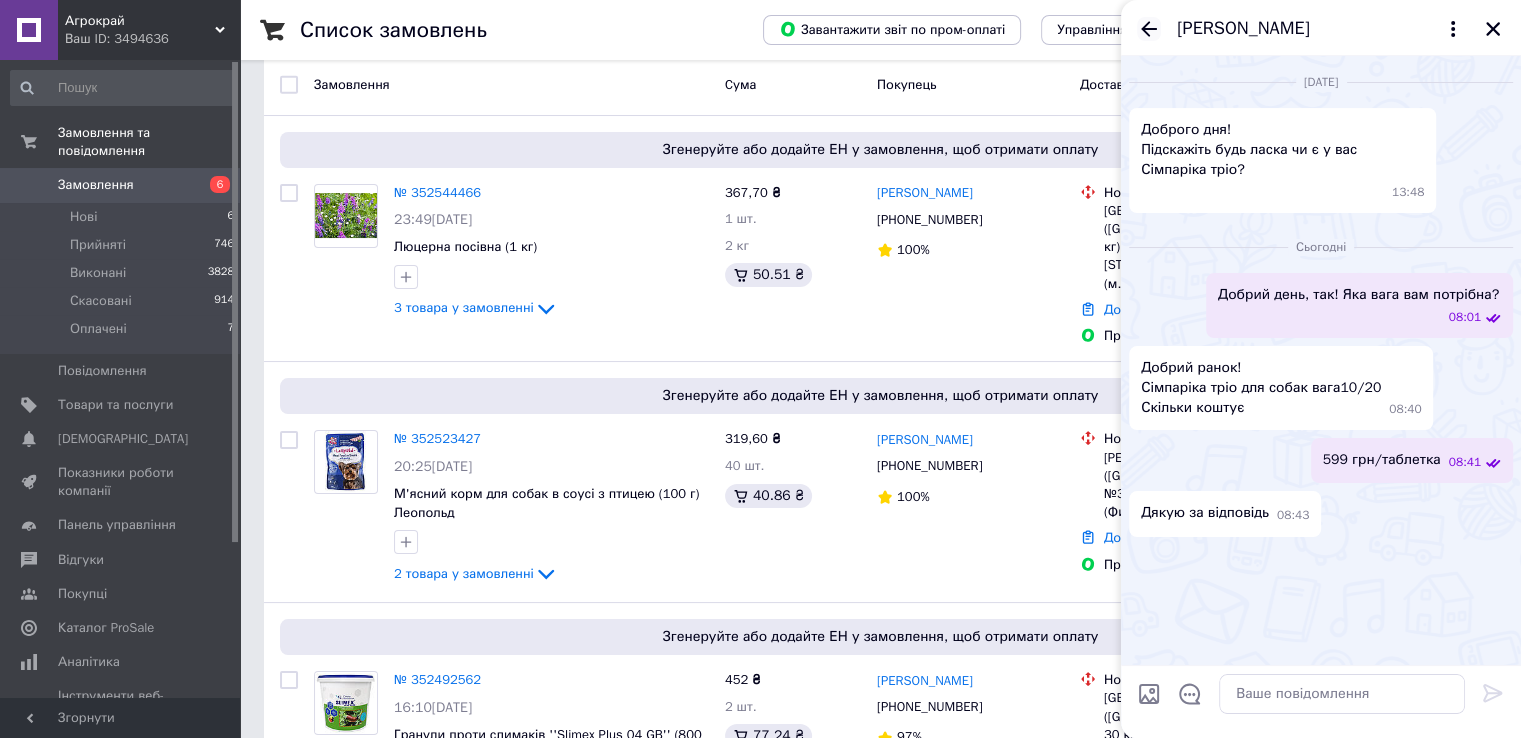 click 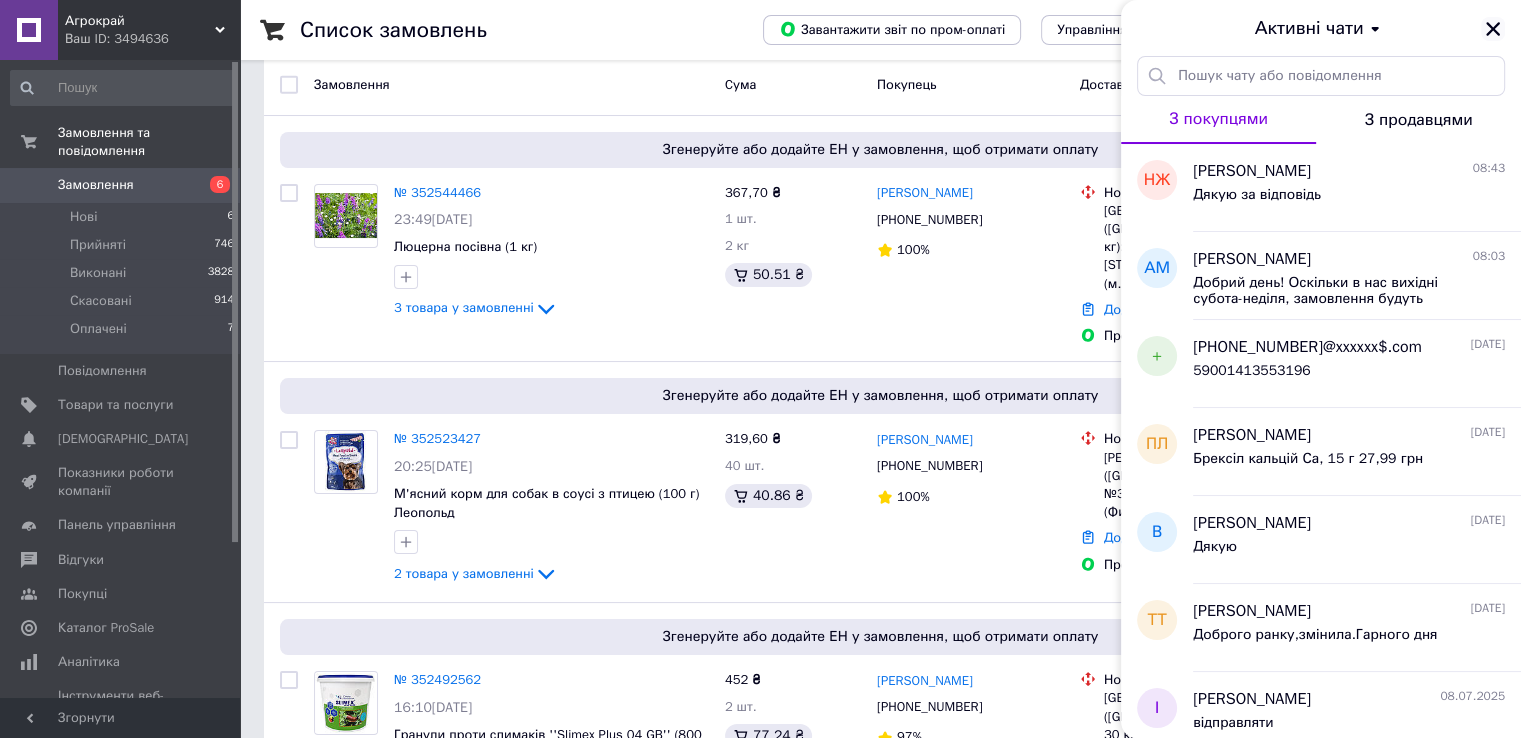 click at bounding box center (1493, 29) 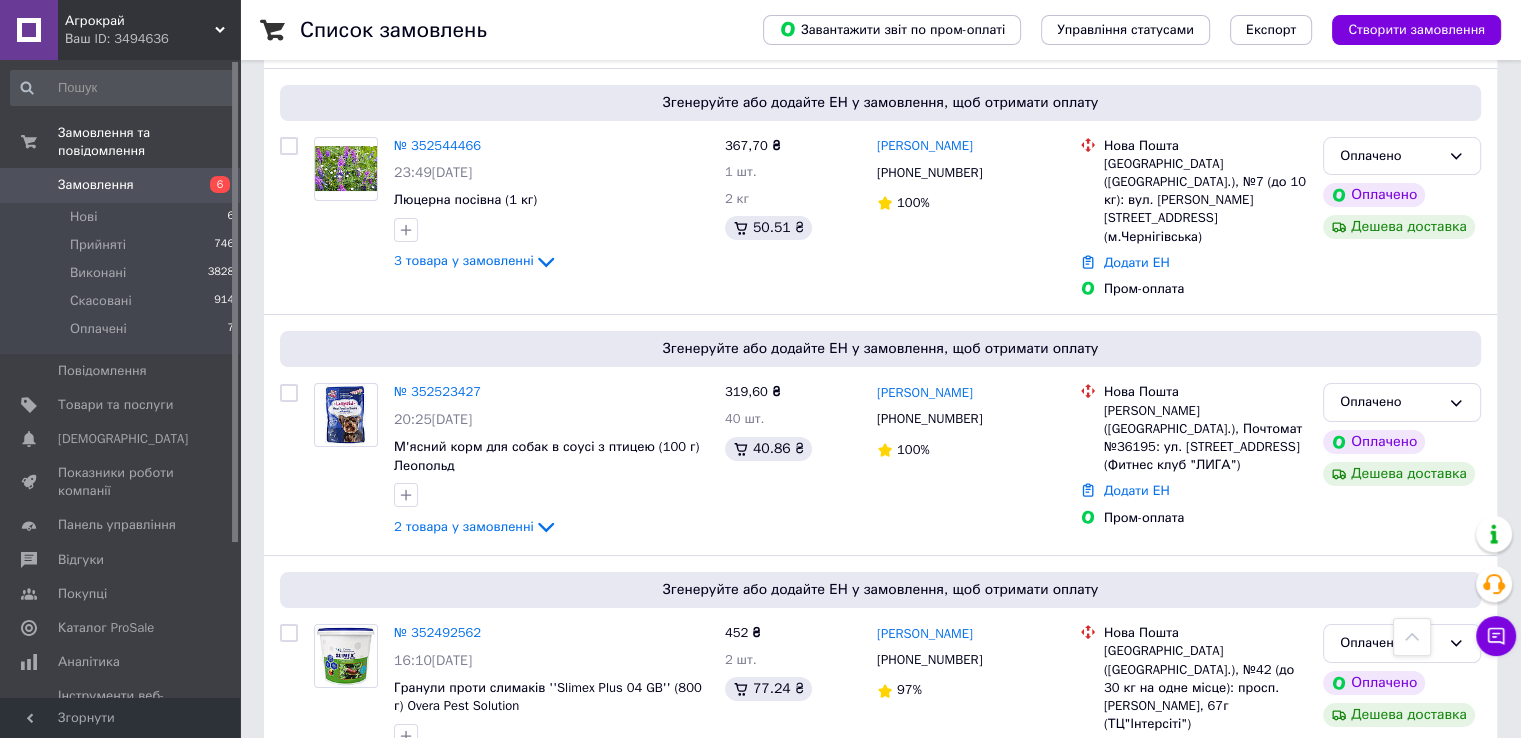 scroll, scrollTop: 0, scrollLeft: 0, axis: both 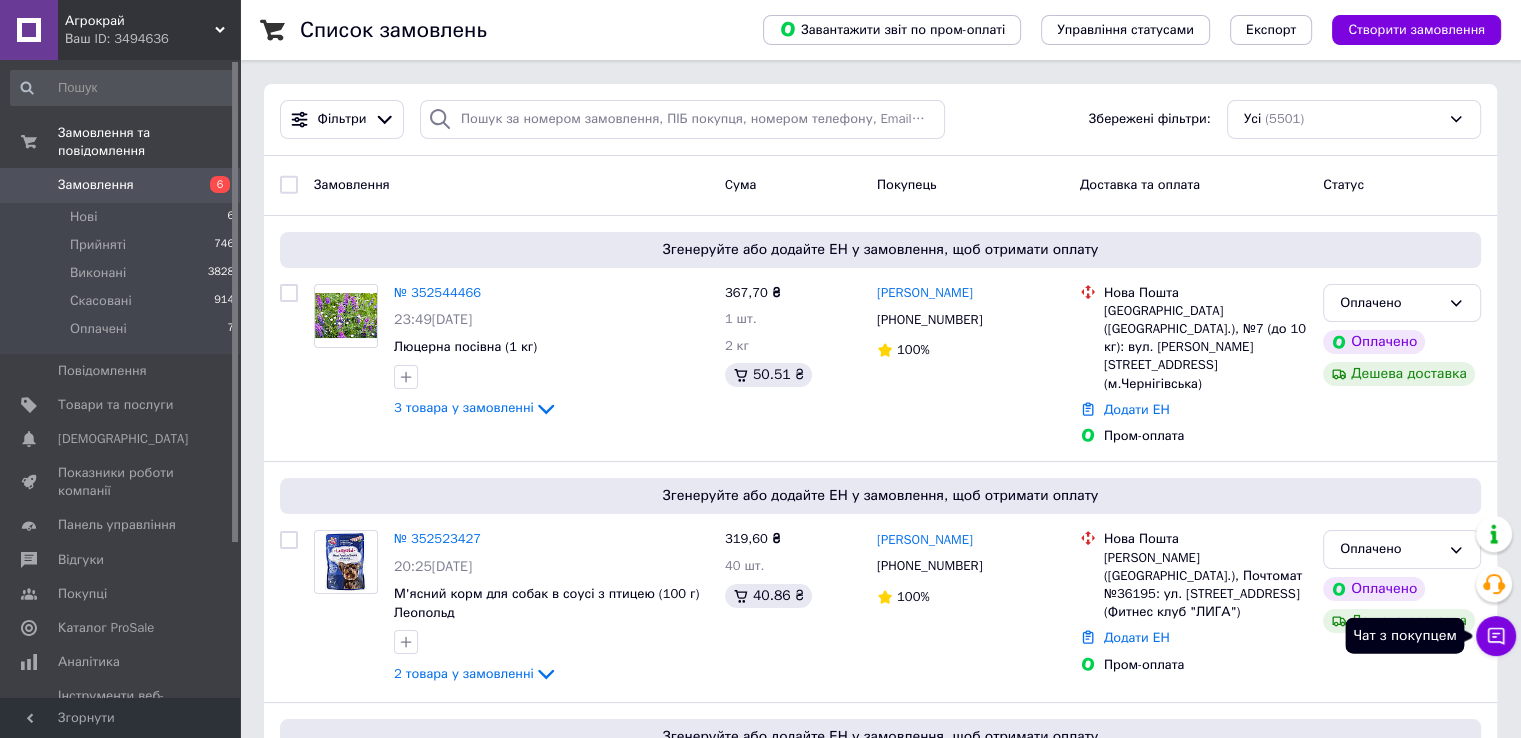 click 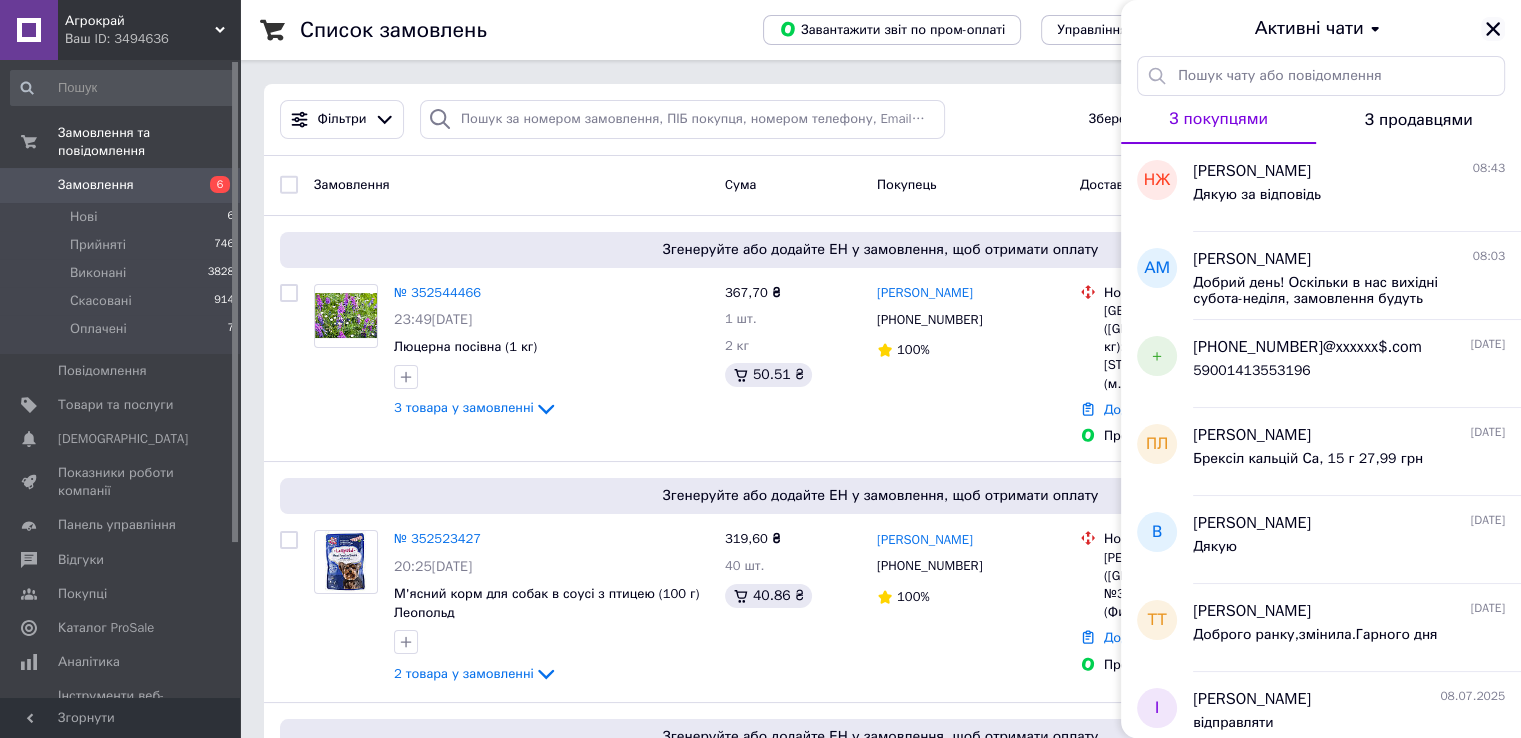 click 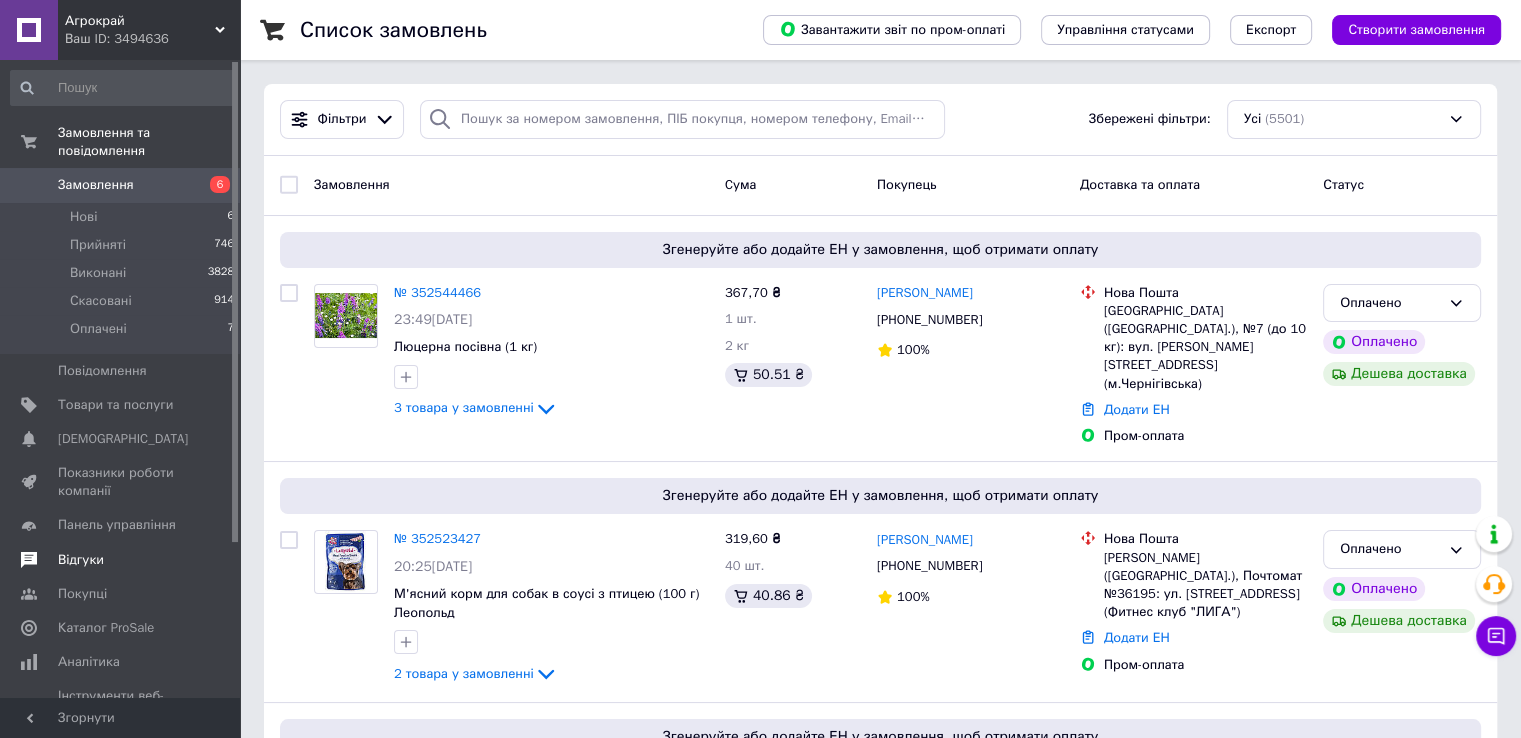 drag, startPoint x: 136, startPoint y: 559, endPoint x: 140, endPoint y: 545, distance: 14.56022 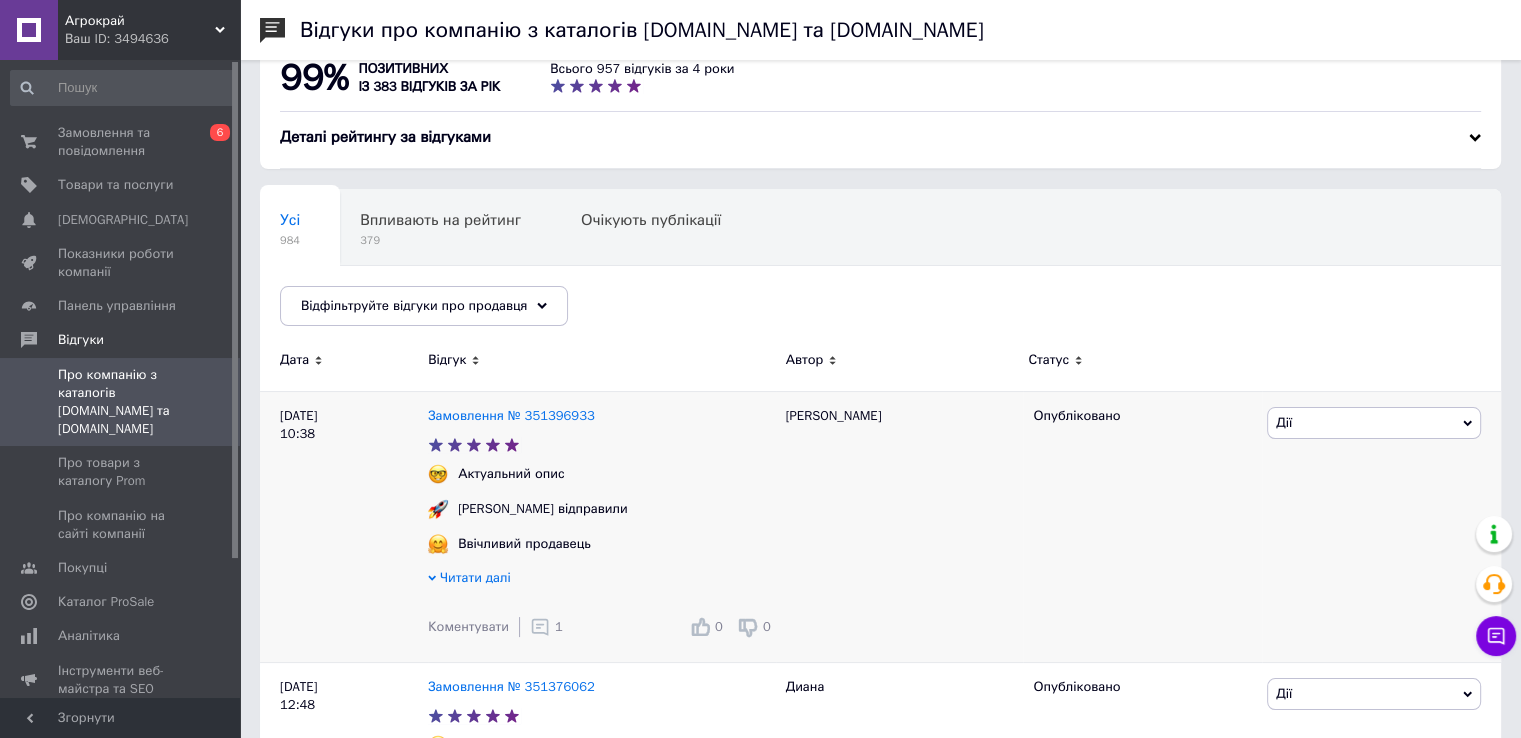 scroll, scrollTop: 0, scrollLeft: 0, axis: both 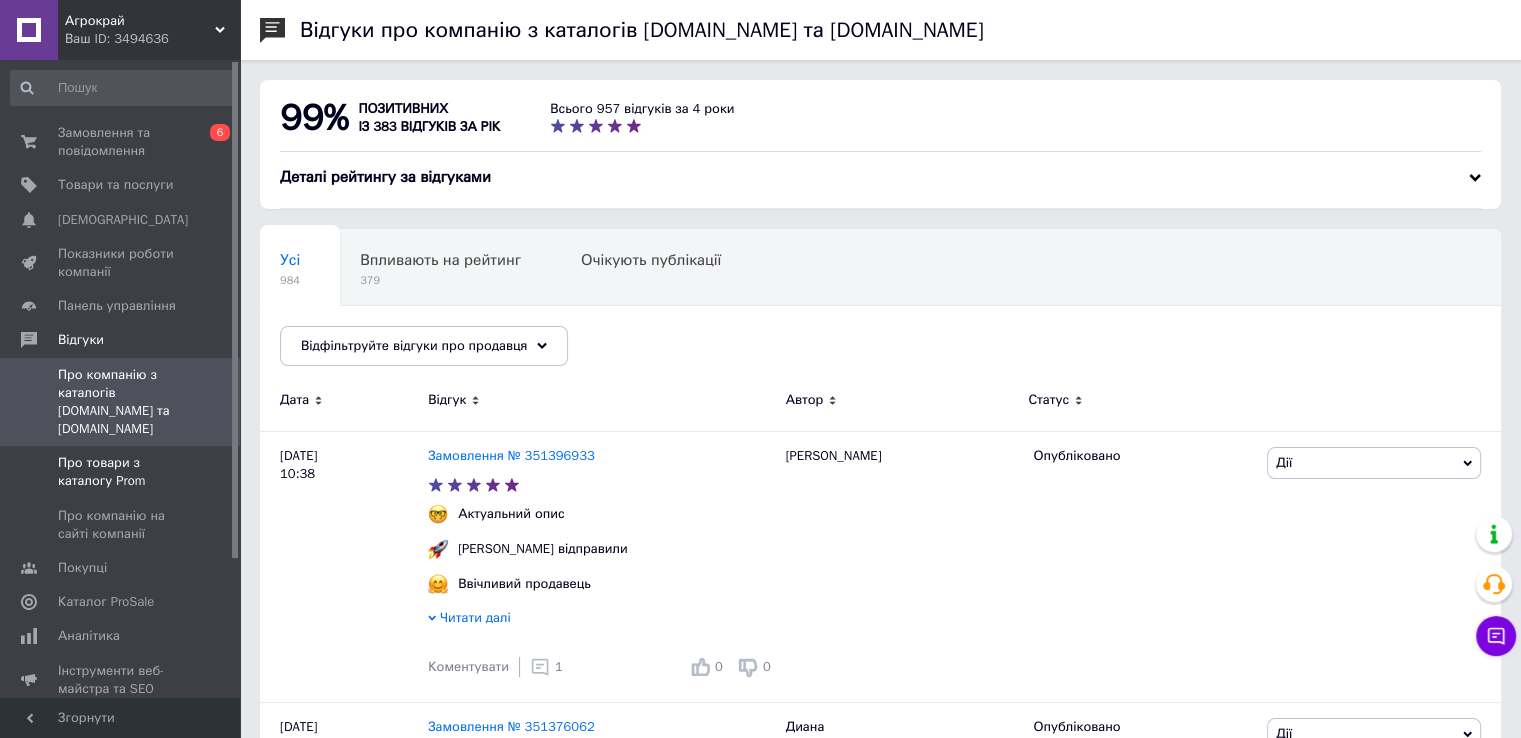 click on "Про товари з каталогу Prom" at bounding box center [123, 472] 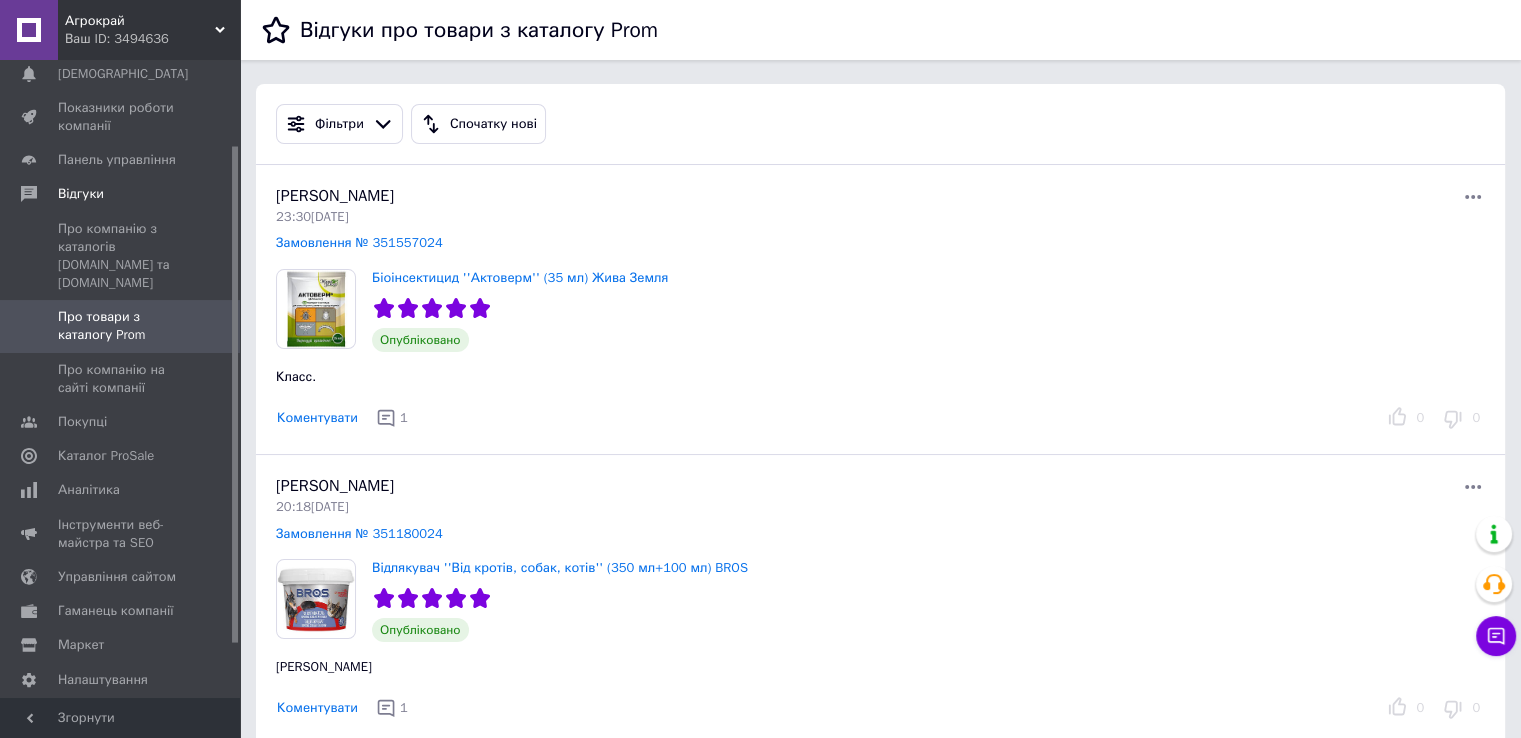 scroll, scrollTop: 179, scrollLeft: 0, axis: vertical 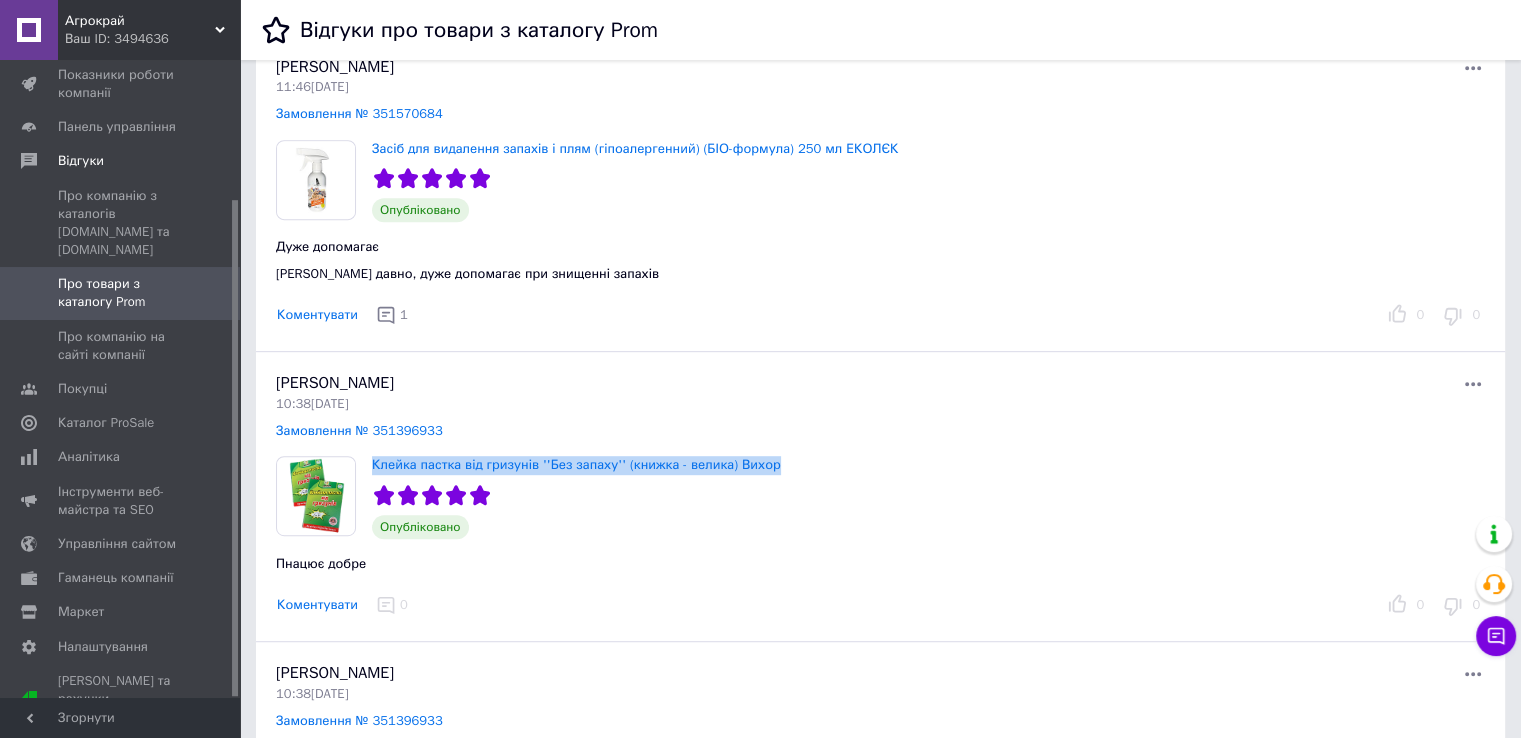 drag, startPoint x: 364, startPoint y: 446, endPoint x: 763, endPoint y: 448, distance: 399.005 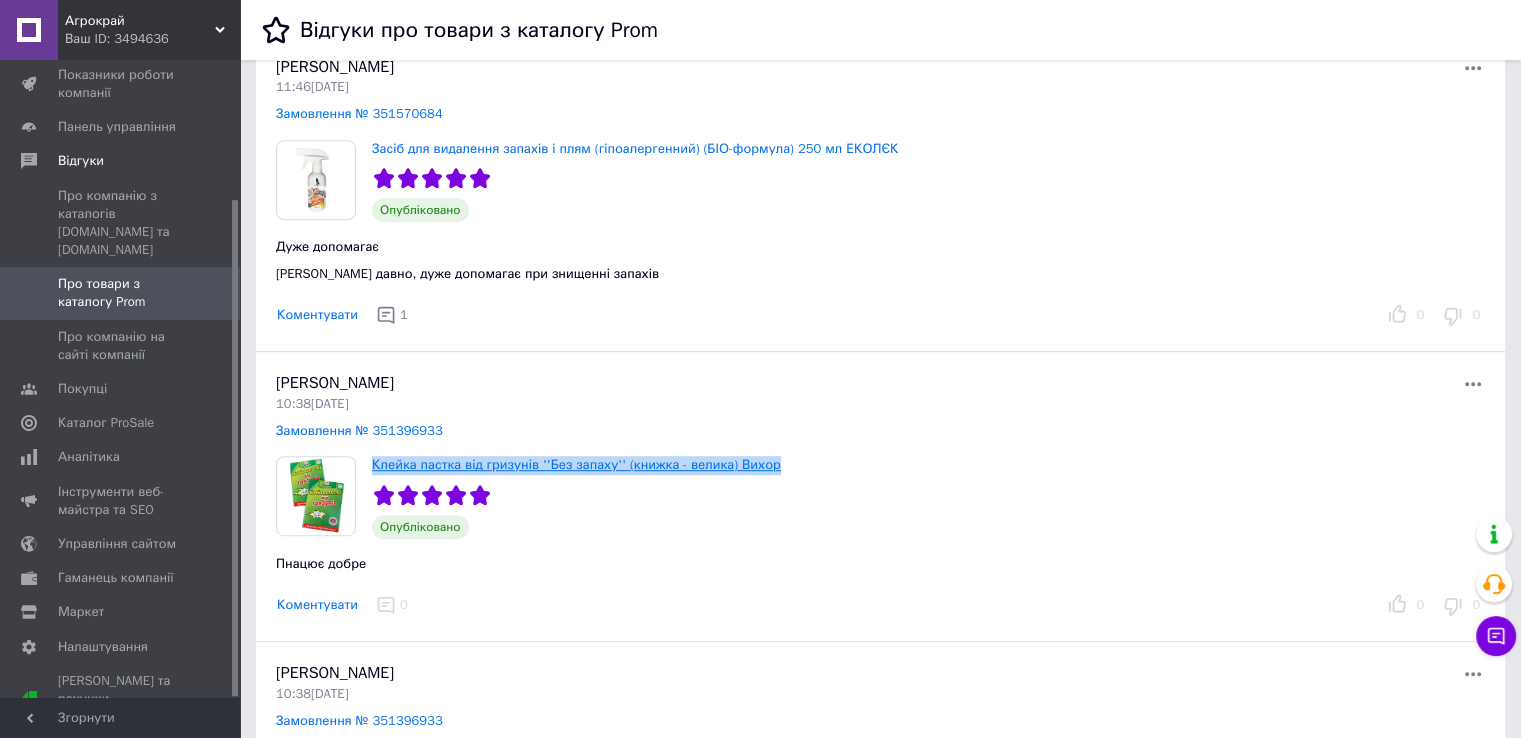 copy on "Клейка пастка від гризунів ''Без запаху'' (книжка - велика) Вихор" 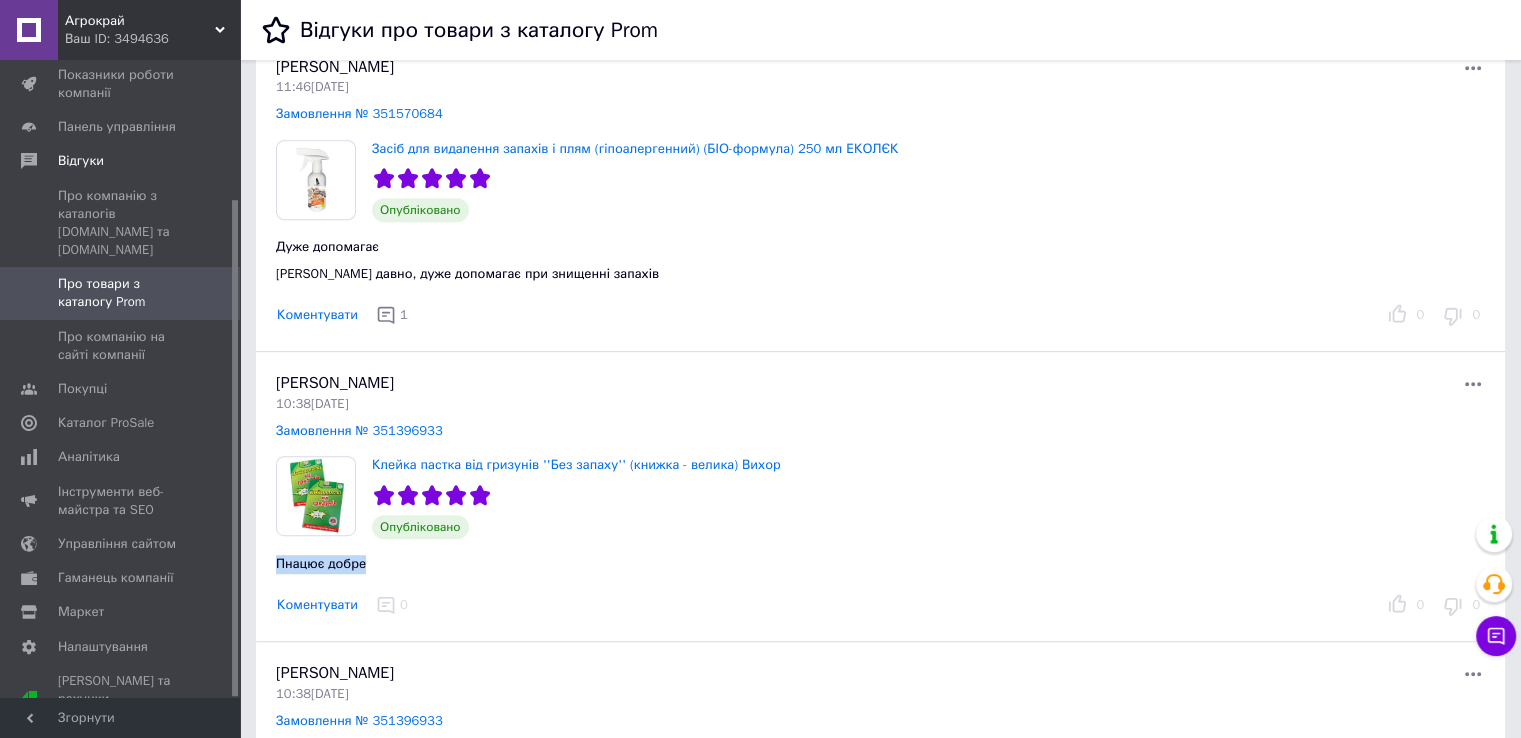 drag, startPoint x: 273, startPoint y: 562, endPoint x: 401, endPoint y: 561, distance: 128.0039 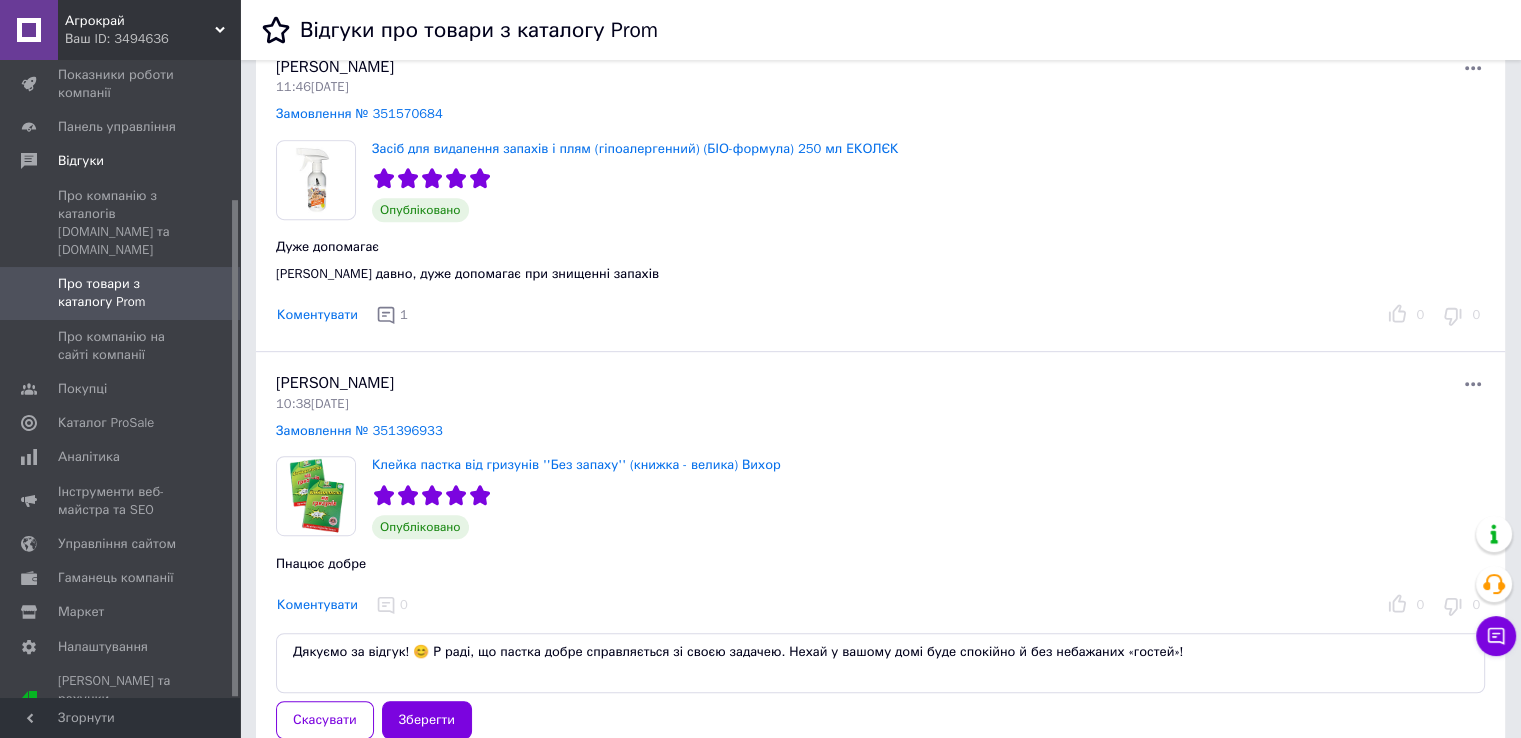 click on "Дякуємо за відгук! 😊 Р раді, що пастка добре справляється зі своєю задачею. Нехай у вашому домі буде спокійно й без небажаних «гостей»!" at bounding box center [880, 662] 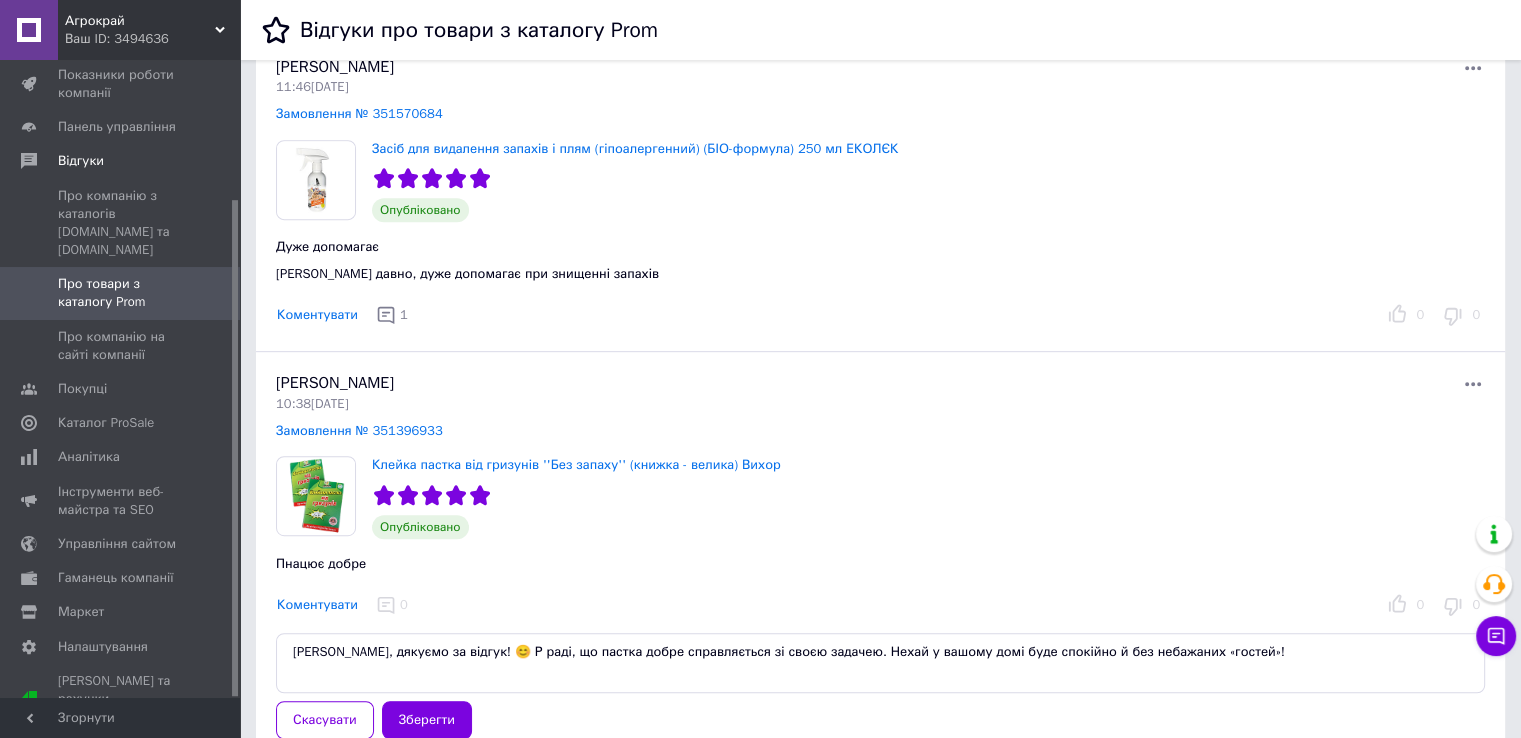 click on "[PERSON_NAME], дякуємо за відгук! 😊 Р раді, що пастка добре справляється зі своєю задачею. Нехай у вашому домі буде спокійно й без небажаних «гостей»!" at bounding box center [880, 662] 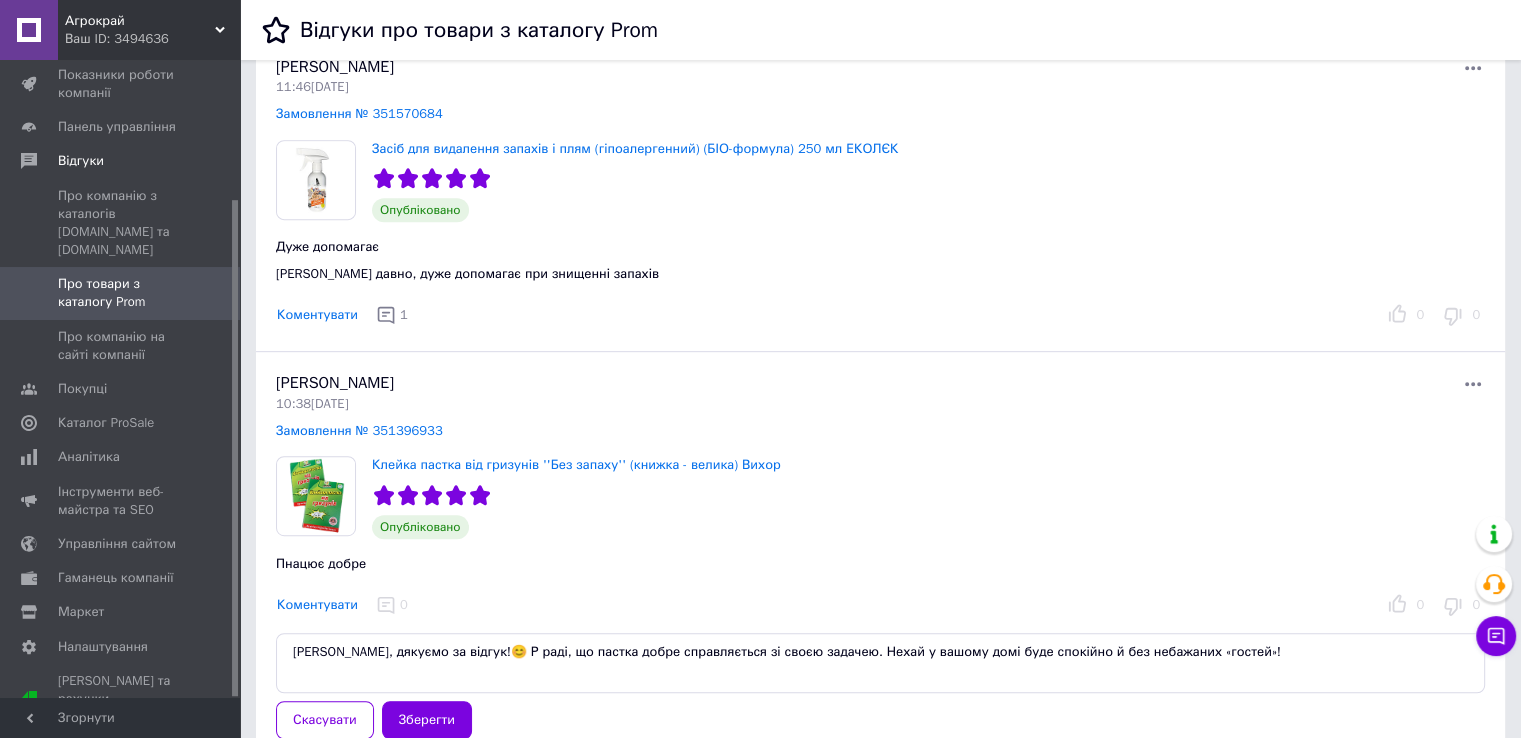 drag, startPoint x: 811, startPoint y: 649, endPoint x: 472, endPoint y: 641, distance: 339.0944 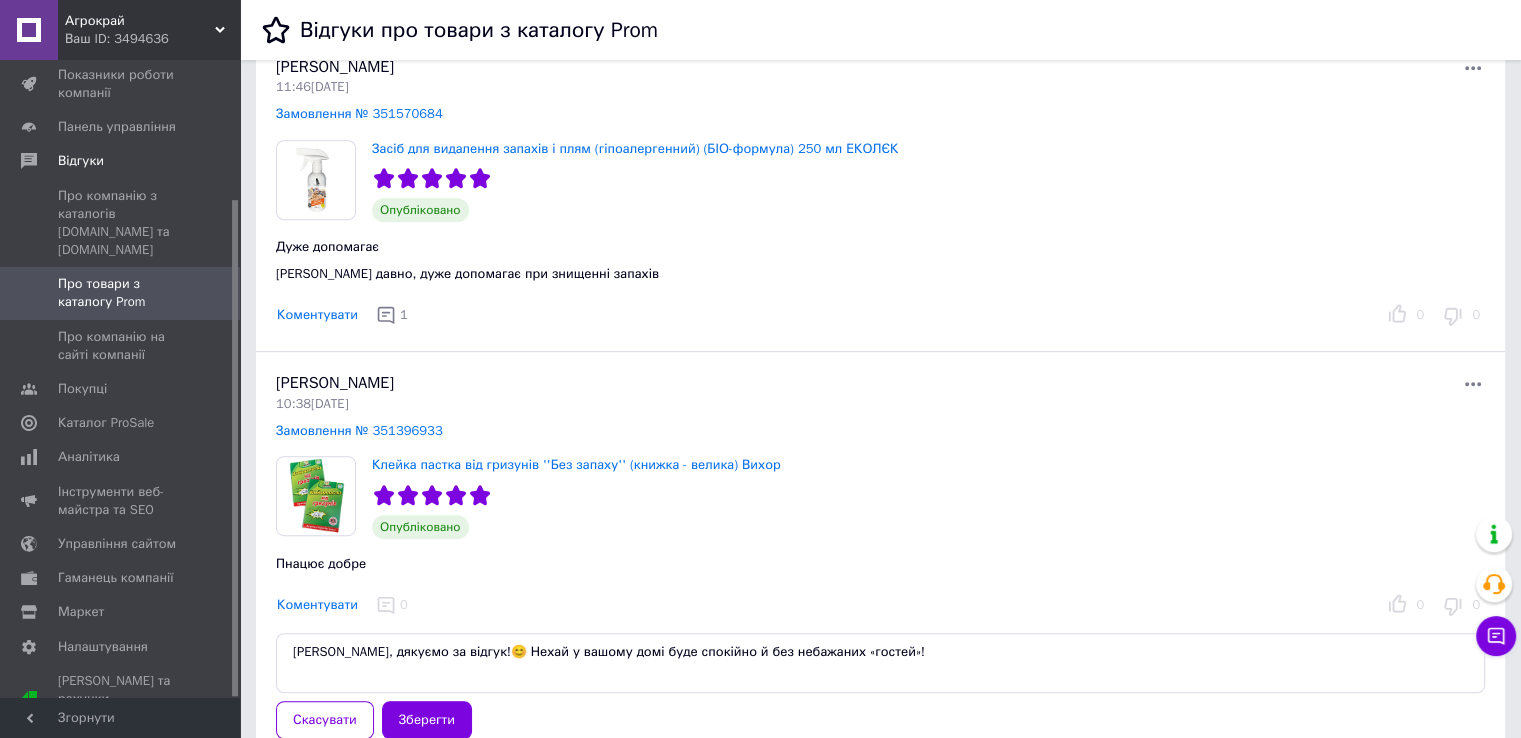 type on "[PERSON_NAME], дякуємо за відгук!😊 Нехай у вашому домі буде спокійно й без небажаних «гостей»!" 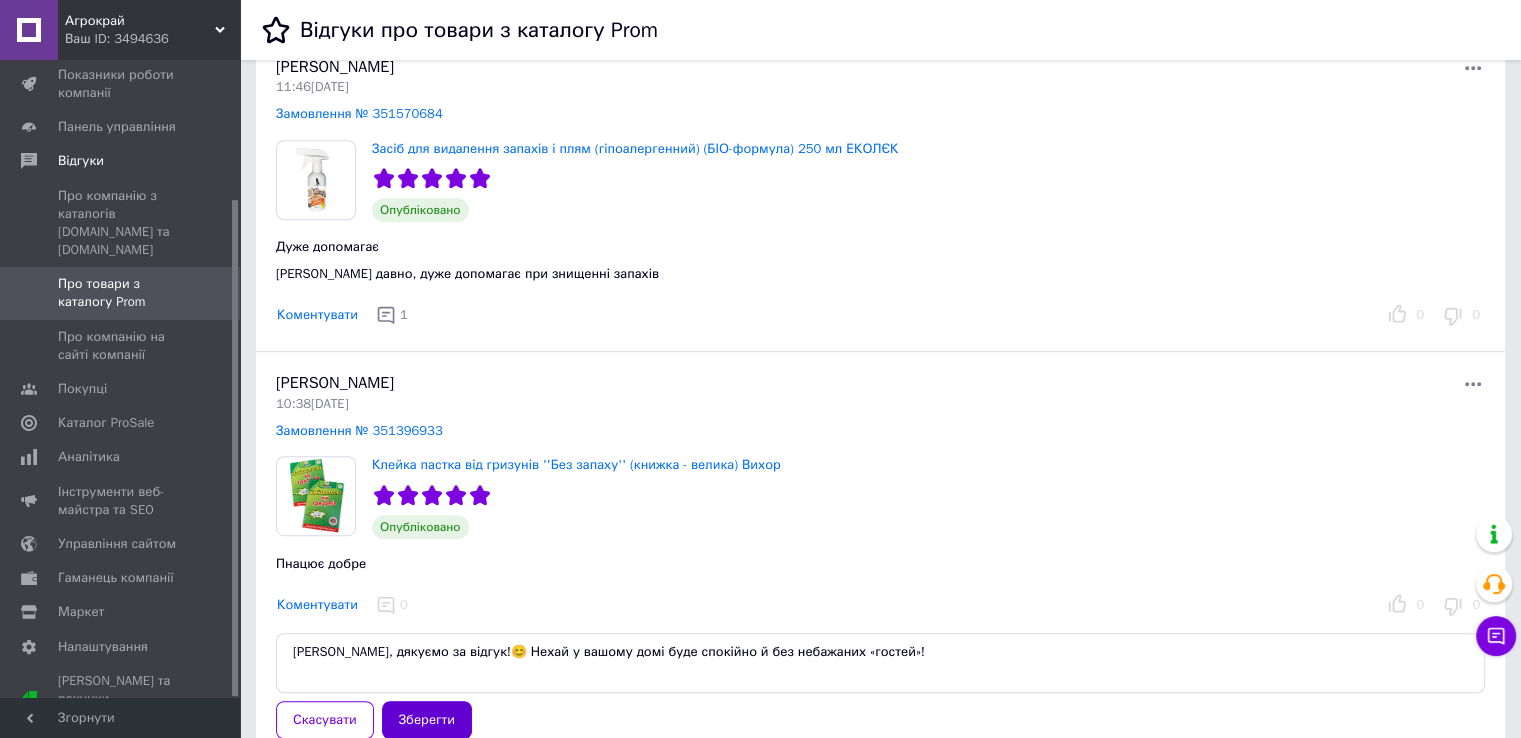 click on "Зберегти" at bounding box center (427, 720) 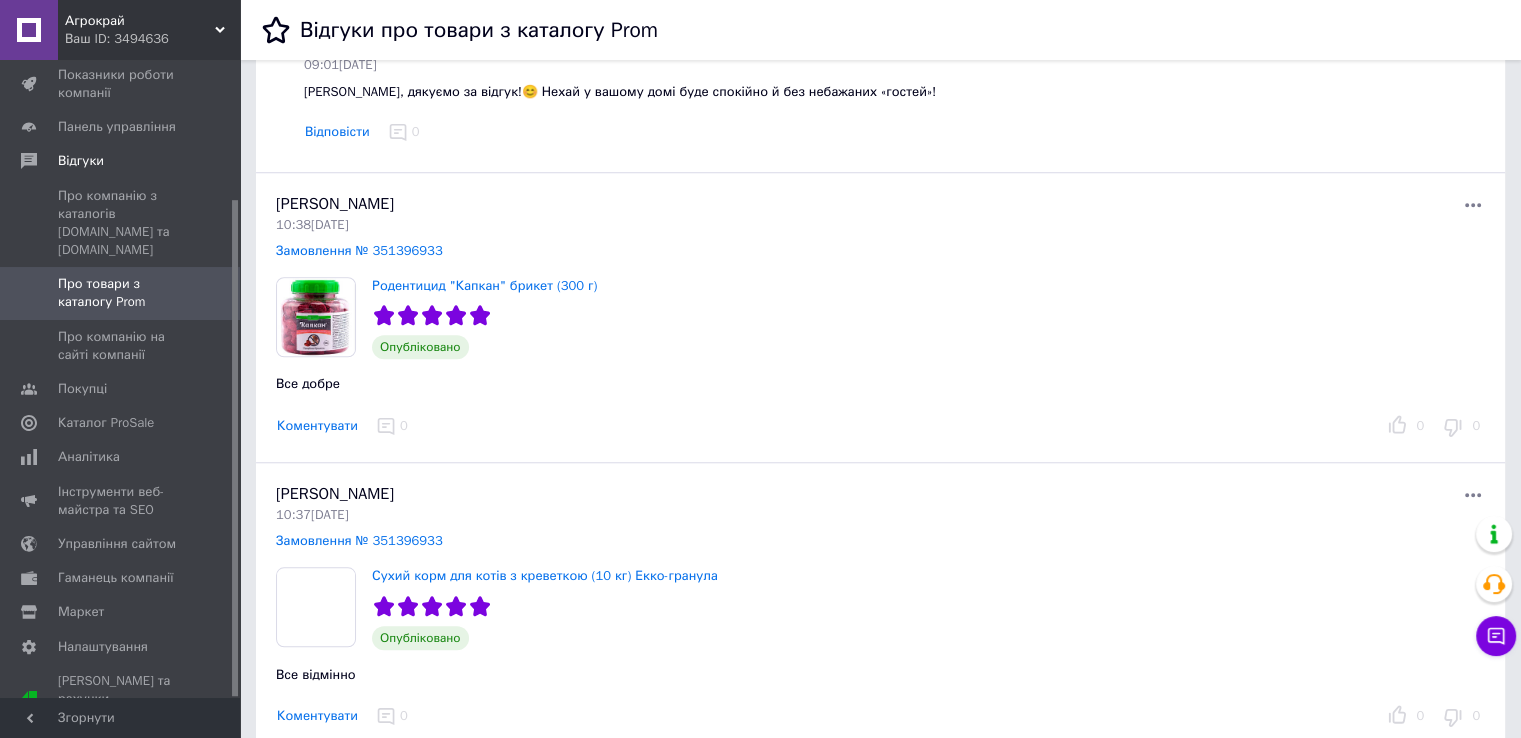scroll, scrollTop: 1500, scrollLeft: 0, axis: vertical 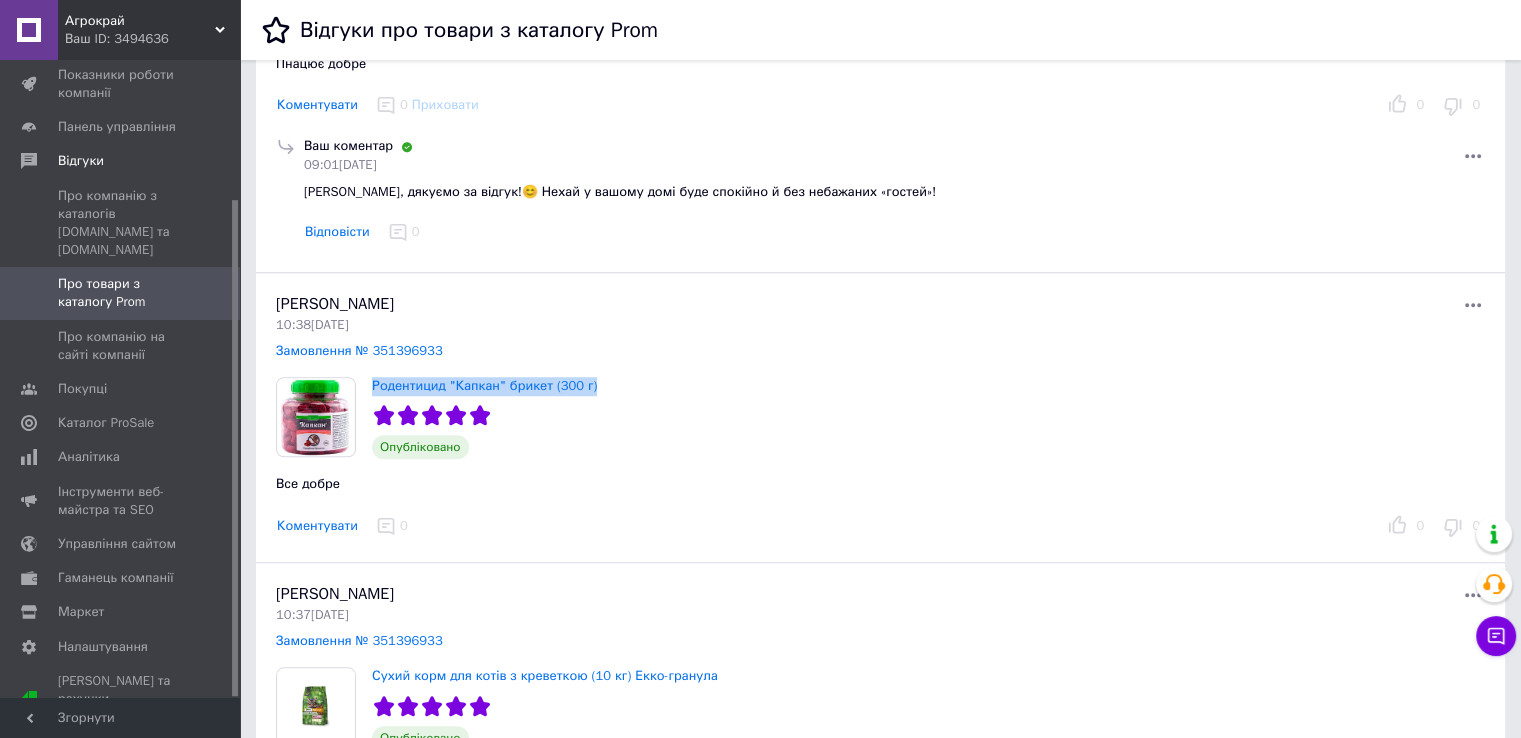 drag, startPoint x: 367, startPoint y: 373, endPoint x: 627, endPoint y: 371, distance: 260.0077 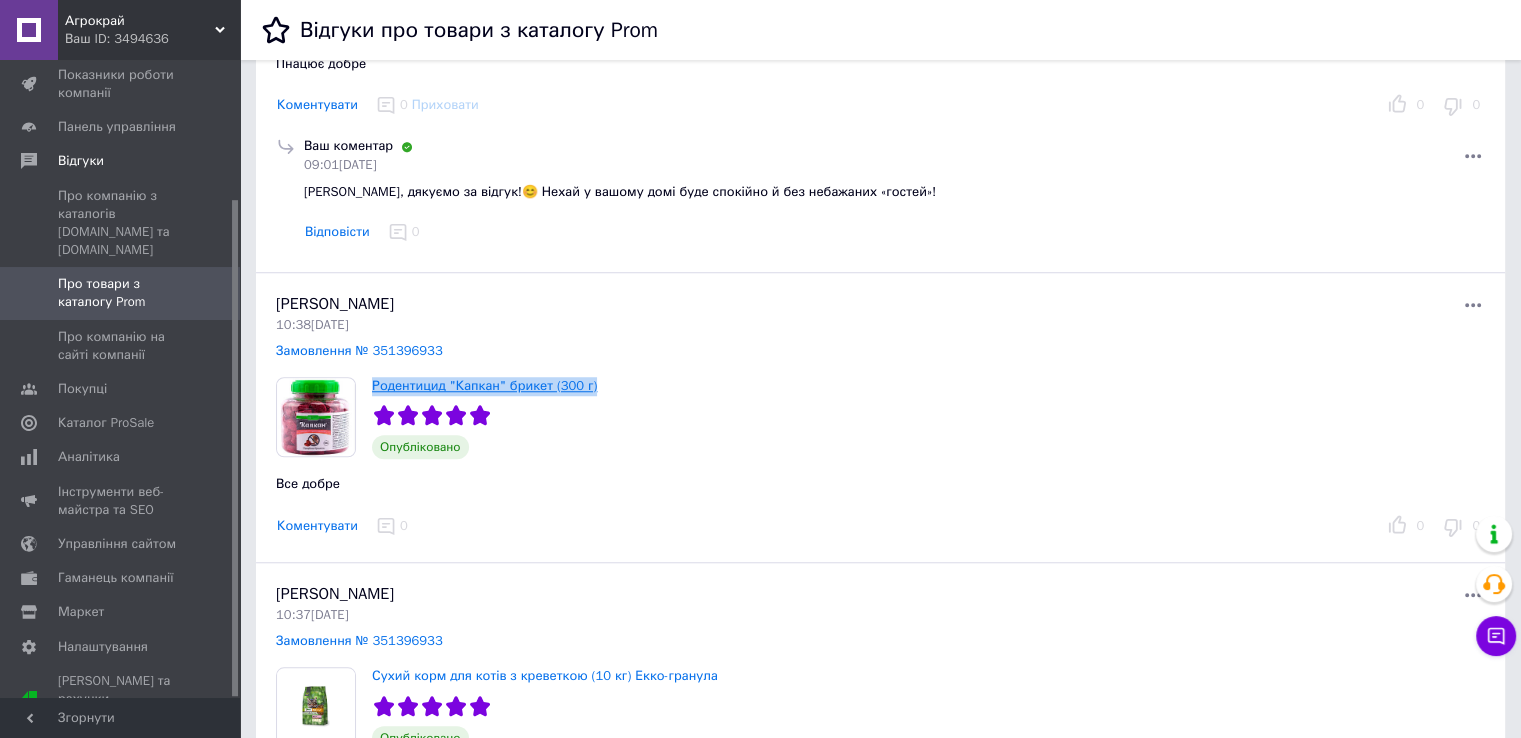 copy on "Родентицид "Капкан" брикет (300 г)" 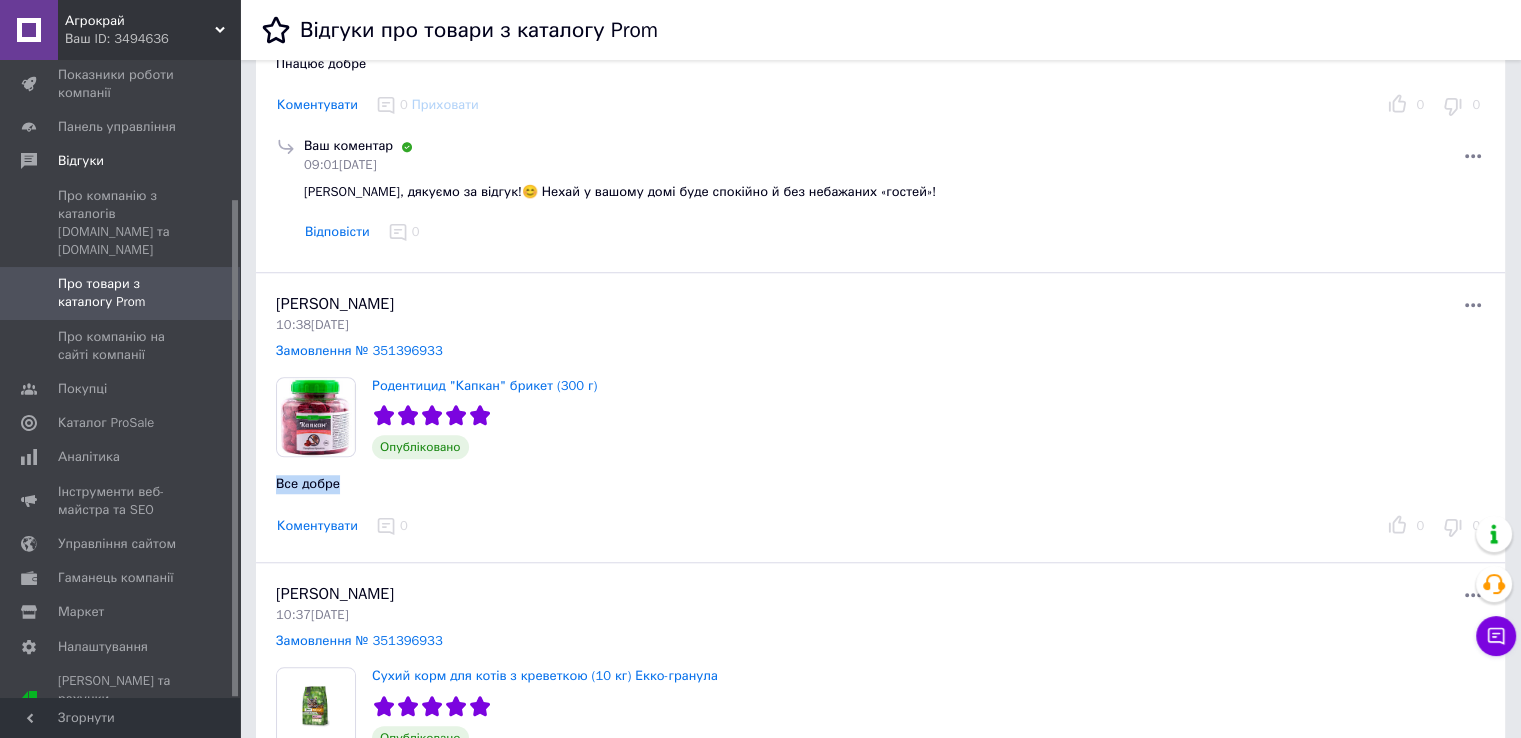 drag, startPoint x: 266, startPoint y: 467, endPoint x: 339, endPoint y: 480, distance: 74.1485 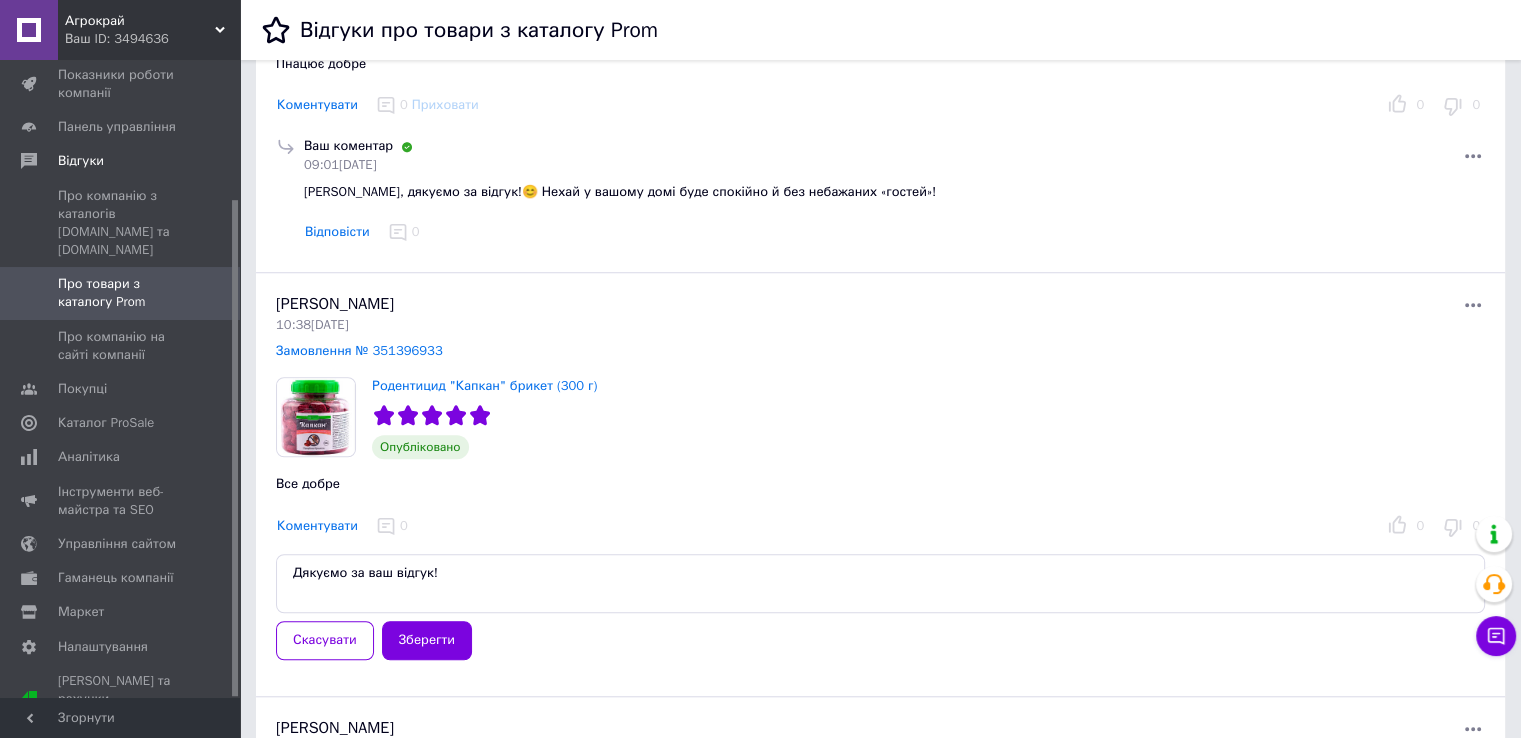 click on "Дякуємо за ваш відгук!" at bounding box center (880, 583) 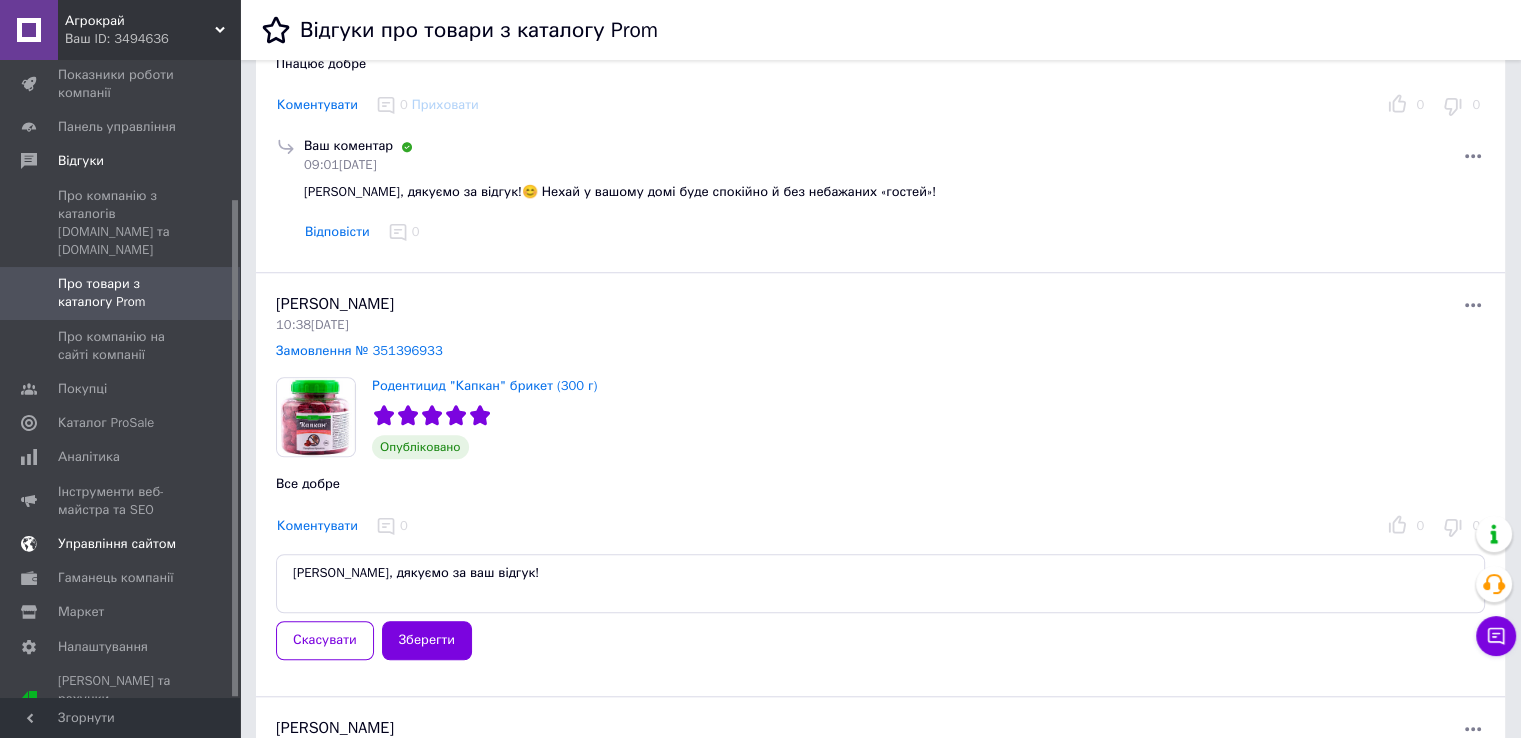 drag, startPoint x: 566, startPoint y: 578, endPoint x: 46, endPoint y: 520, distance: 523.2246 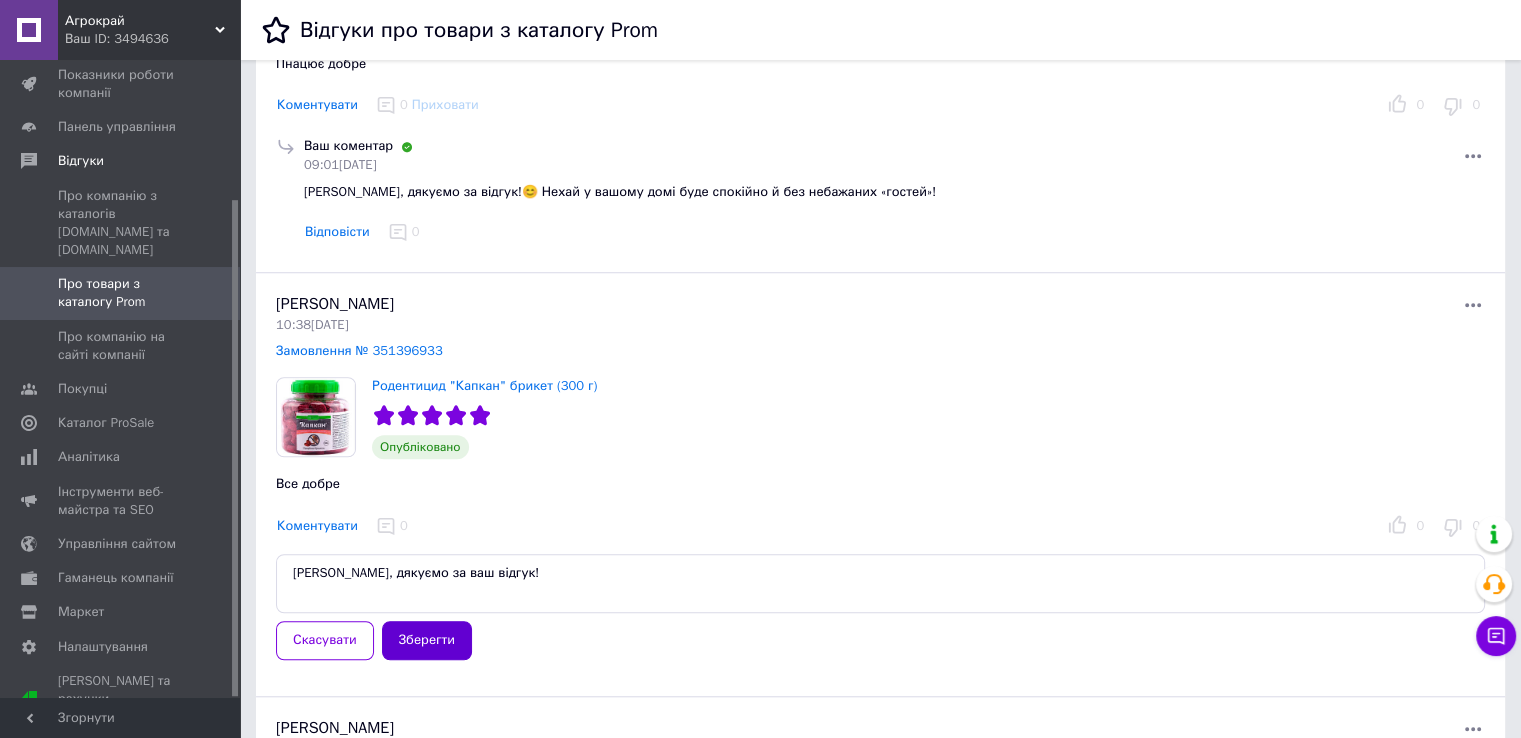 type on "[PERSON_NAME], дякуємо за ваш відгук!" 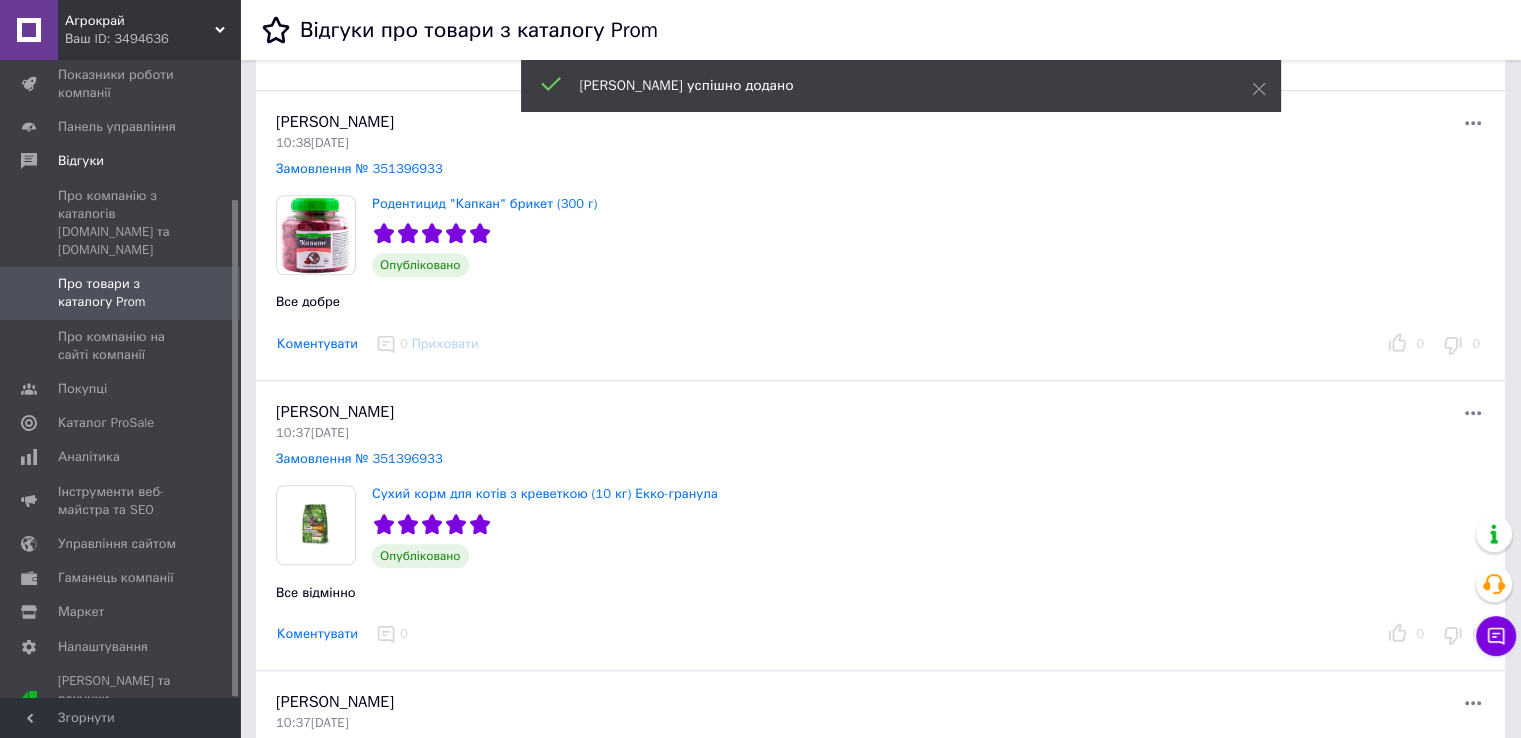 scroll, scrollTop: 1800, scrollLeft: 0, axis: vertical 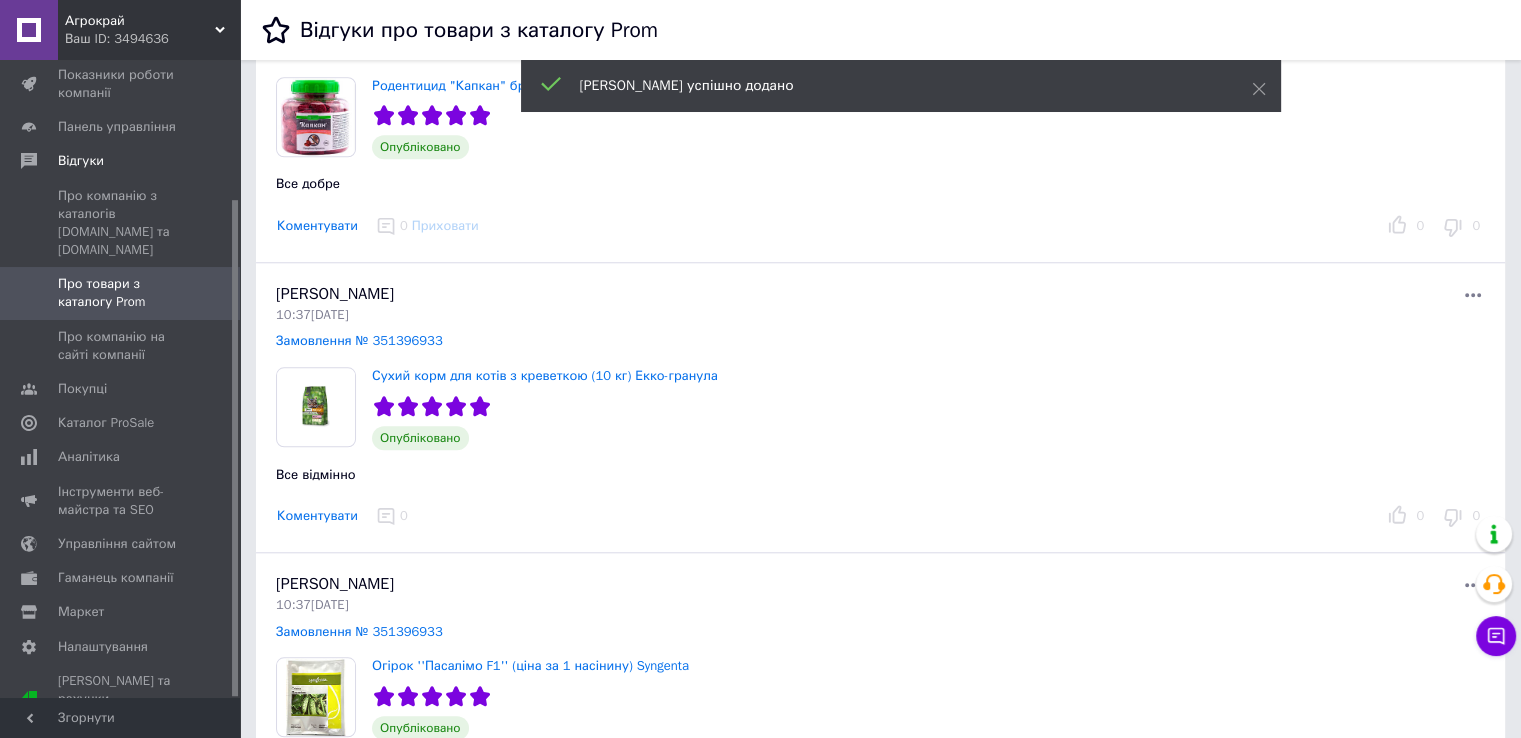 click on "Коментувати" at bounding box center [317, 516] 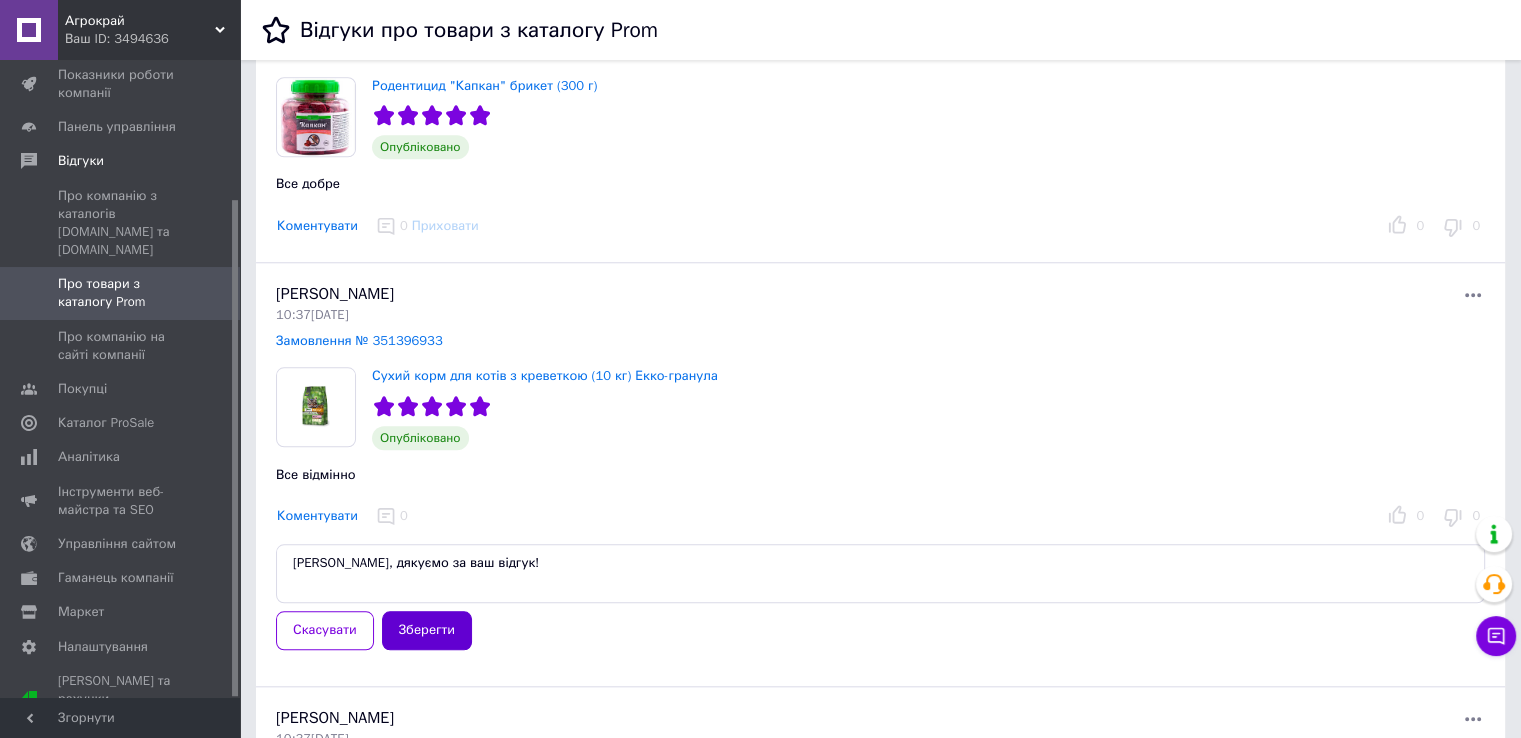 type on "[PERSON_NAME], дякуємо за ваш відгук!" 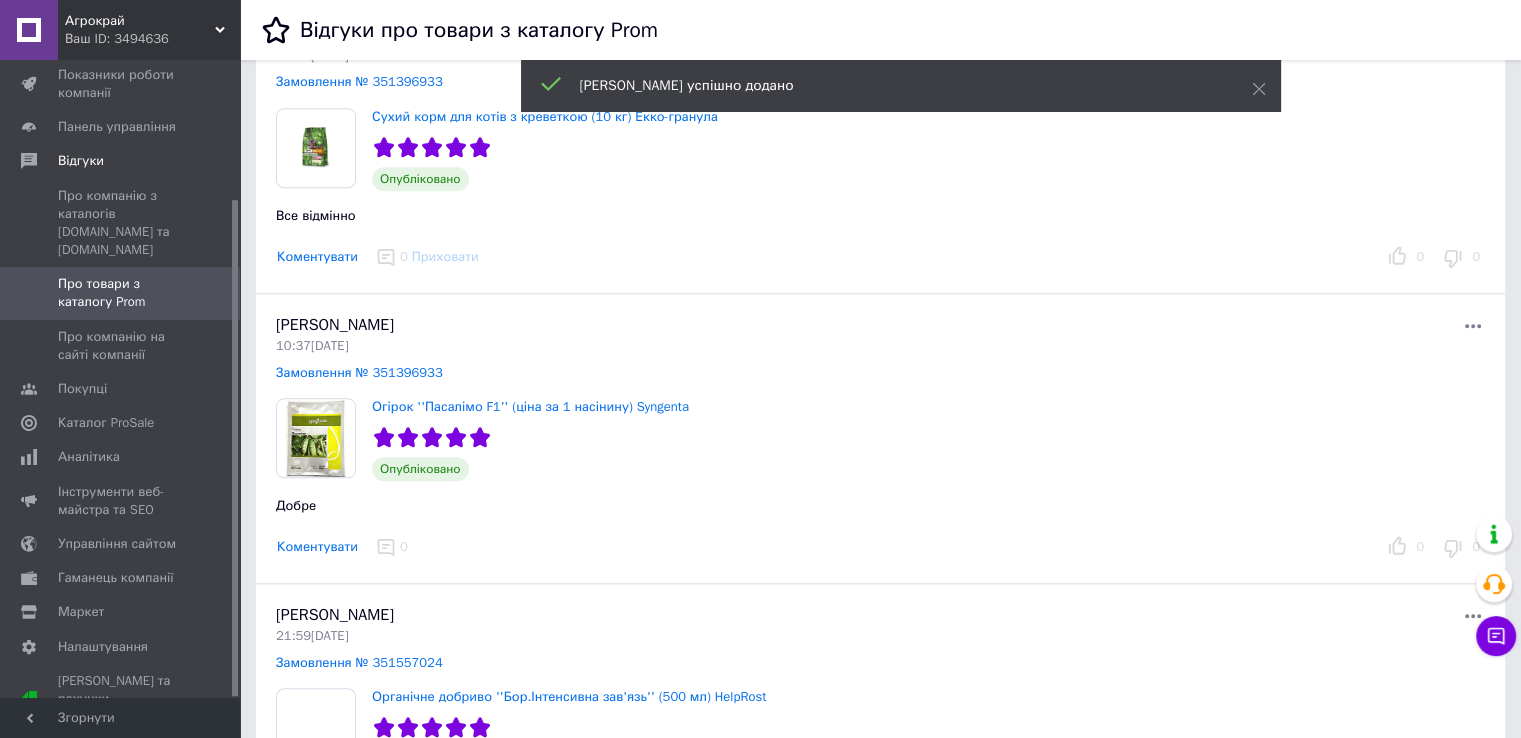 scroll, scrollTop: 2100, scrollLeft: 0, axis: vertical 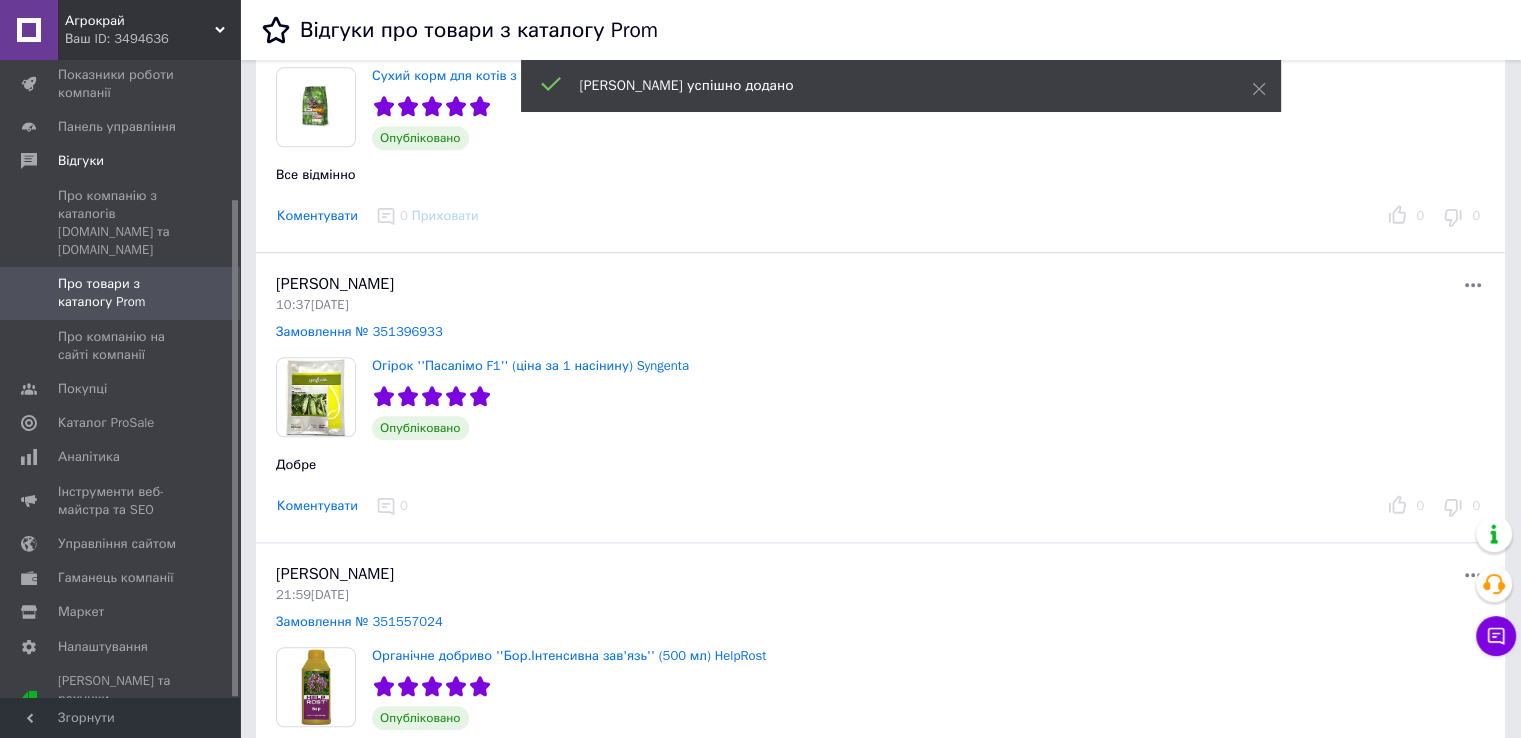 click on "Коментувати" at bounding box center (317, 506) 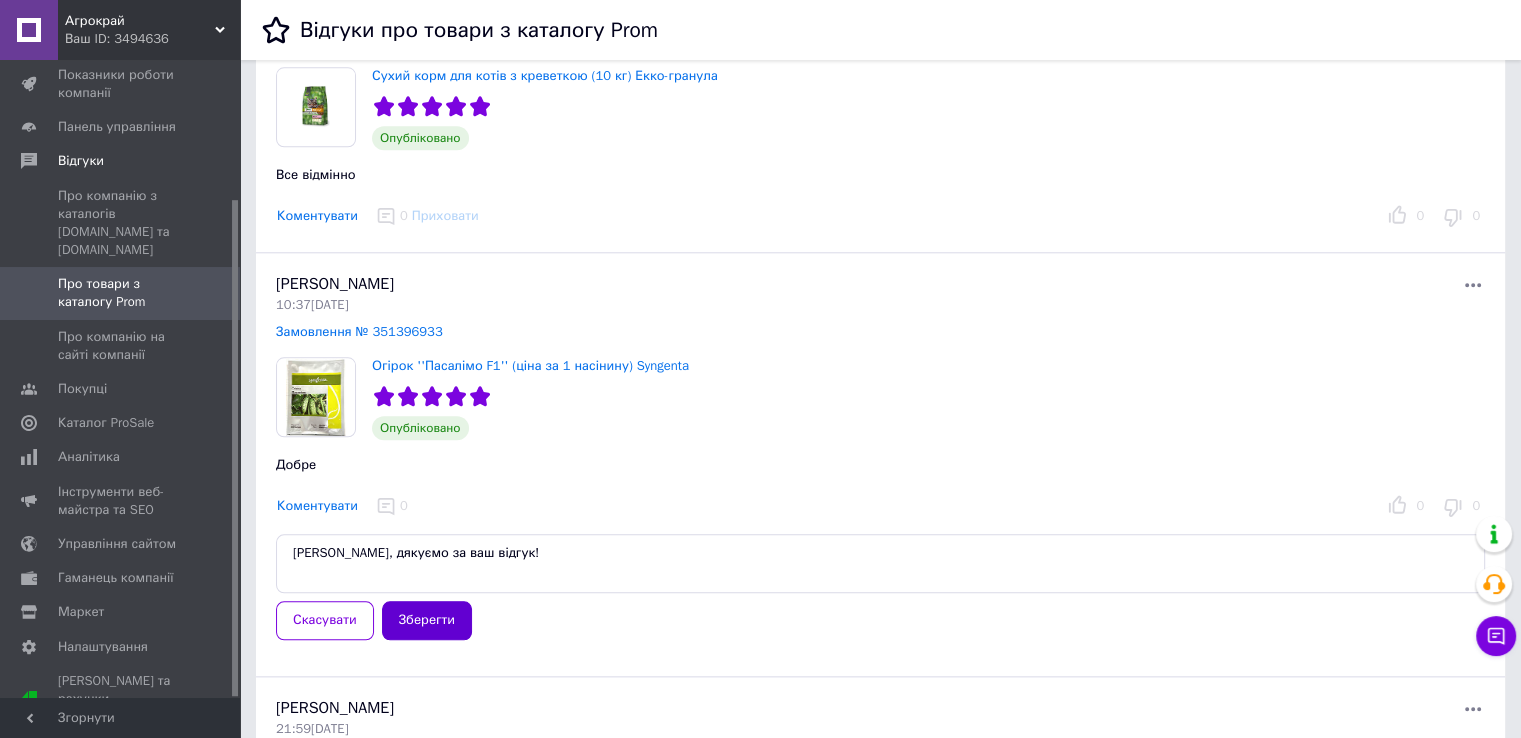 type on "[PERSON_NAME], дякуємо за ваш відгук!" 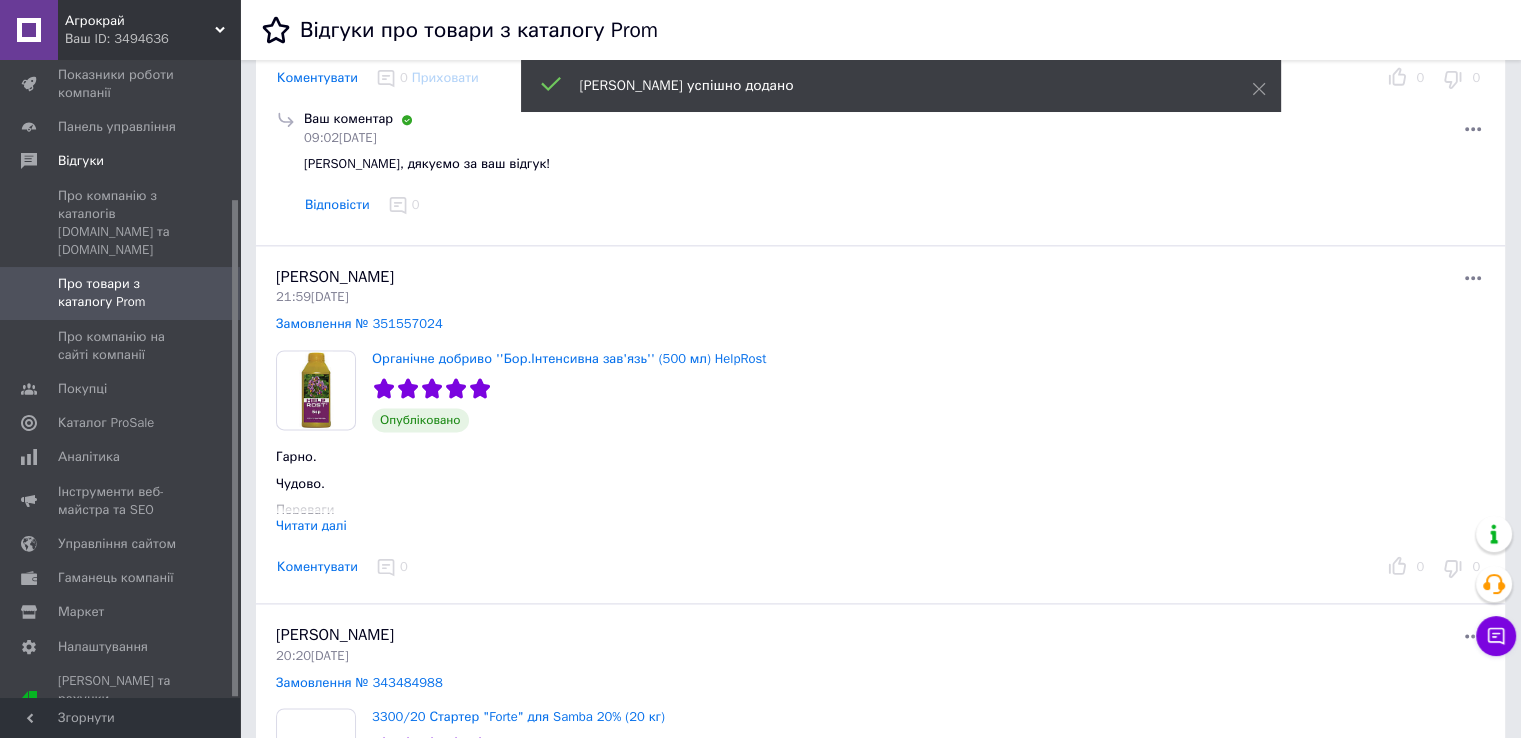 scroll, scrollTop: 2600, scrollLeft: 0, axis: vertical 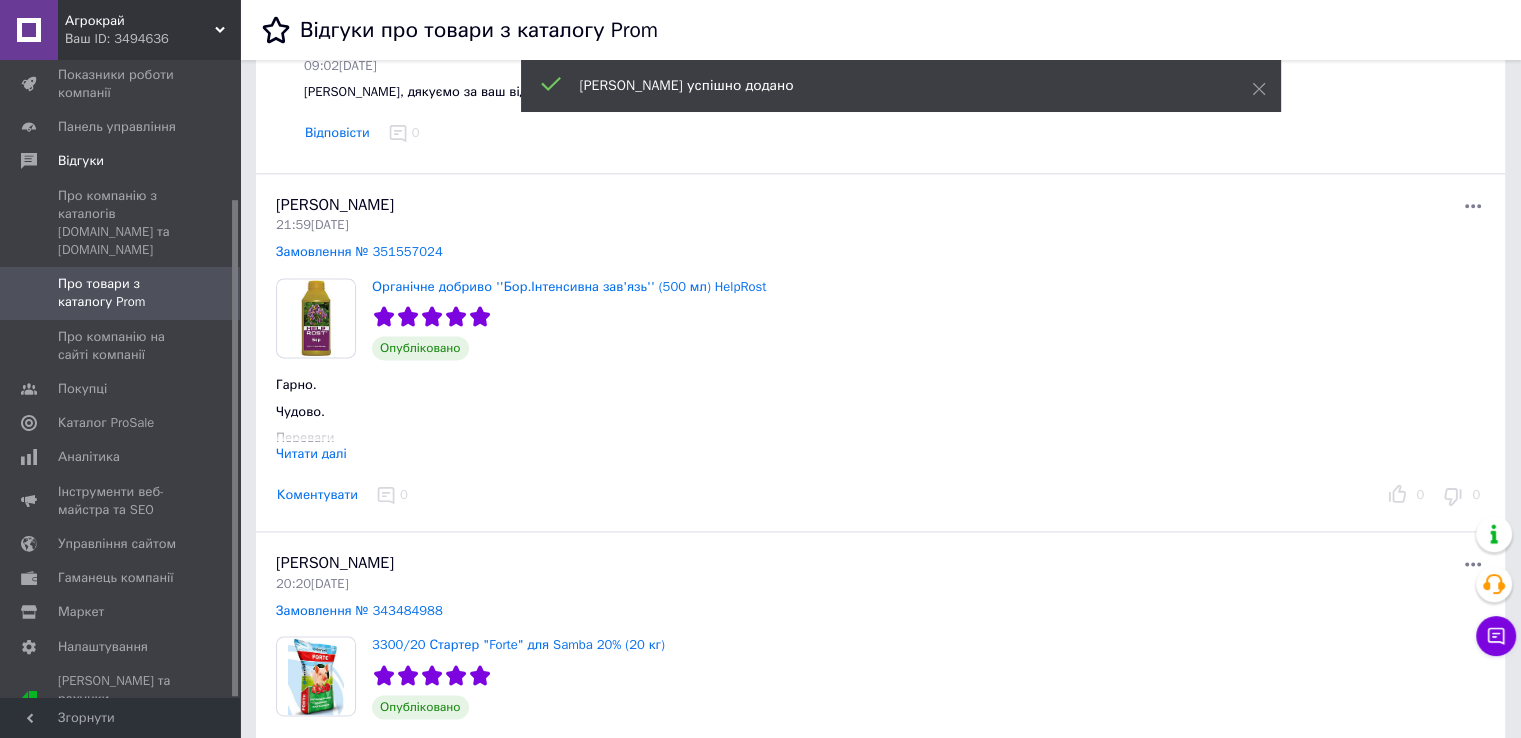 click on "Читати далі" at bounding box center (311, 453) 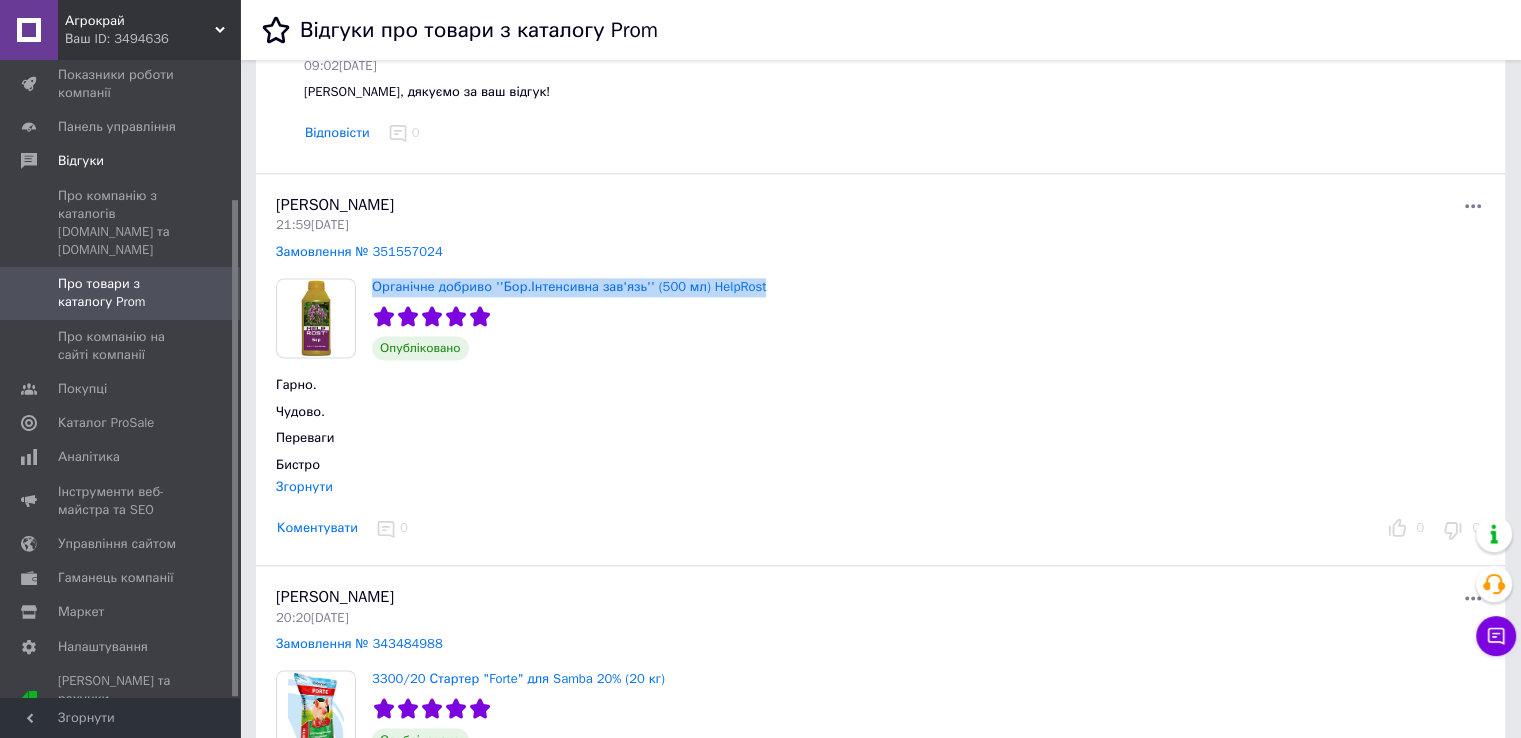 drag, startPoint x: 369, startPoint y: 273, endPoint x: 752, endPoint y: 262, distance: 383.15793 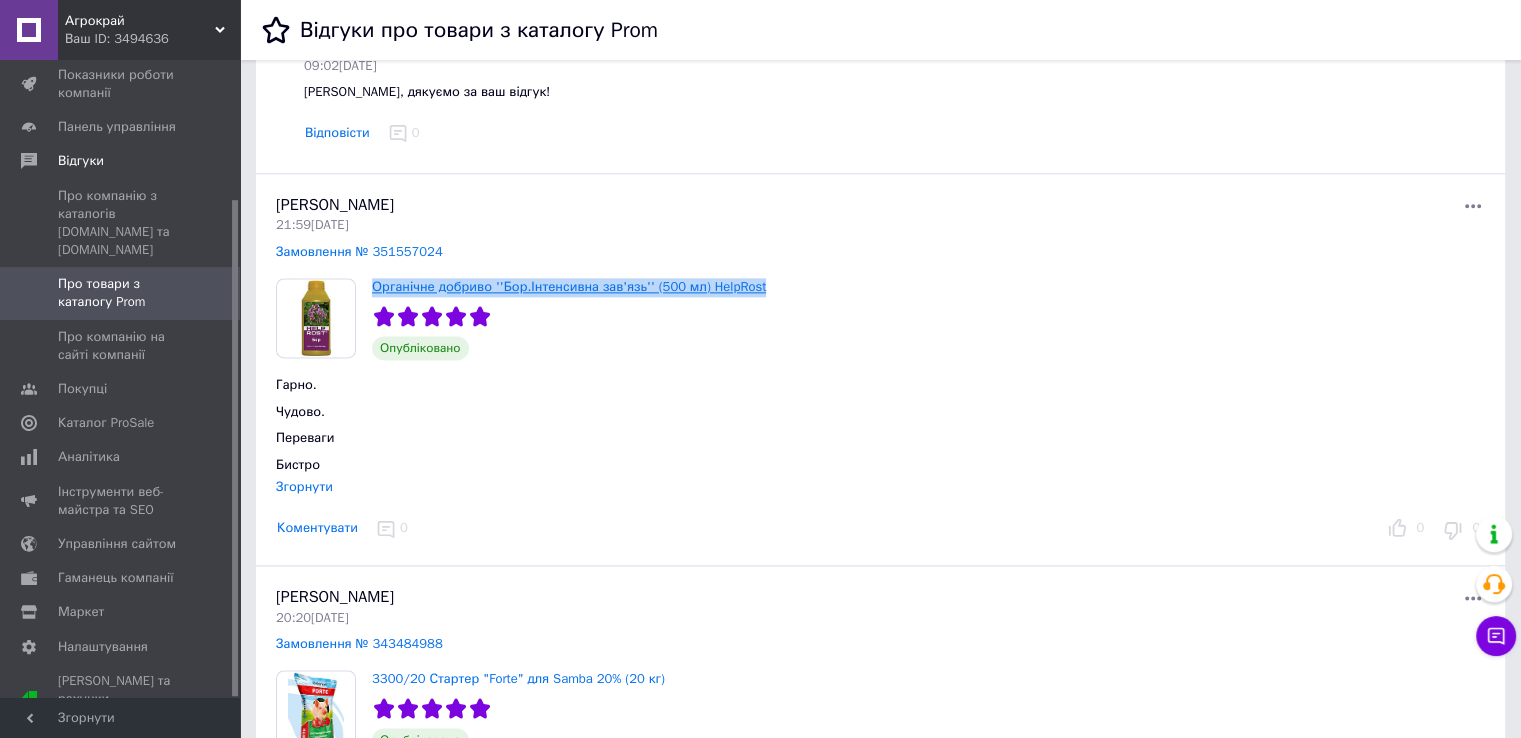 copy on "Органічне добриво ''Бор.Інтенсивна зав'язь'' (500 мл) HelpRost" 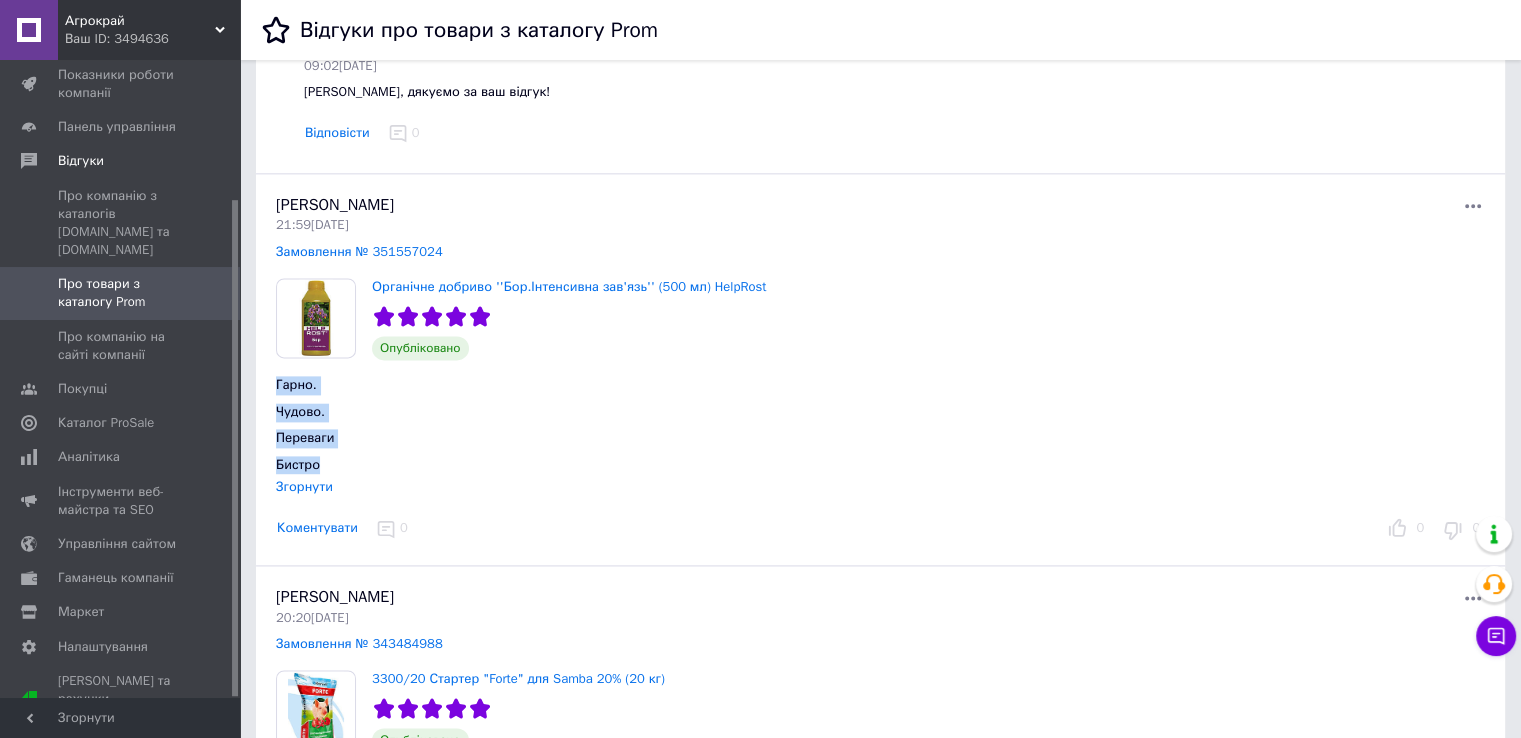 drag, startPoint x: 270, startPoint y: 368, endPoint x: 360, endPoint y: 466, distance: 133.05638 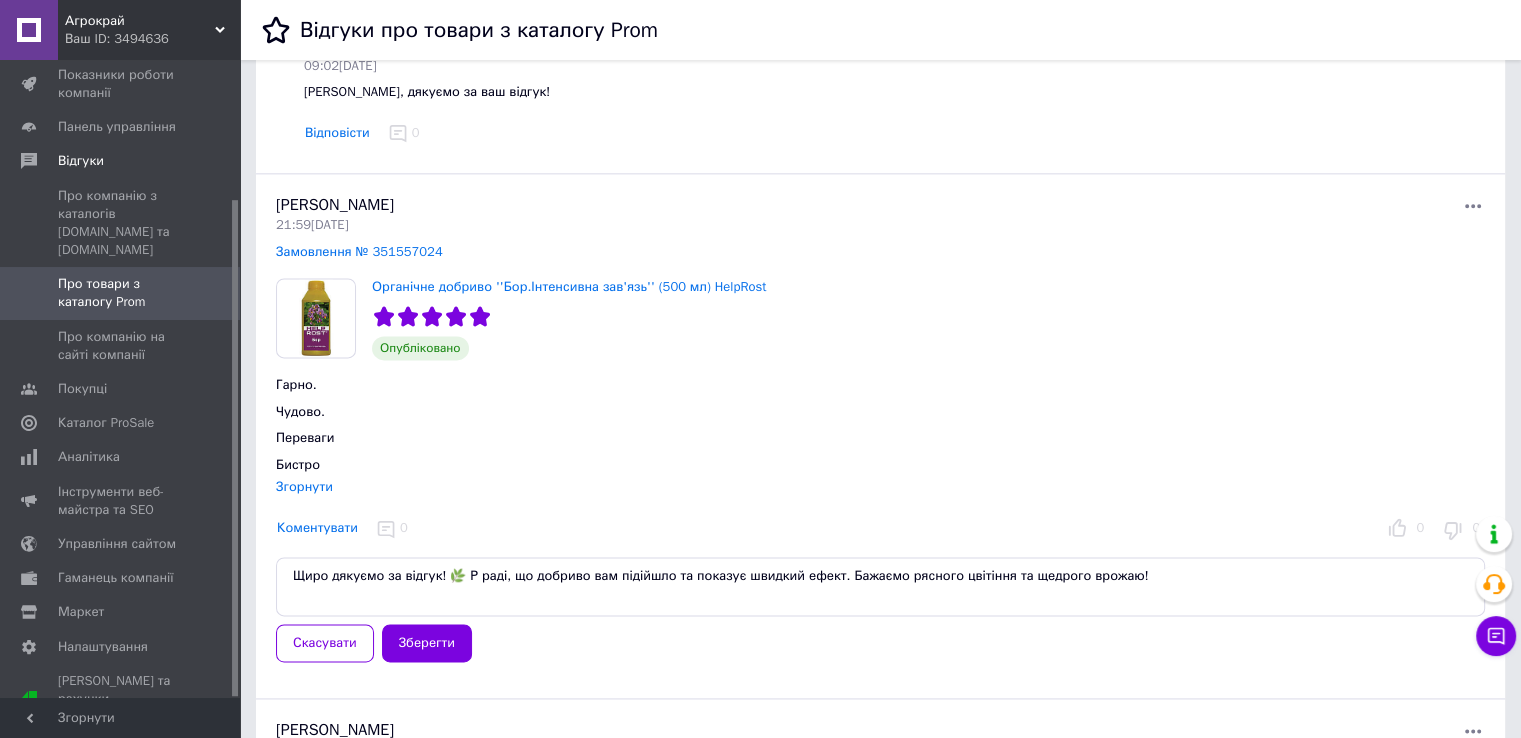 drag, startPoint x: 304, startPoint y: 561, endPoint x: 277, endPoint y: 561, distance: 27 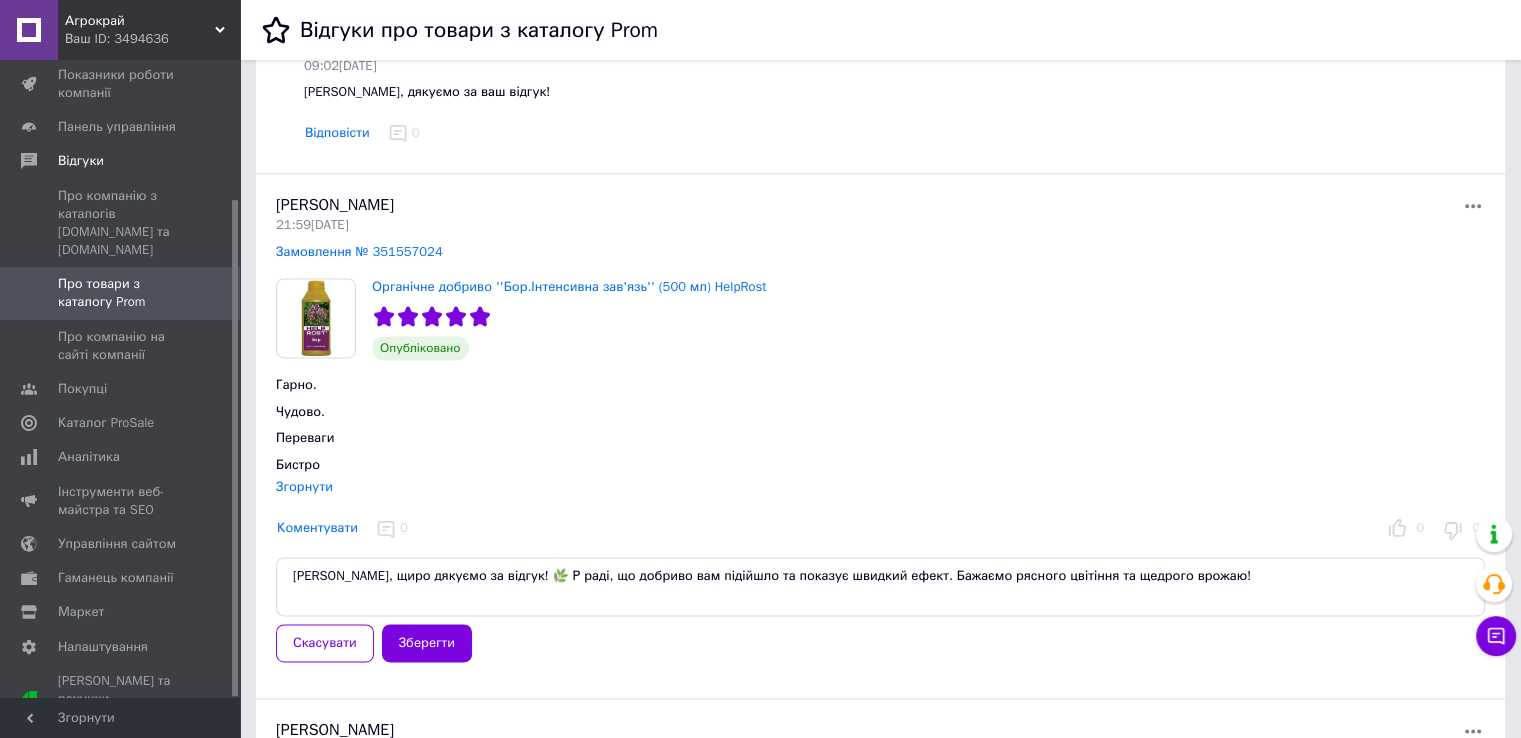 drag, startPoint x: 517, startPoint y: 572, endPoint x: 888, endPoint y: 574, distance: 371.0054 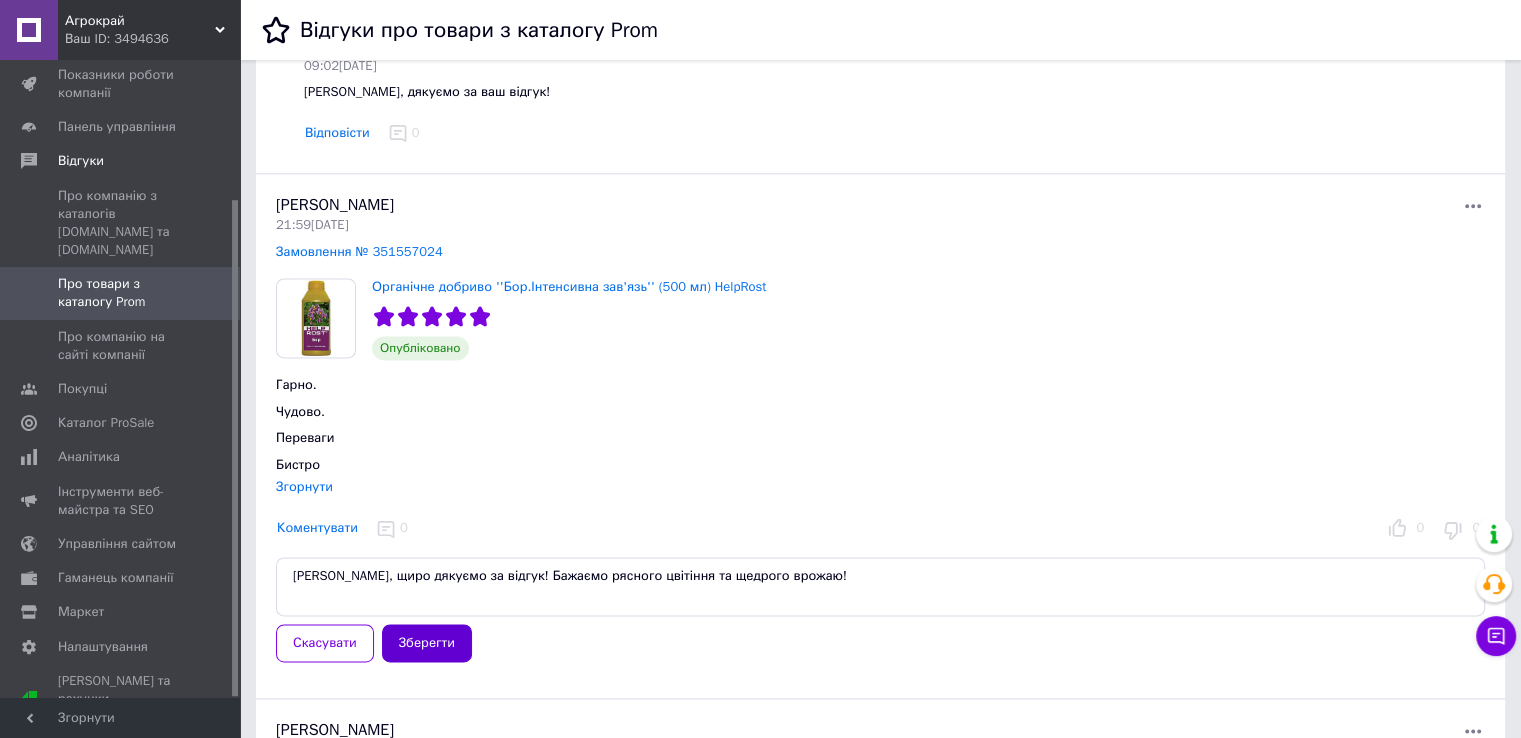 type on "[PERSON_NAME], щиро дякуємо за відгук! Бажаємо рясного цвітіння та щедрого врожаю!" 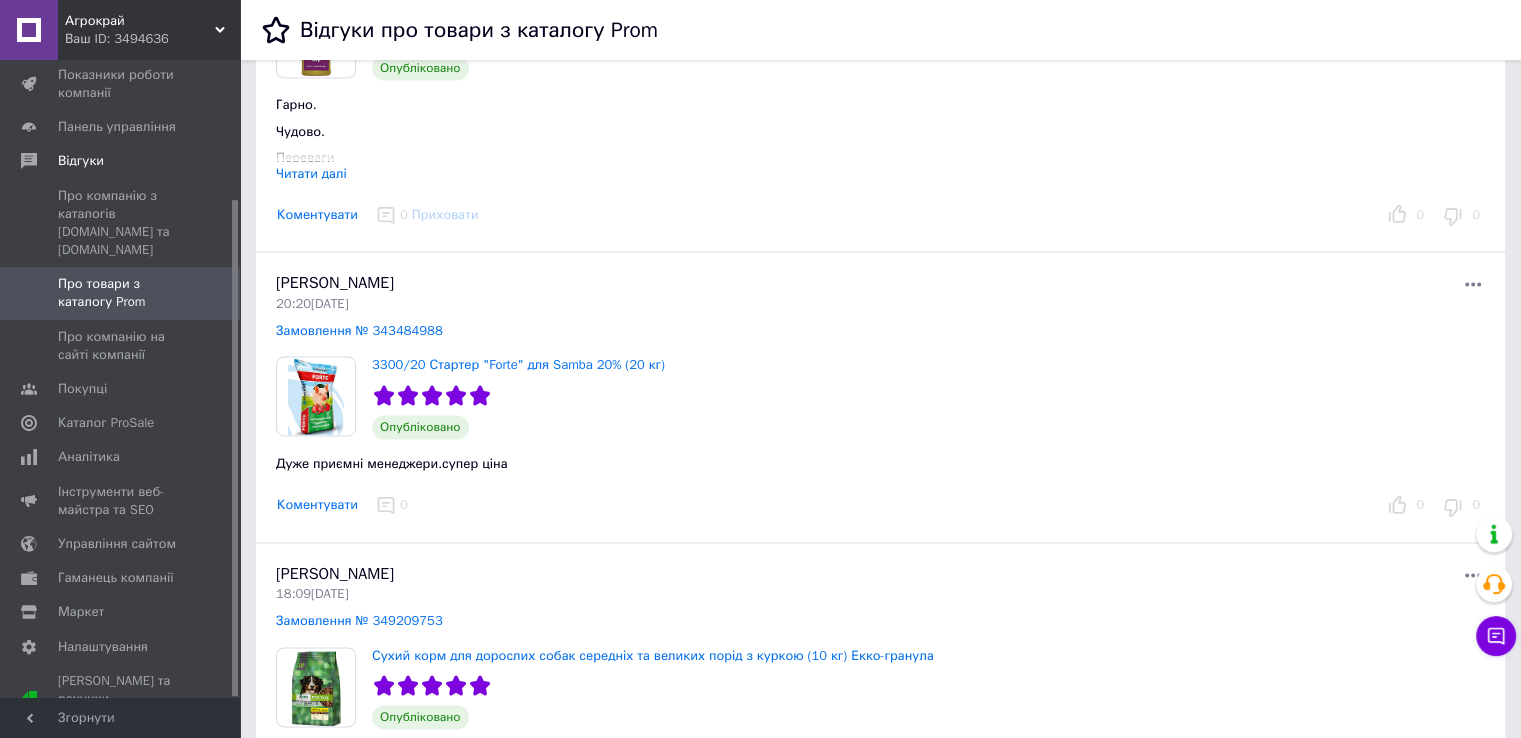 scroll, scrollTop: 2900, scrollLeft: 0, axis: vertical 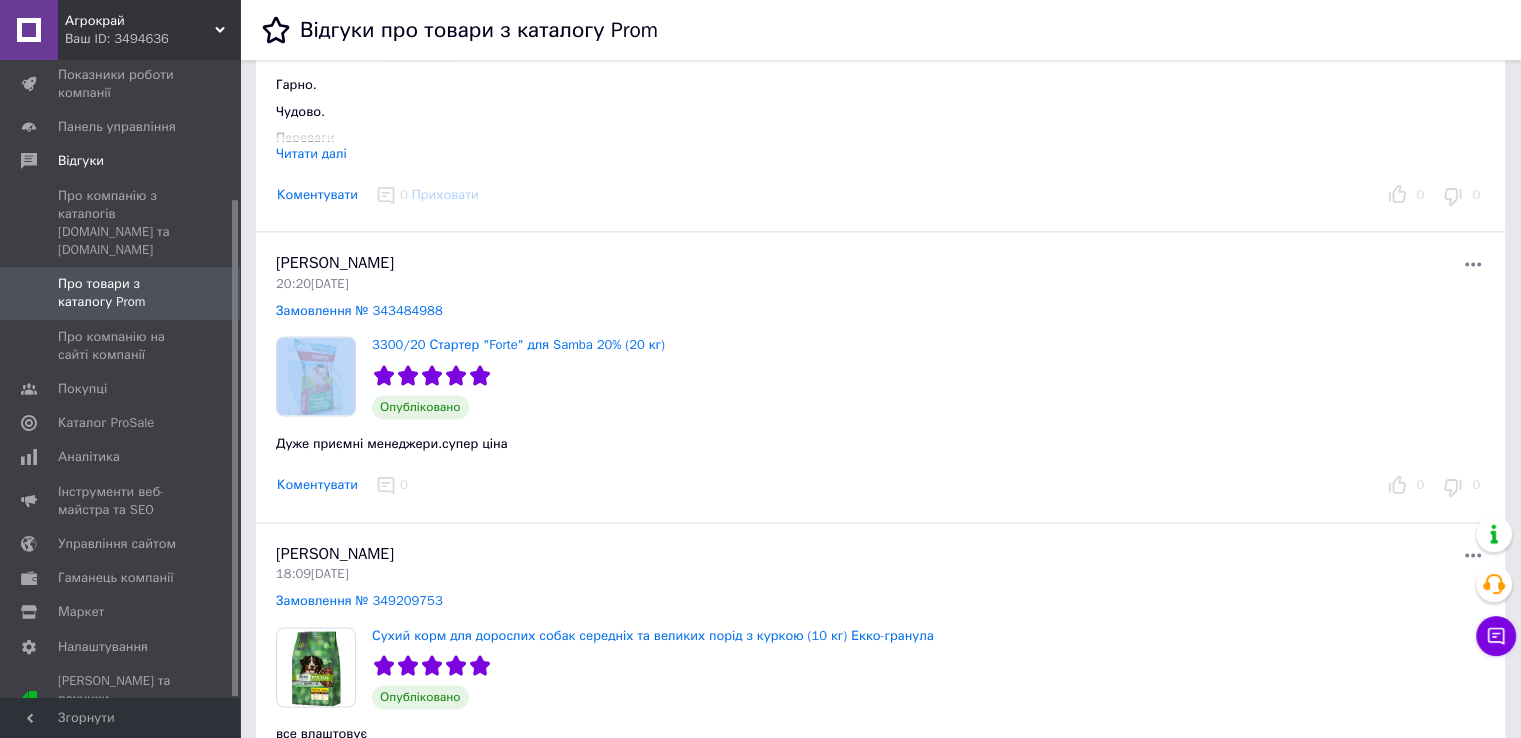 click on "[PERSON_NAME] 20:20[DATE] Замовлення №   343484988 3300/20 Стартер "Forte" для Samba 20% (20 кг) Опубліковано Дуже приємні менеджери.супер ціна Коментувати 0 0 0" at bounding box center (880, 377) 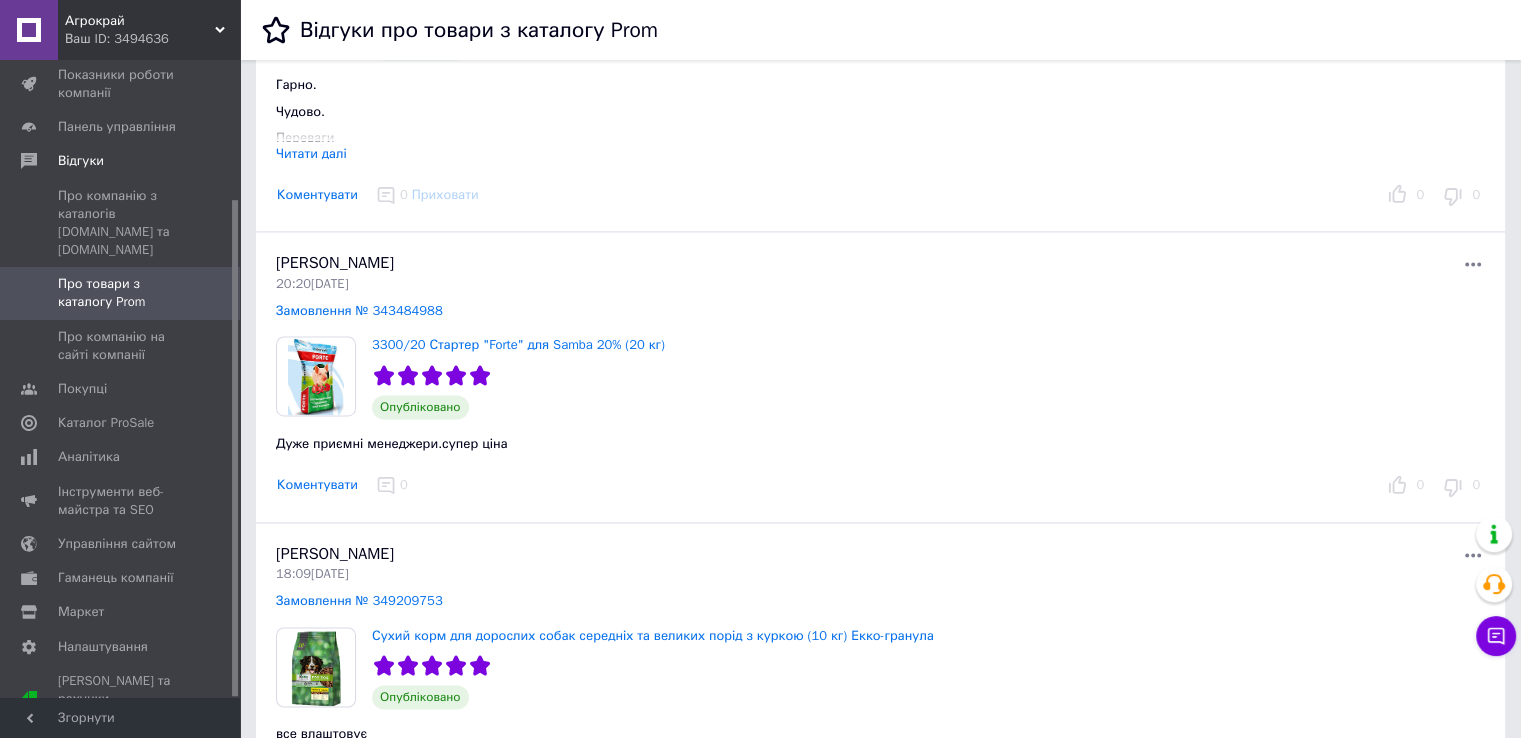click on "[PERSON_NAME] 20:20[DATE] Замовлення №   343484988 3300/20 Стартер "Forte" для Samba 20% (20 кг) Опубліковано Дуже приємні менеджери.супер ціна Коментувати 0 0 0" at bounding box center (880, 377) 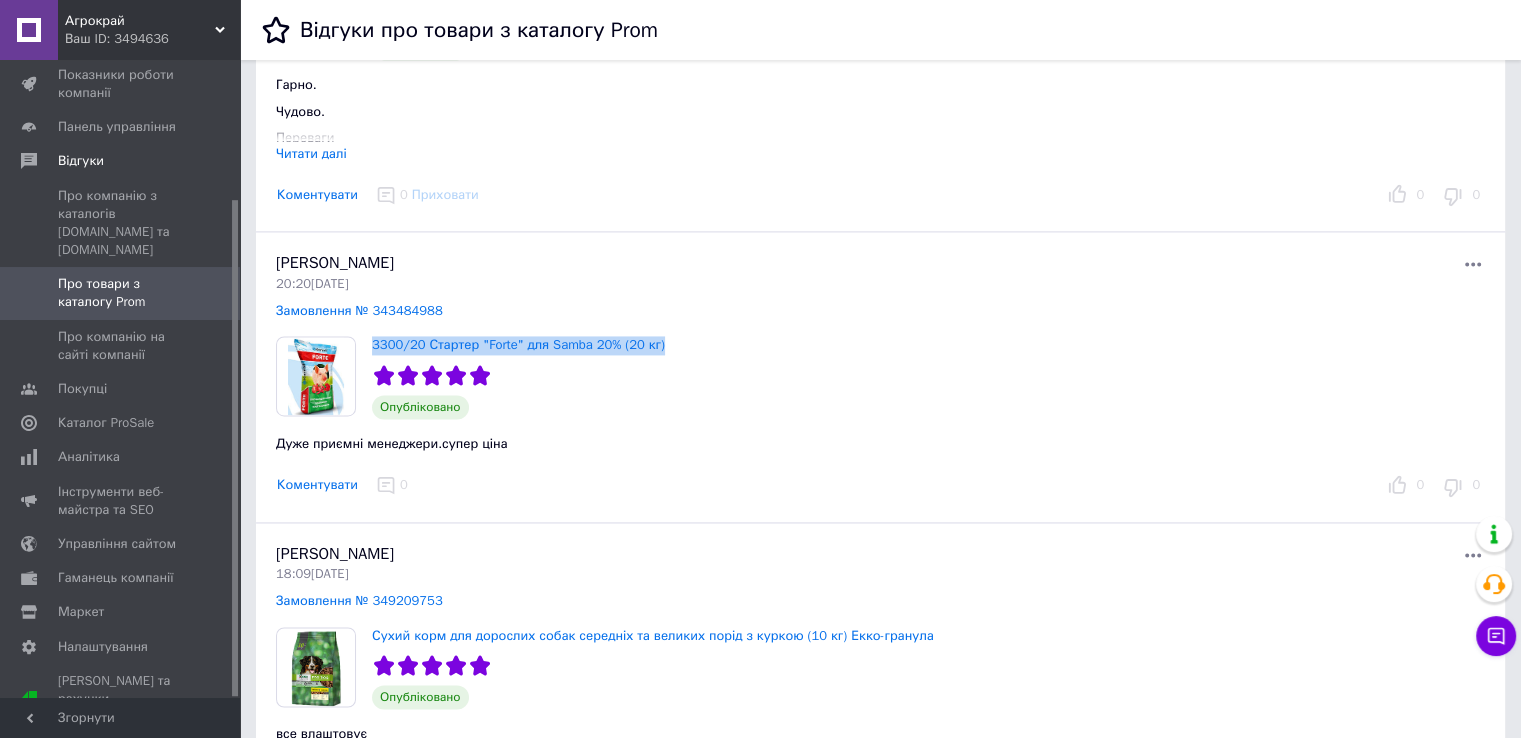 drag, startPoint x: 368, startPoint y: 325, endPoint x: 659, endPoint y: 329, distance: 291.0275 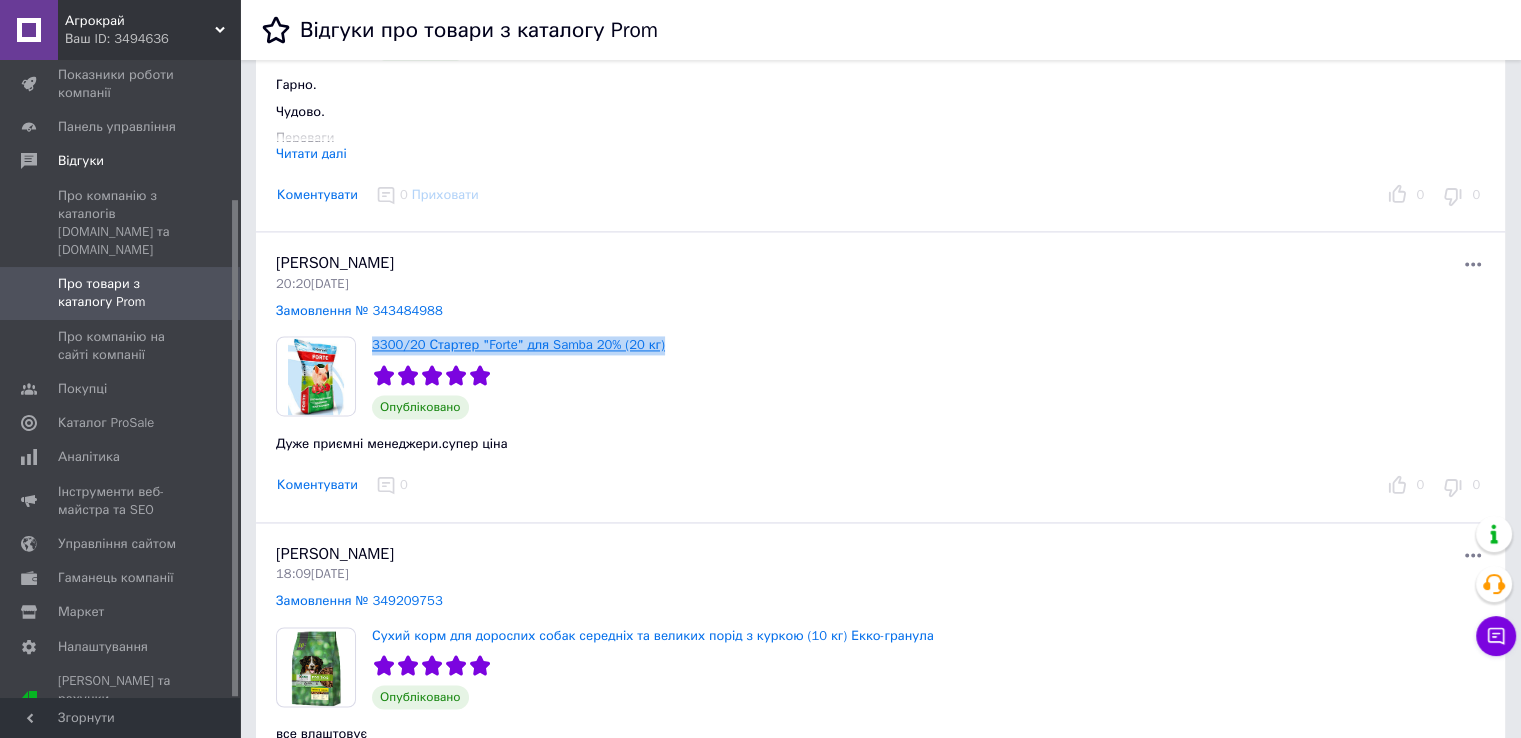 copy on "3300/20 Стартер "Forte" для Samba 20% (20 кг)" 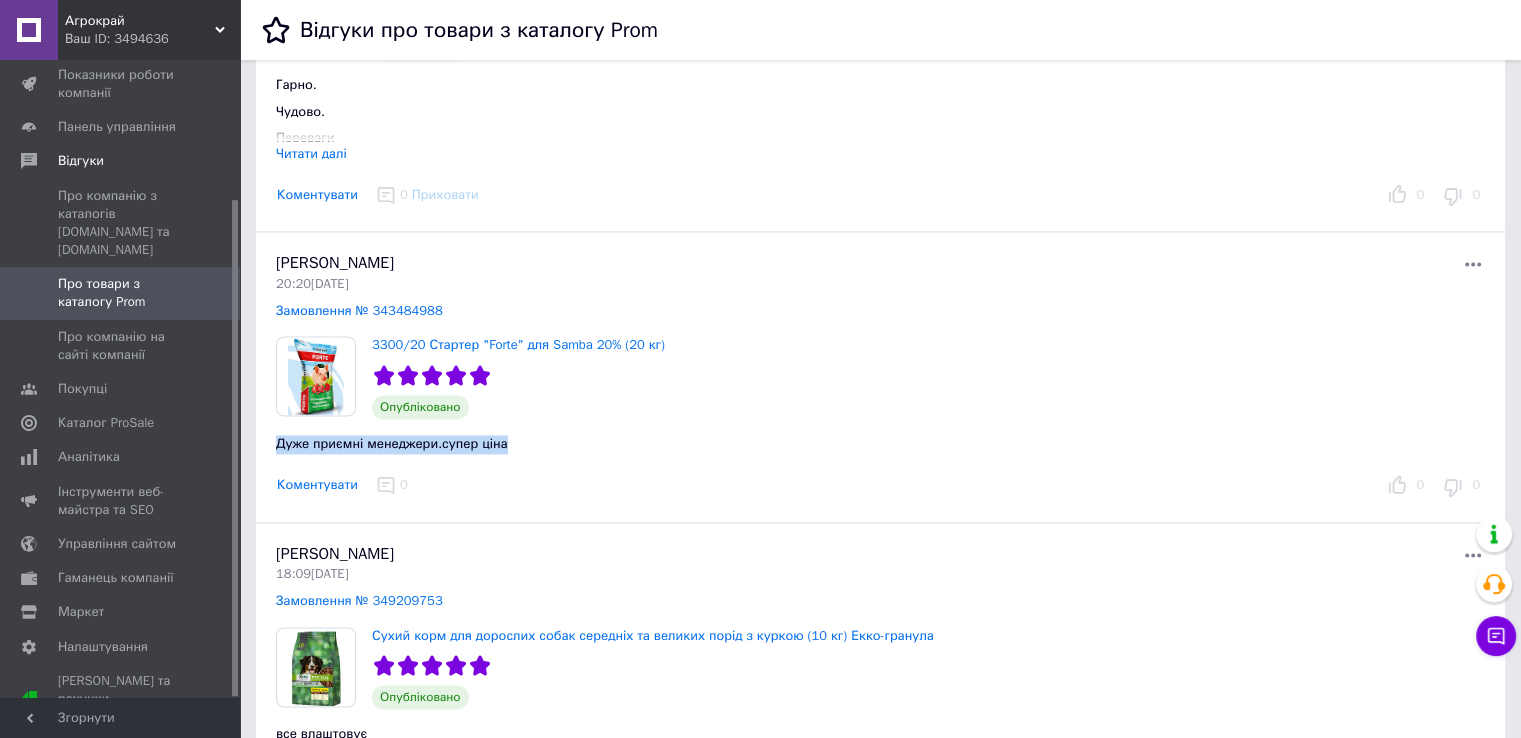drag, startPoint x: 271, startPoint y: 433, endPoint x: 512, endPoint y: 428, distance: 241.05186 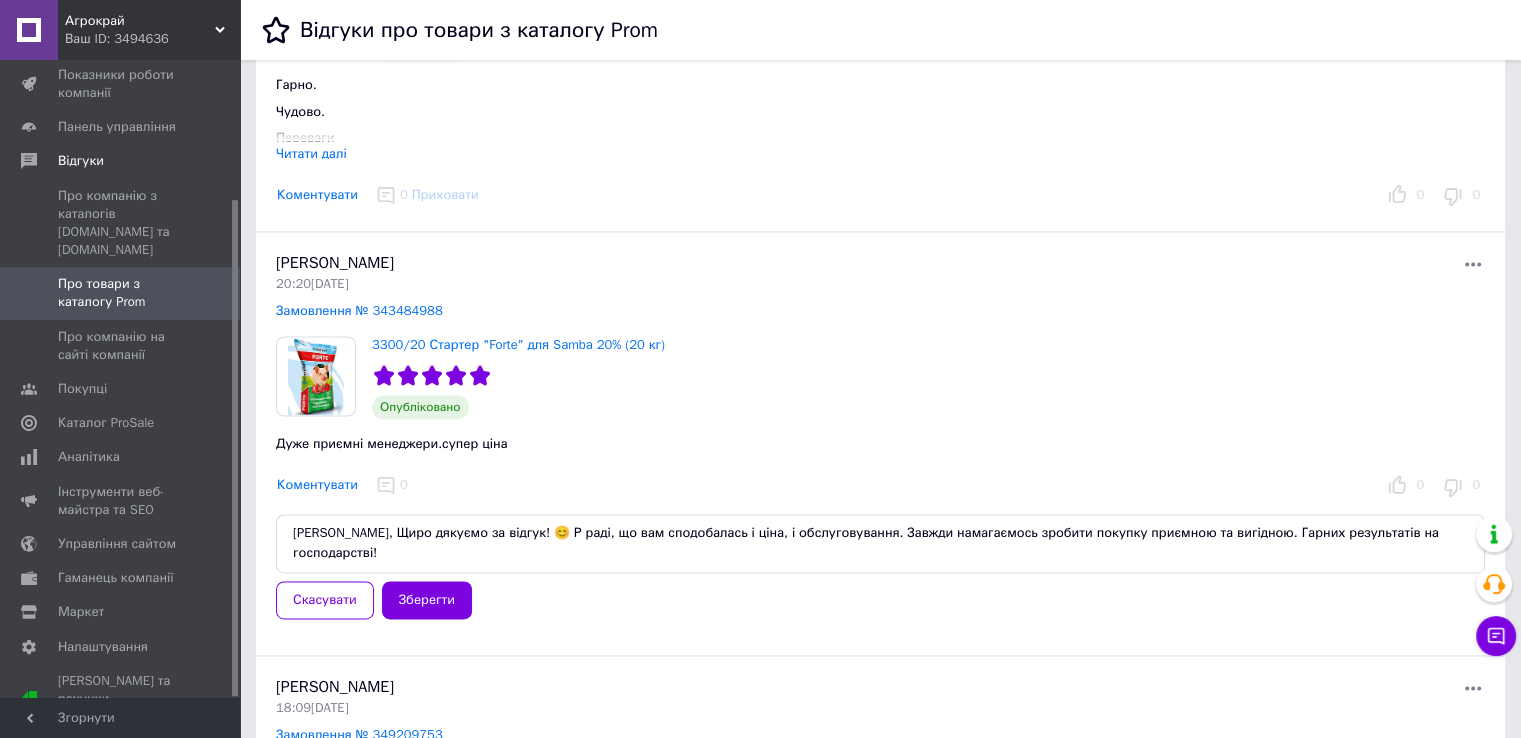 click on "[PERSON_NAME], Щиро дякуємо за відгук! 😊 Р раді, що вам сподобалась і ціна, і обслуговування. Завжди намагаємось зробити покупку приємною та вигідною. Гарних результатів на господарстві!" at bounding box center (880, 543) 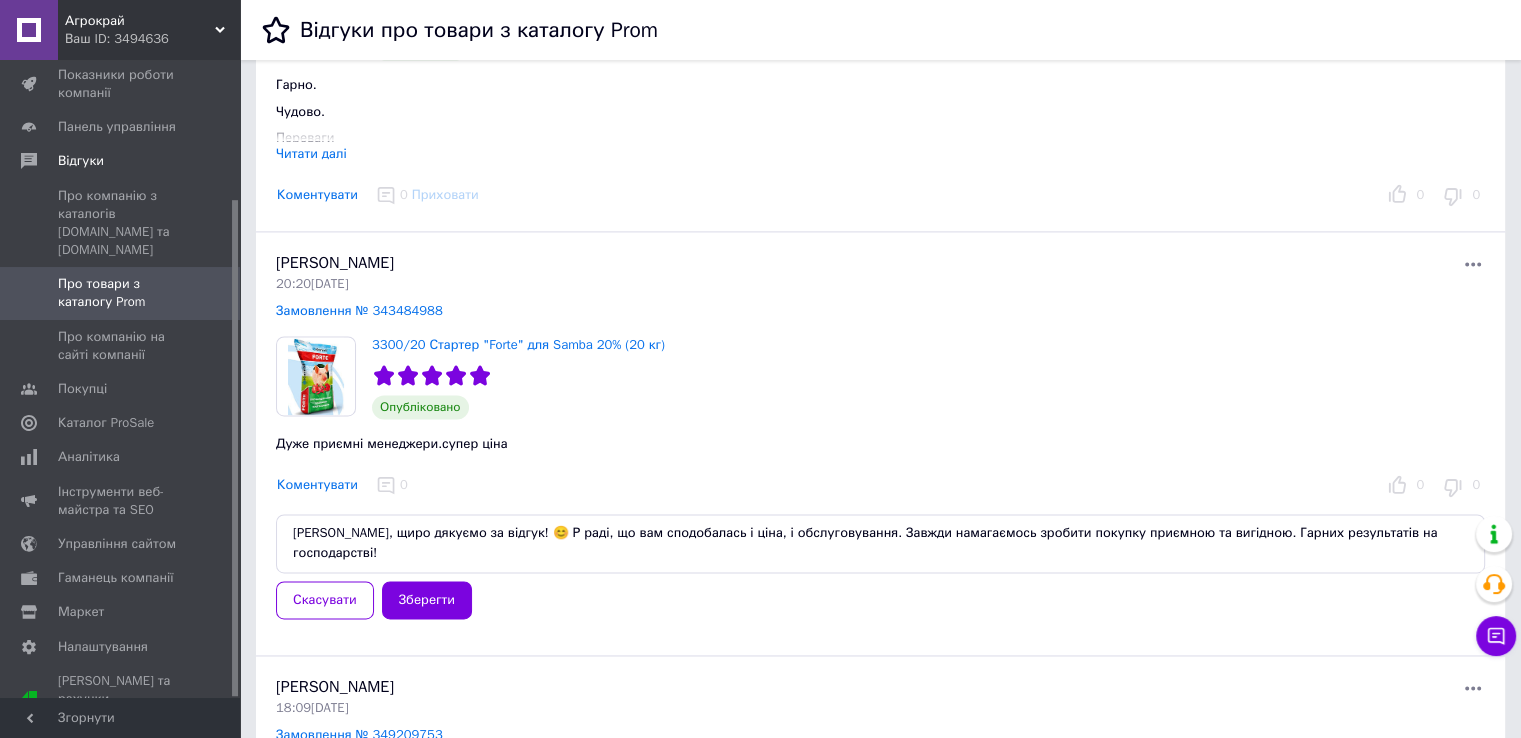 click on "[PERSON_NAME], щиро дякуємо за відгук! 😊 Р раді, що вам сподобалась і ціна, і обслуговування. Завжди намагаємось зробити покупку приємною та вигідною. Гарних результатів на господарстві!" at bounding box center (880, 543) 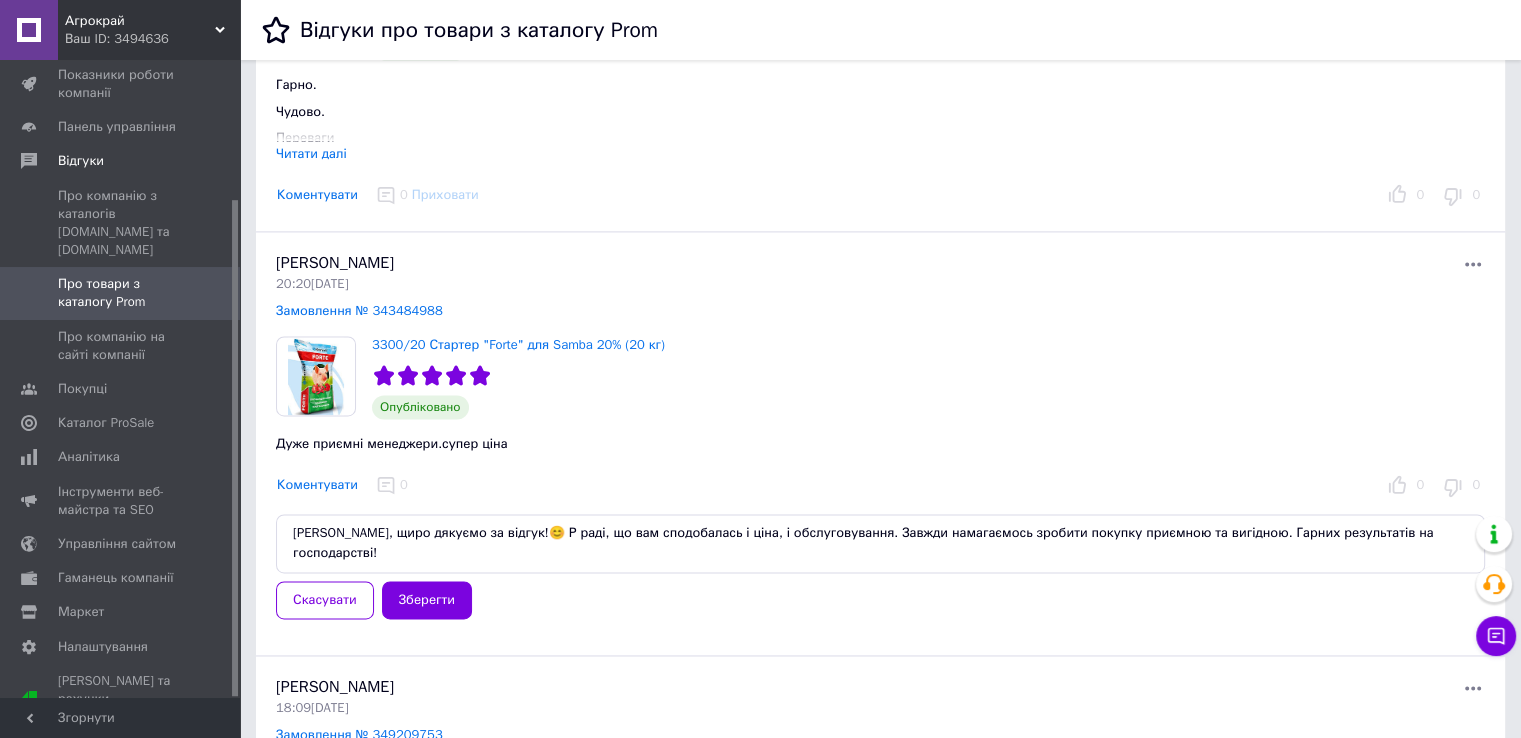 click on "[PERSON_NAME], щиро дякуємо за відгук!😊 Р раді, що вам сподобалась і ціна, і обслуговування. Завжди намагаємось зробити покупку приємною та вигідною. Гарних результатів на господарстві!" at bounding box center [880, 543] 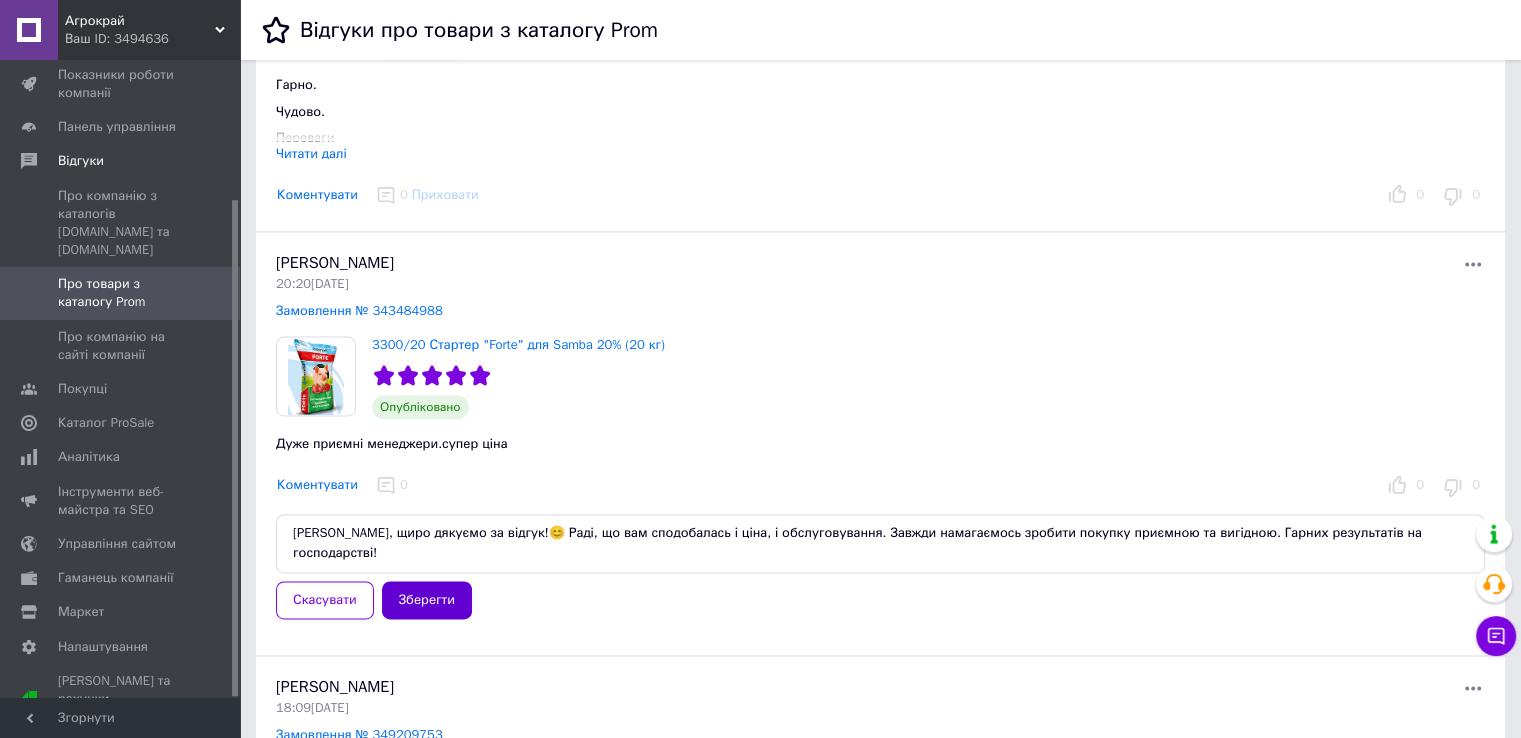 type on "[PERSON_NAME], щиро дякуємо за відгук!😊 Раді, що вам сподобалась і ціна, і обслуговування. Завжди намагаємось зробити покупку приємною та вигідною. Гарних результатів на господарстві!" 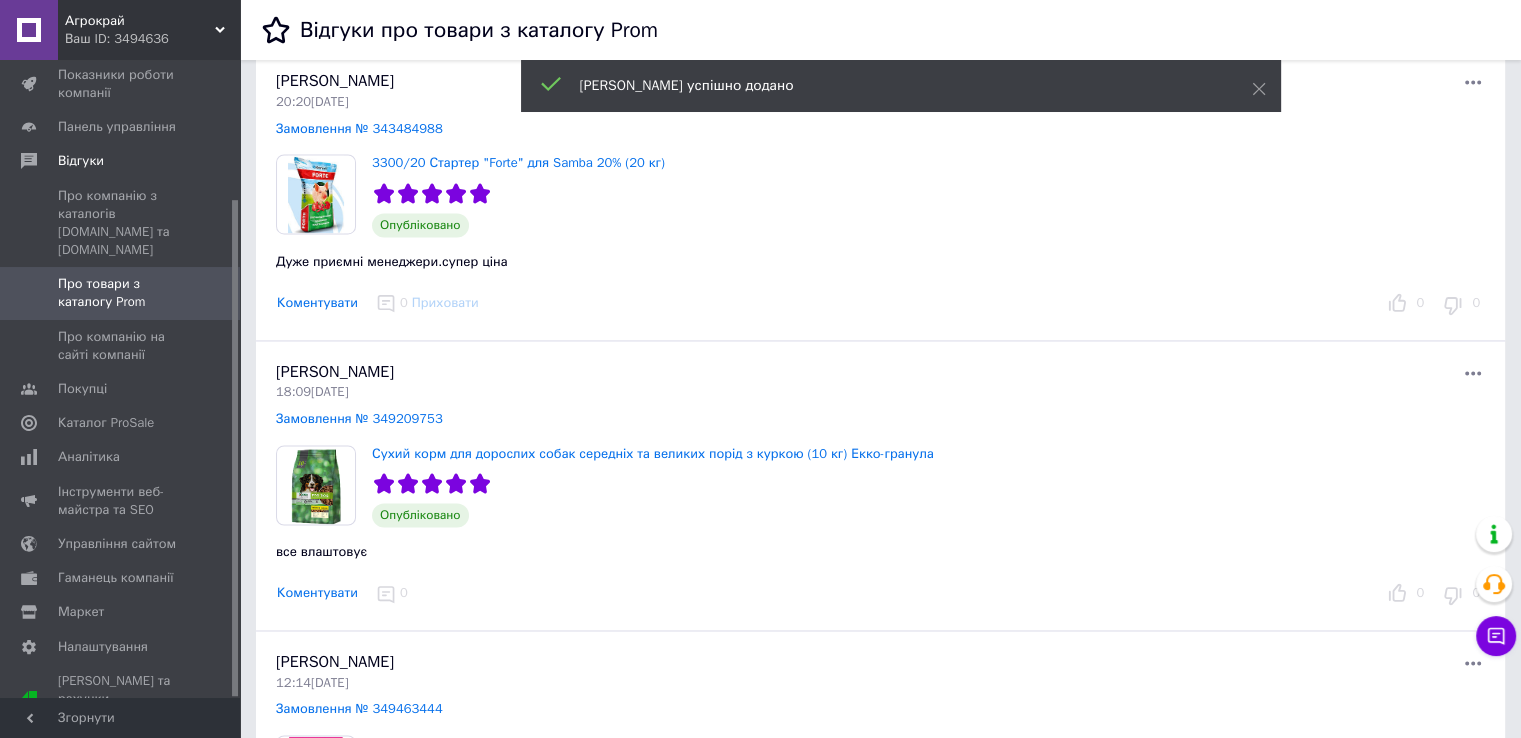 scroll, scrollTop: 3100, scrollLeft: 0, axis: vertical 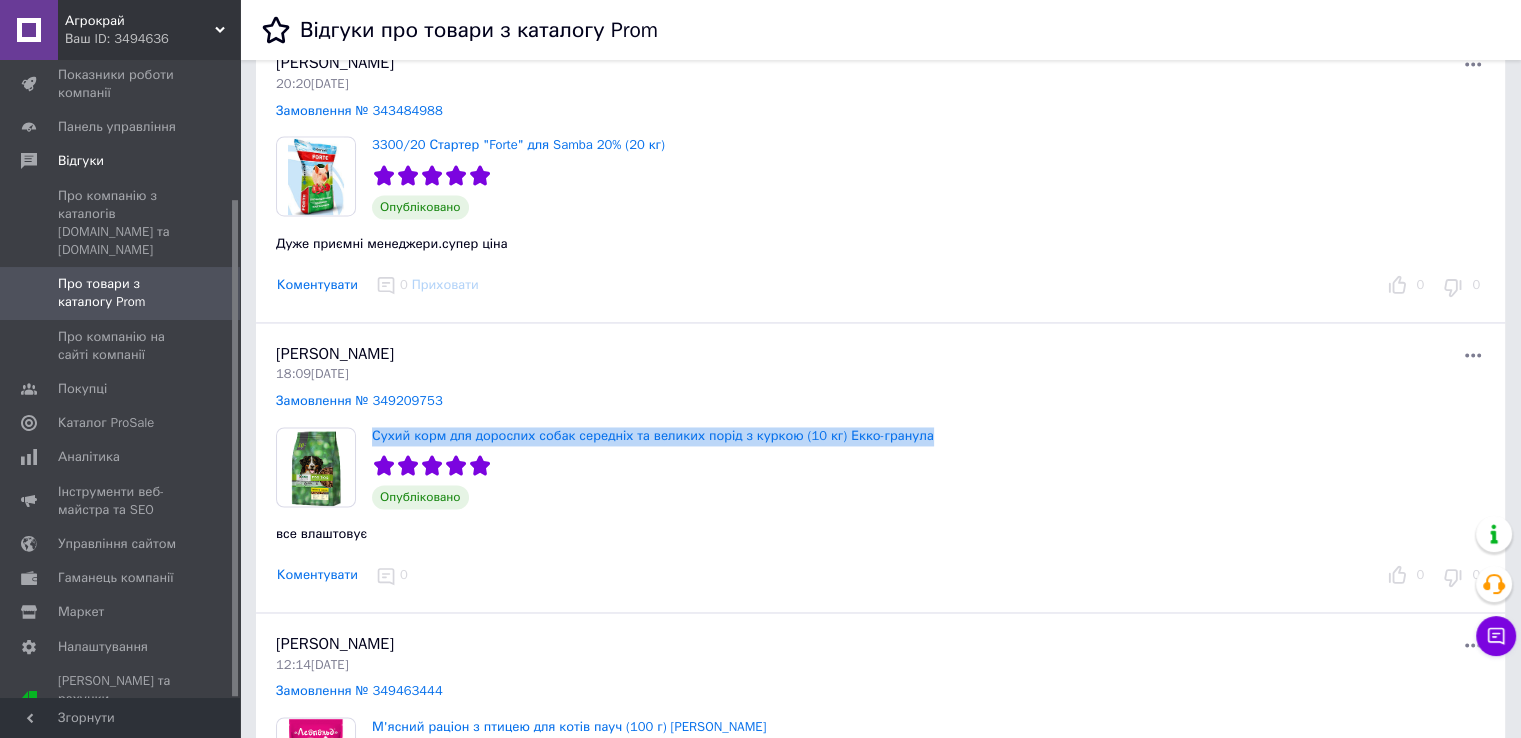 drag, startPoint x: 371, startPoint y: 414, endPoint x: 928, endPoint y: 409, distance: 557.02246 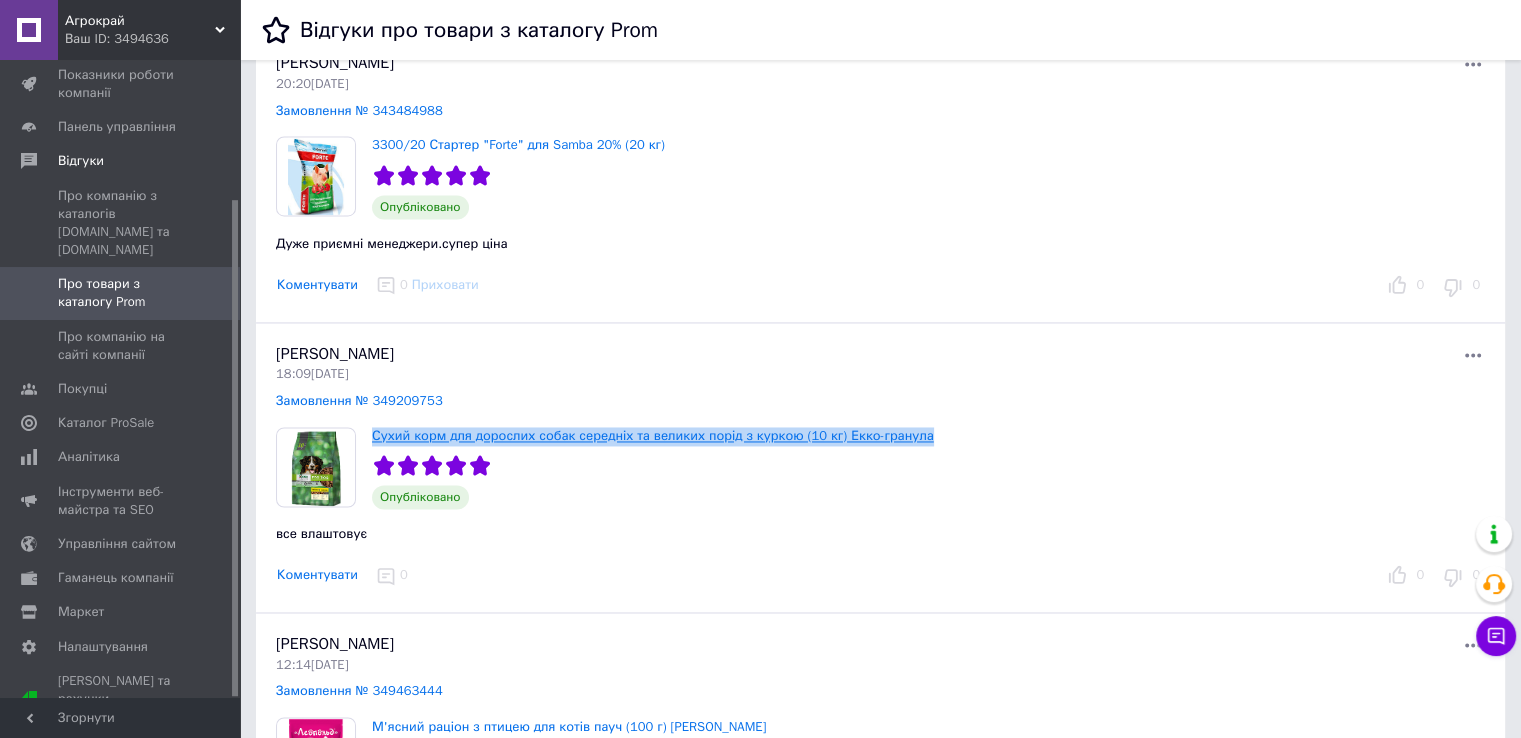 copy on "Сухий корм для дорослих собак середніх та великих порід з куркою (10 кг) Екко-гранула" 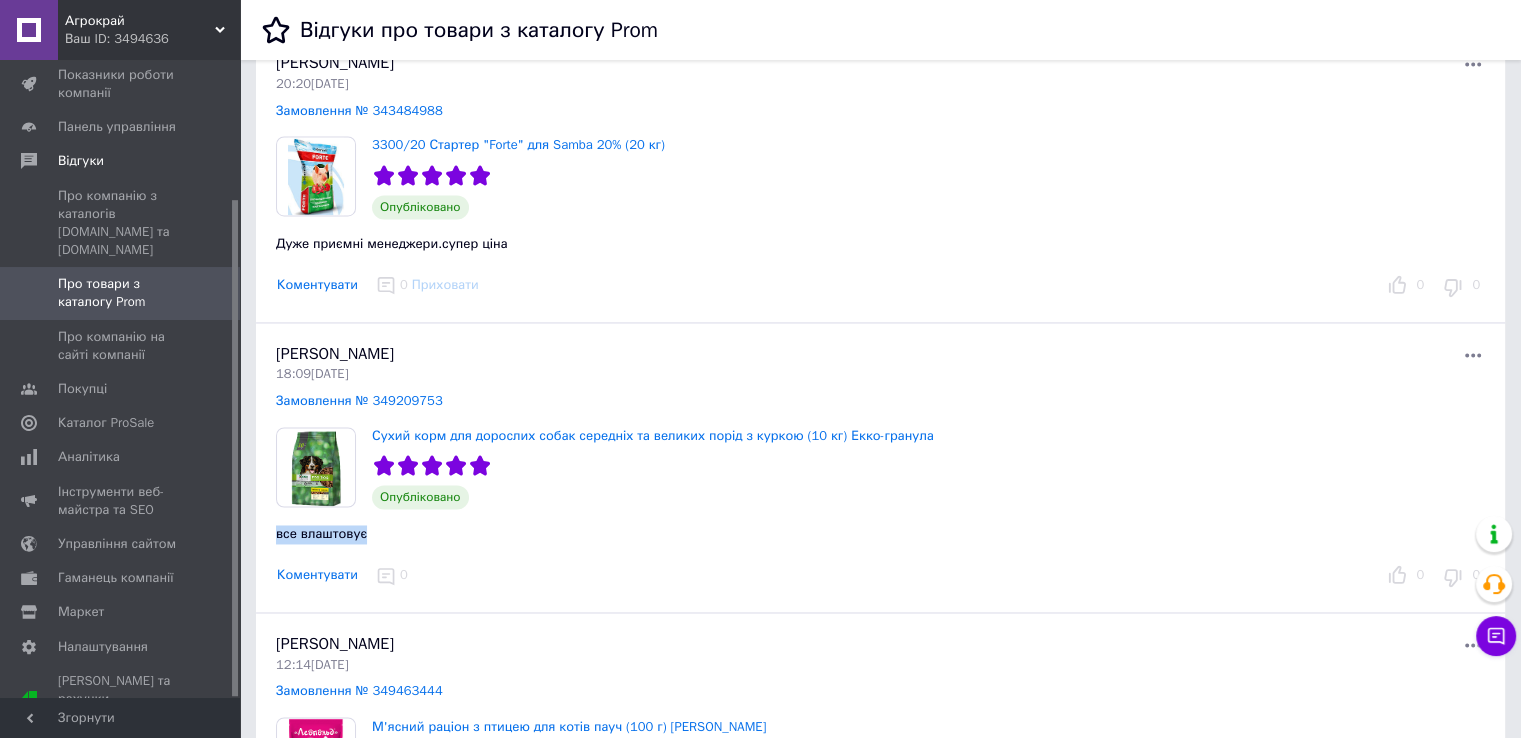 drag, startPoint x: 268, startPoint y: 519, endPoint x: 409, endPoint y: 513, distance: 141.12761 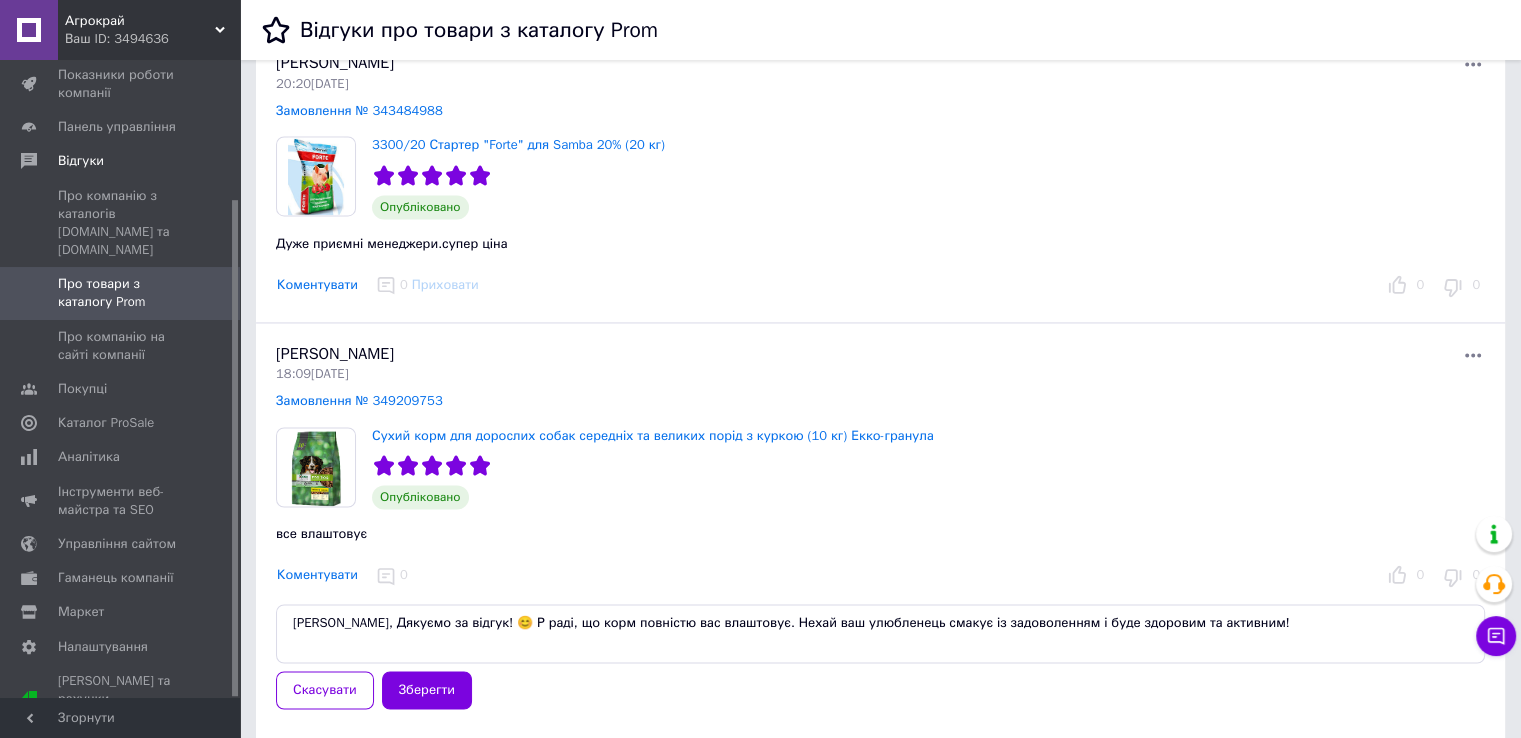 click on "[PERSON_NAME], Дякуємо за відгук! 😊 Р раді, що корм повністю вас влаштовує. Нехай ваш улюбленець смакує із задоволенням і буде здоровим та активним!" at bounding box center (880, 633) 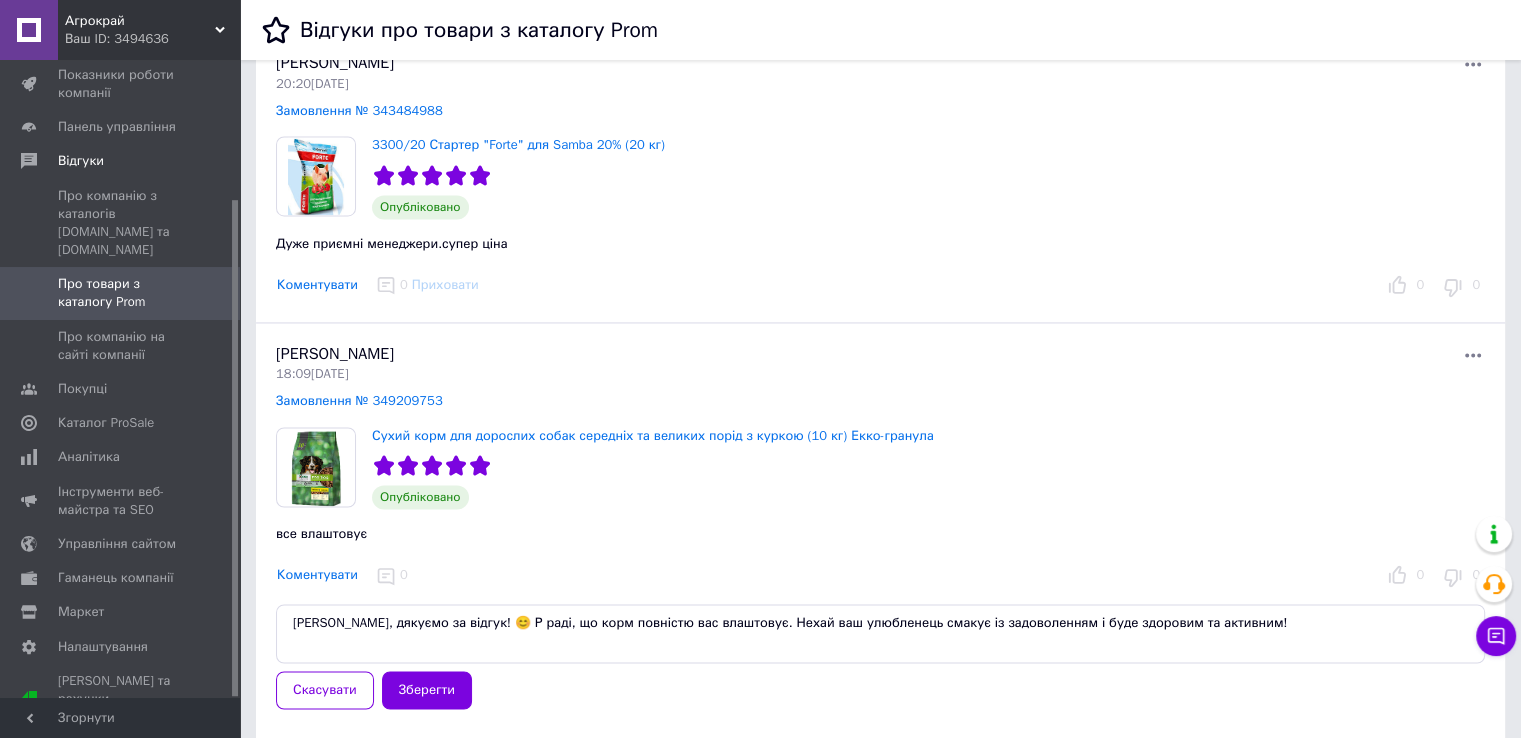 drag, startPoint x: 453, startPoint y: 613, endPoint x: 723, endPoint y: 626, distance: 270.31277 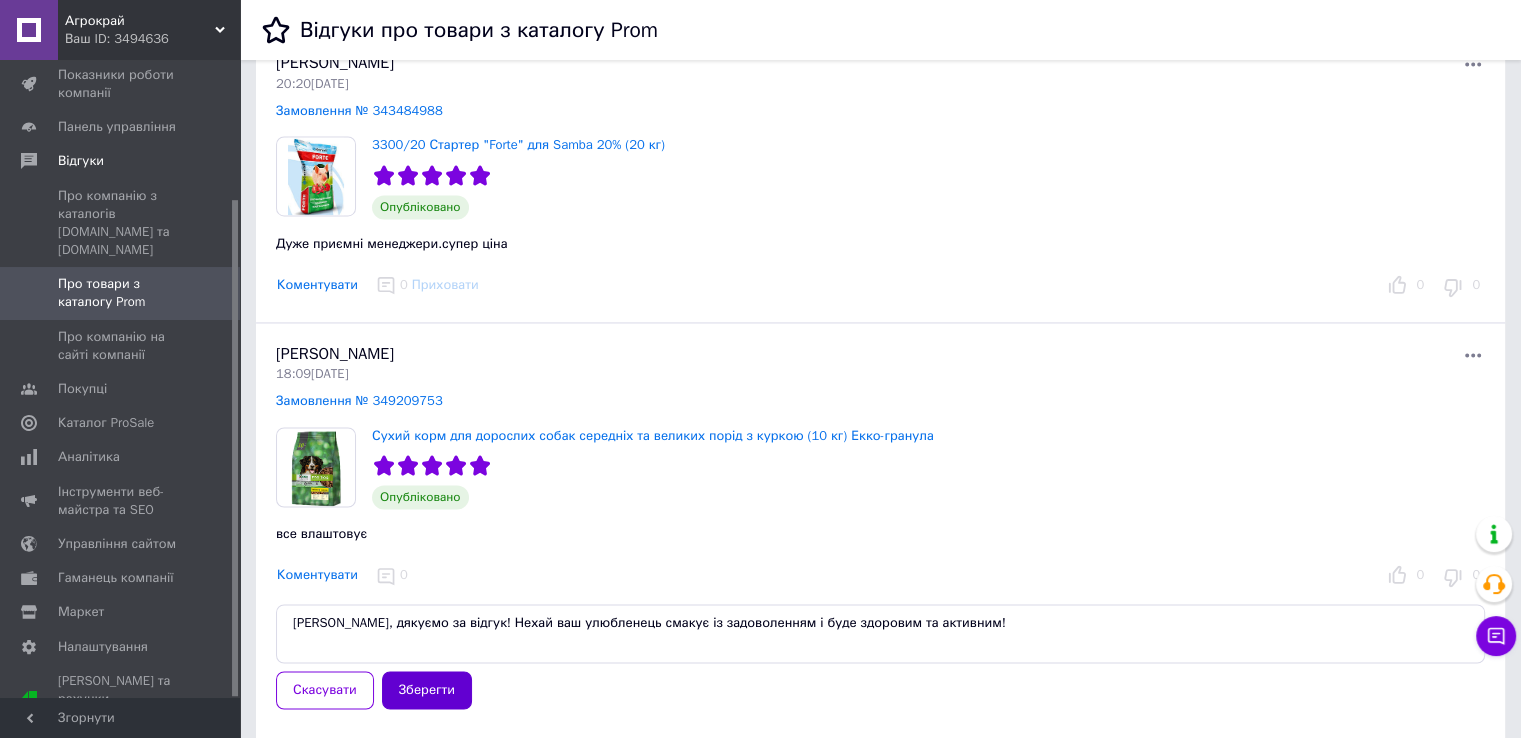 type on "[PERSON_NAME], дякуємо за відгук! Нехай ваш улюбленець смакує із задоволенням і буде здоровим та активним!" 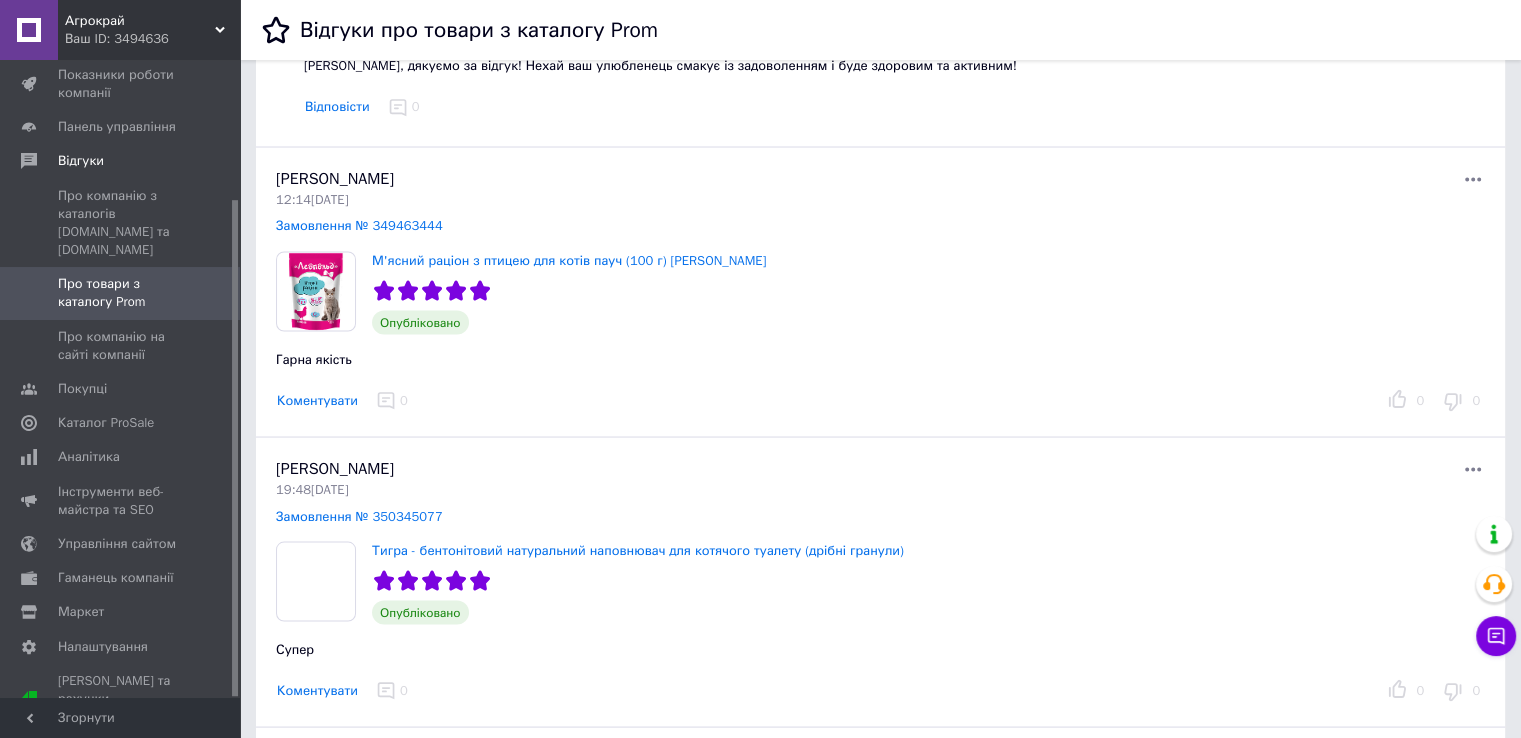 scroll, scrollTop: 3700, scrollLeft: 0, axis: vertical 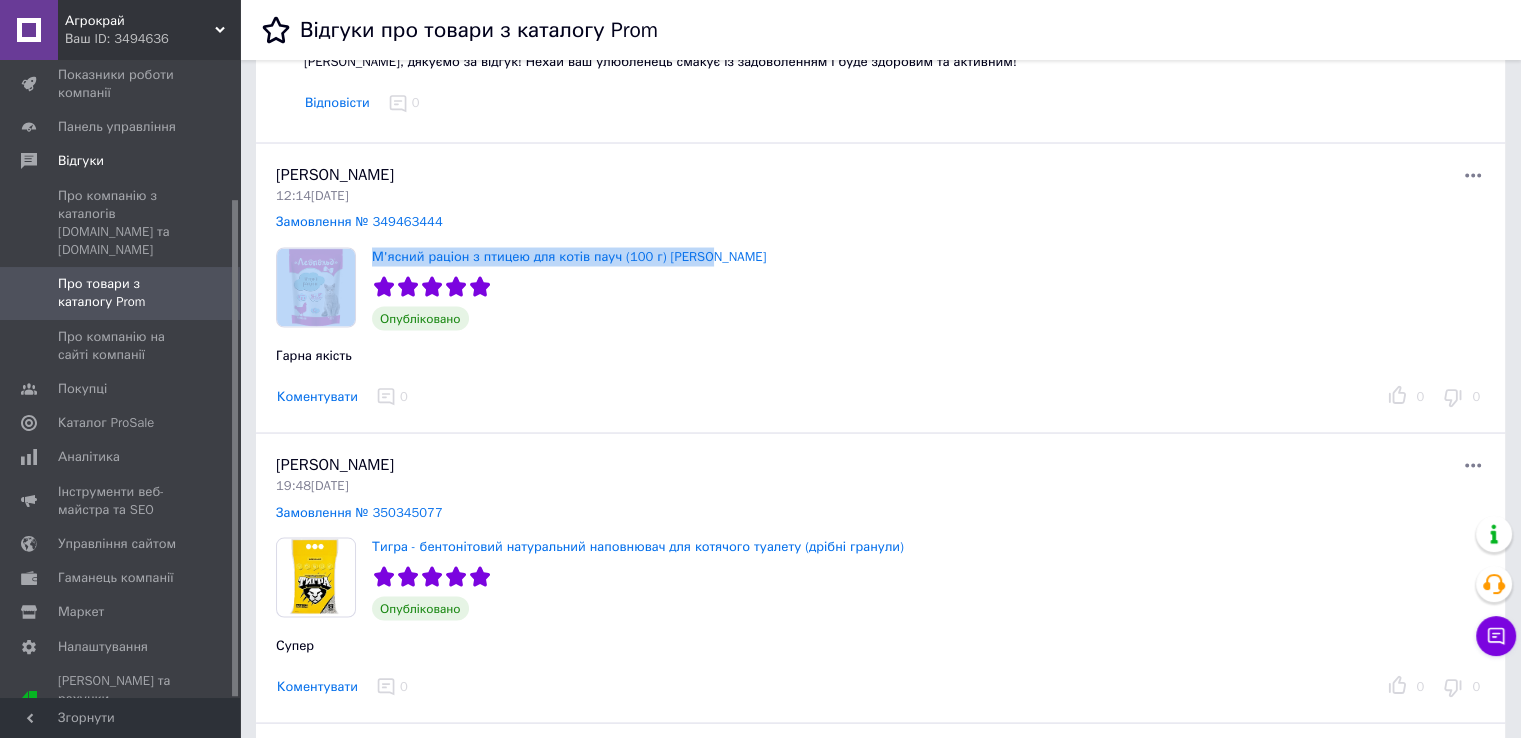 drag, startPoint x: 360, startPoint y: 223, endPoint x: 702, endPoint y: 224, distance: 342.00146 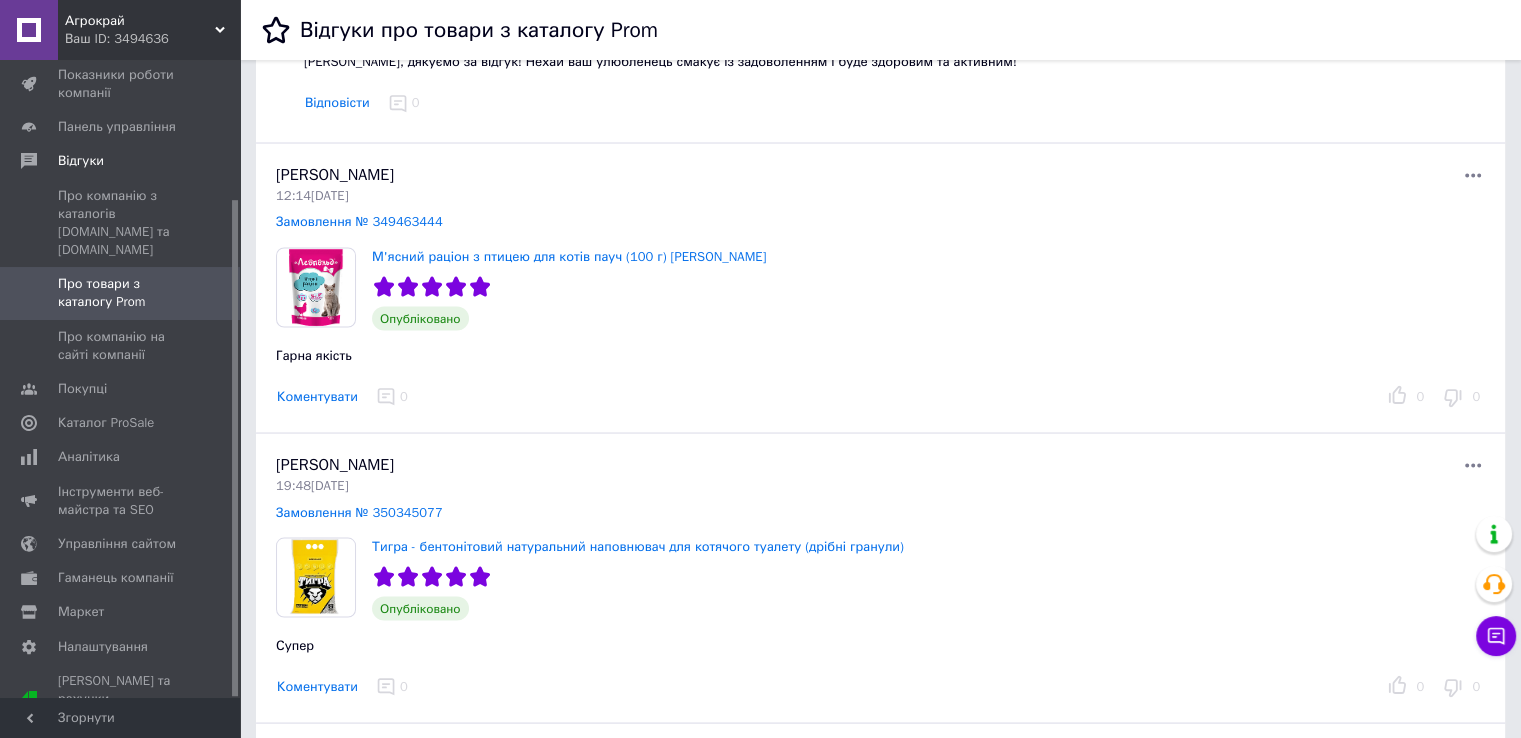 drag, startPoint x: 656, startPoint y: 198, endPoint x: 430, endPoint y: 297, distance: 246.73265 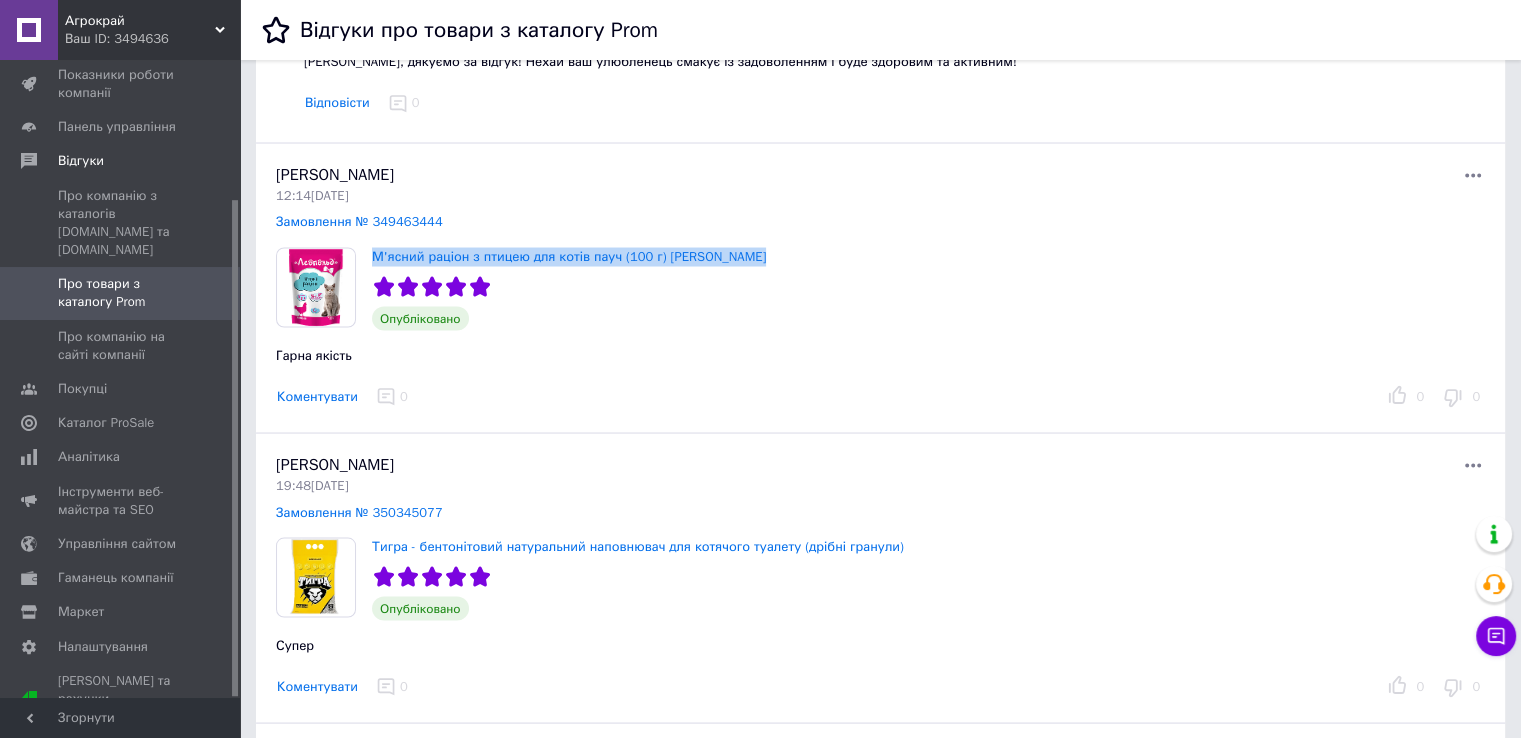 drag, startPoint x: 371, startPoint y: 229, endPoint x: 770, endPoint y: 261, distance: 400.28116 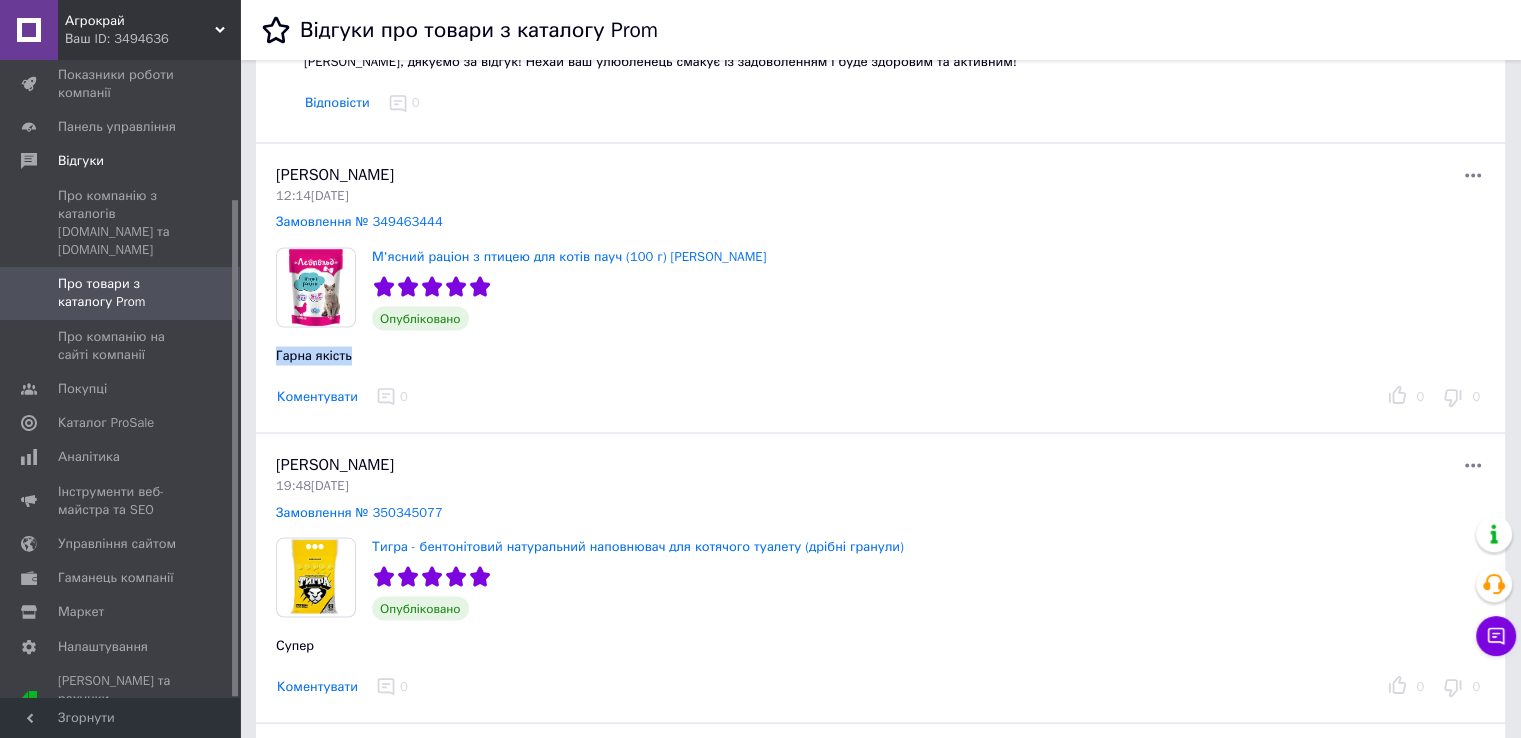 drag, startPoint x: 268, startPoint y: 345, endPoint x: 360, endPoint y: 345, distance: 92 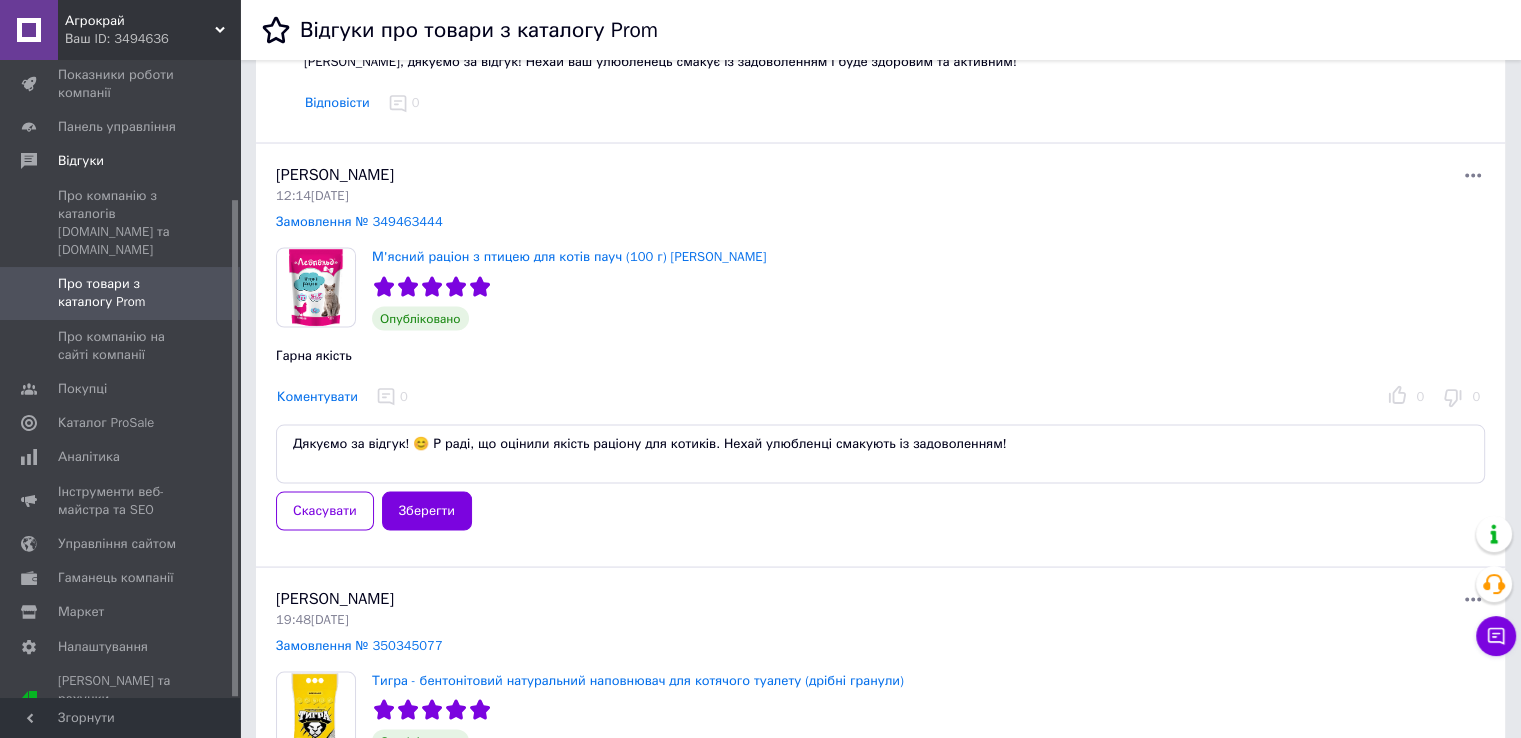 drag, startPoint x: 404, startPoint y: 432, endPoint x: 702, endPoint y: 430, distance: 298.0067 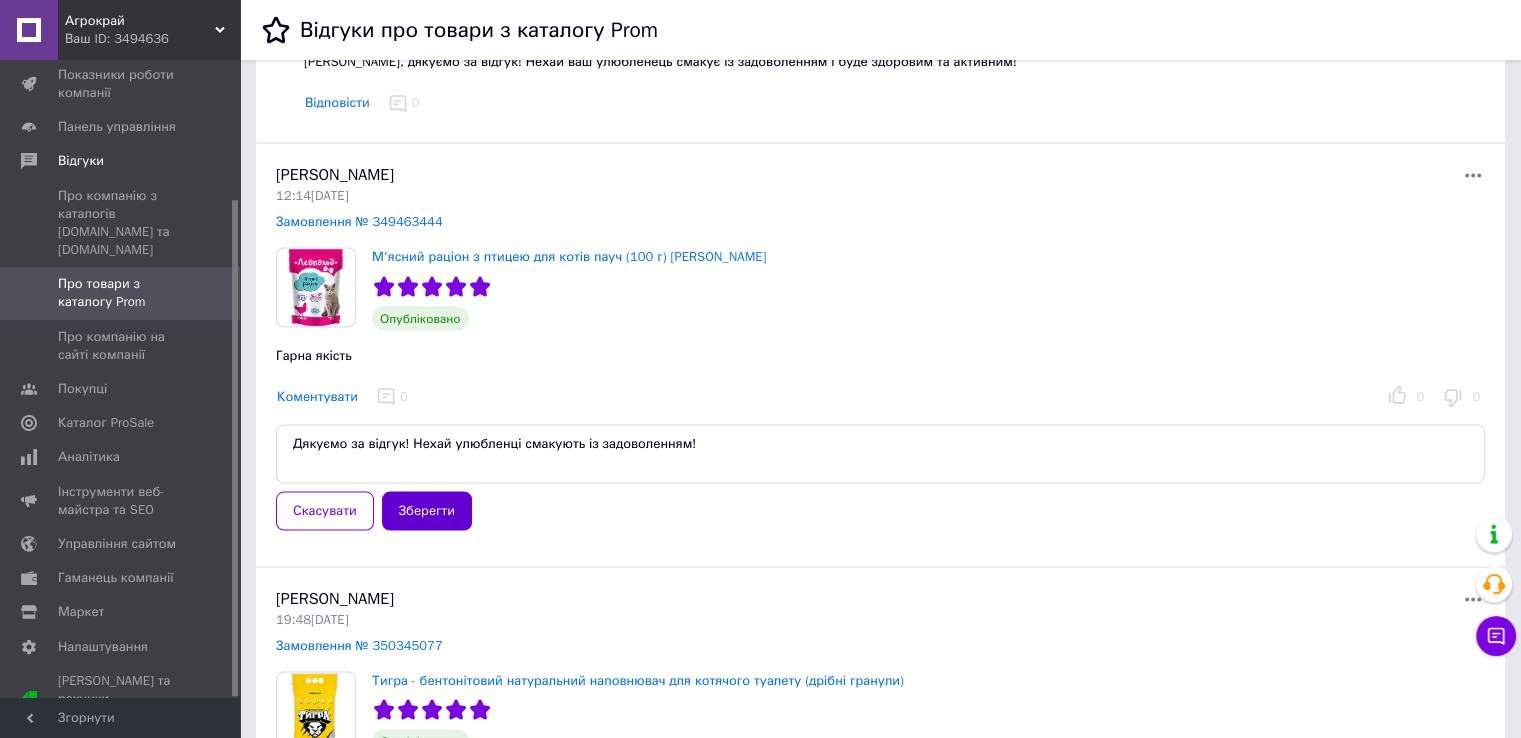 type on "Дякуємо за відгук! Нехай улюбленці смакують із задоволенням!" 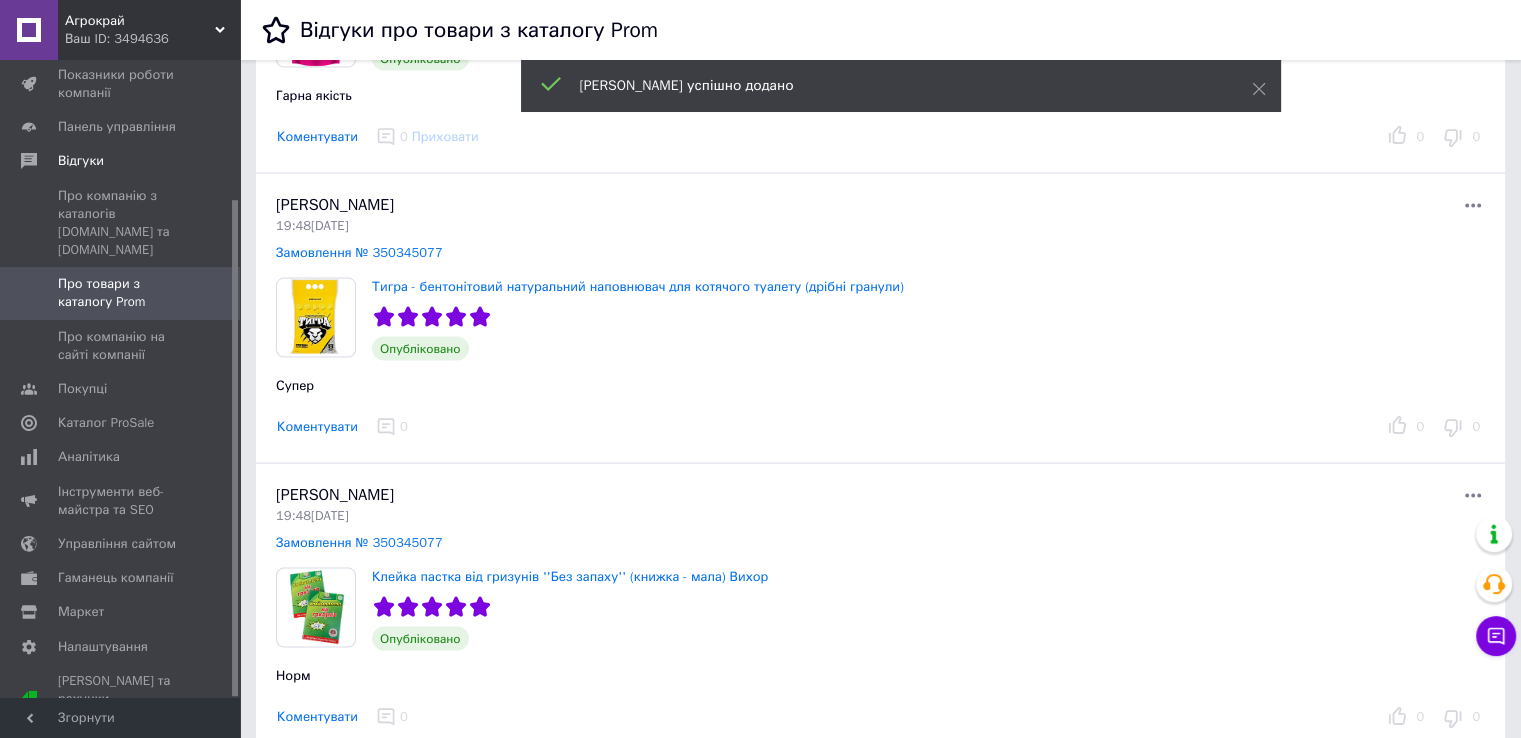 scroll, scrollTop: 4000, scrollLeft: 0, axis: vertical 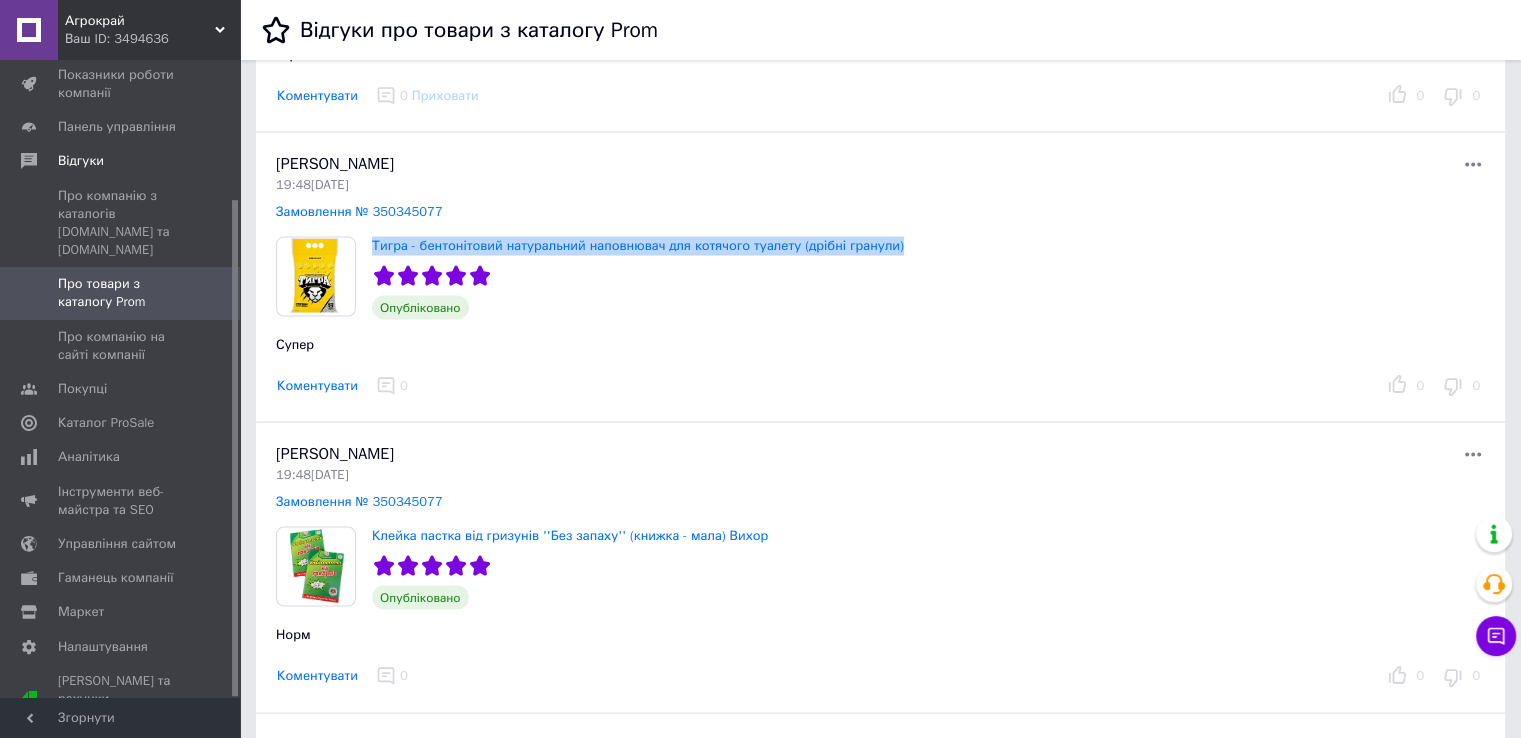drag, startPoint x: 369, startPoint y: 223, endPoint x: 907, endPoint y: 240, distance: 538.2685 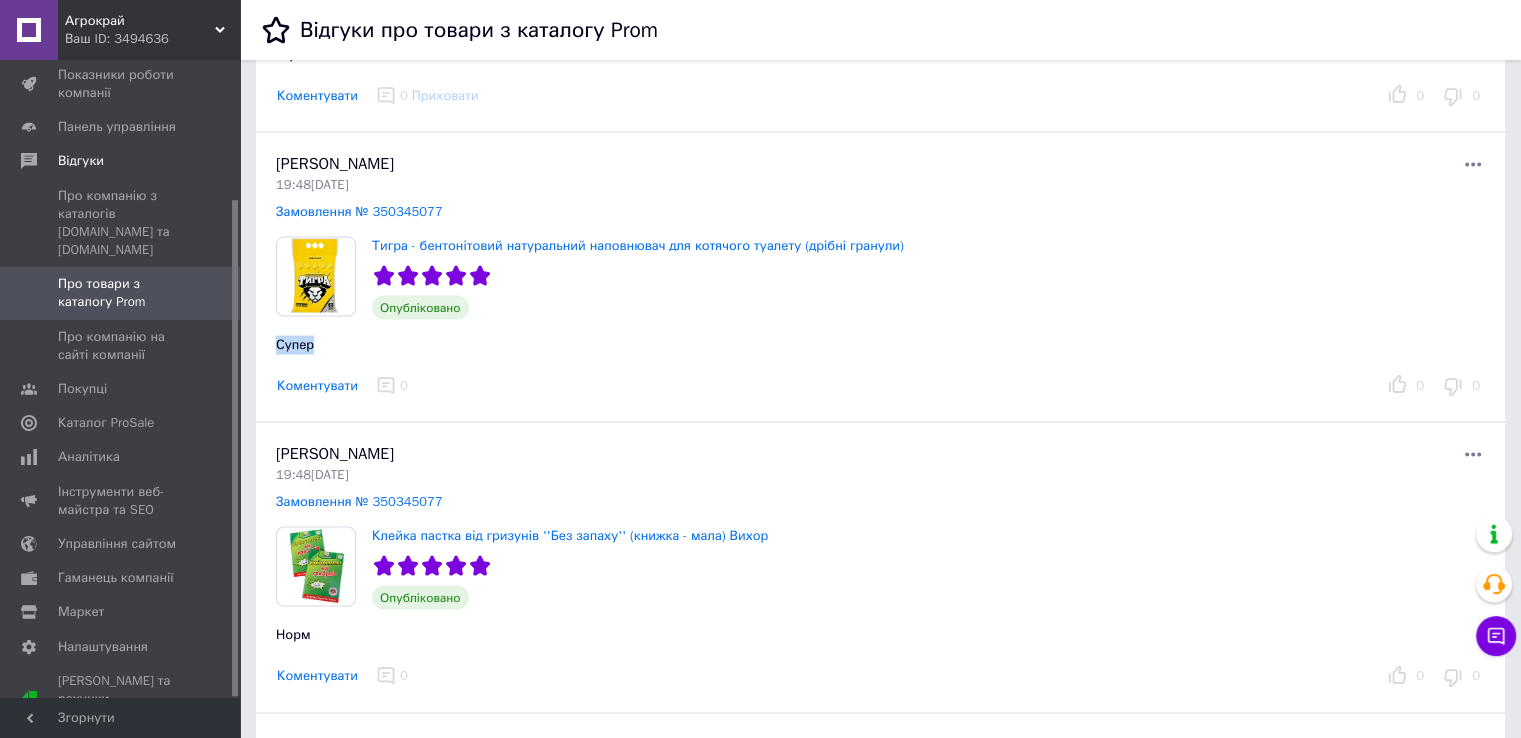 drag, startPoint x: 275, startPoint y: 325, endPoint x: 317, endPoint y: 328, distance: 42.107006 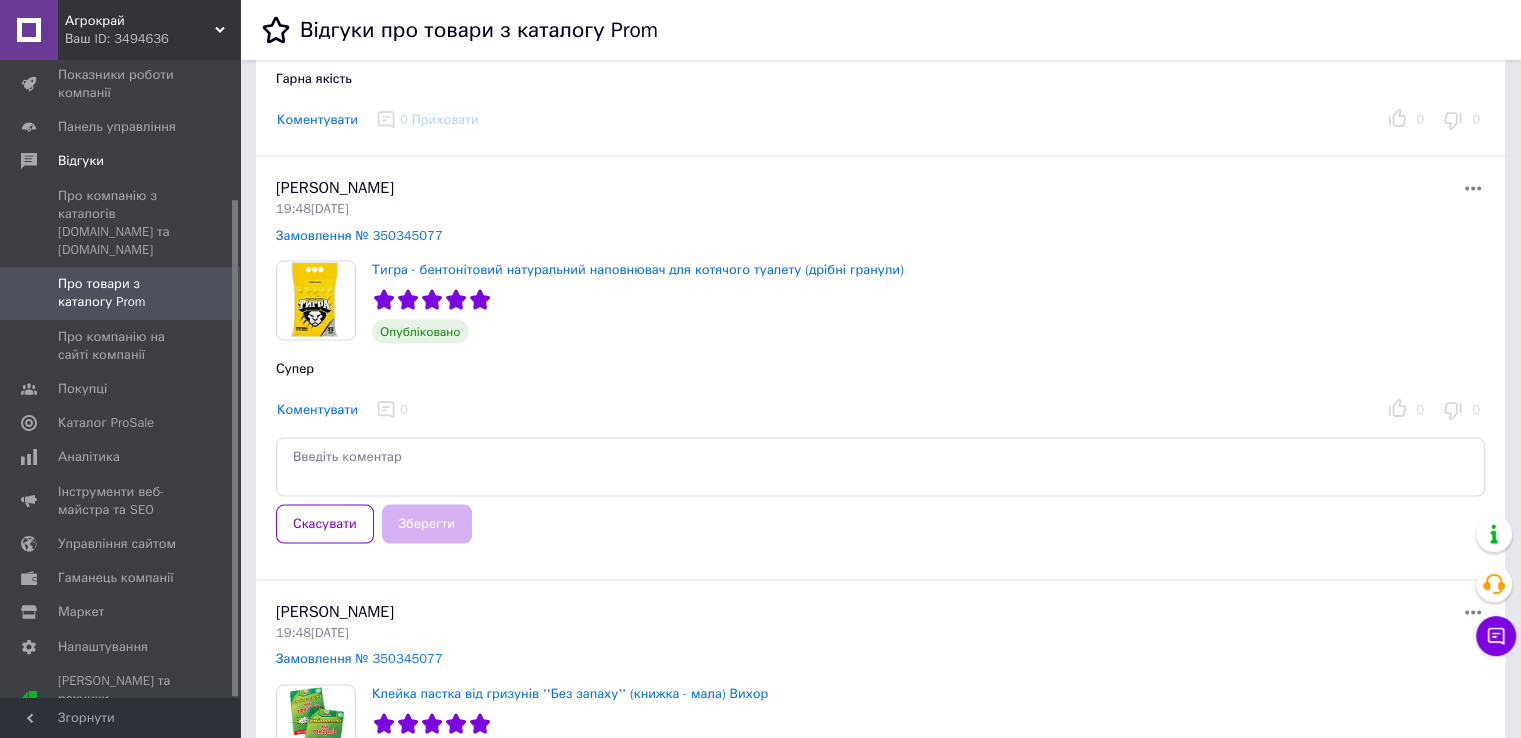 scroll, scrollTop: 4000, scrollLeft: 0, axis: vertical 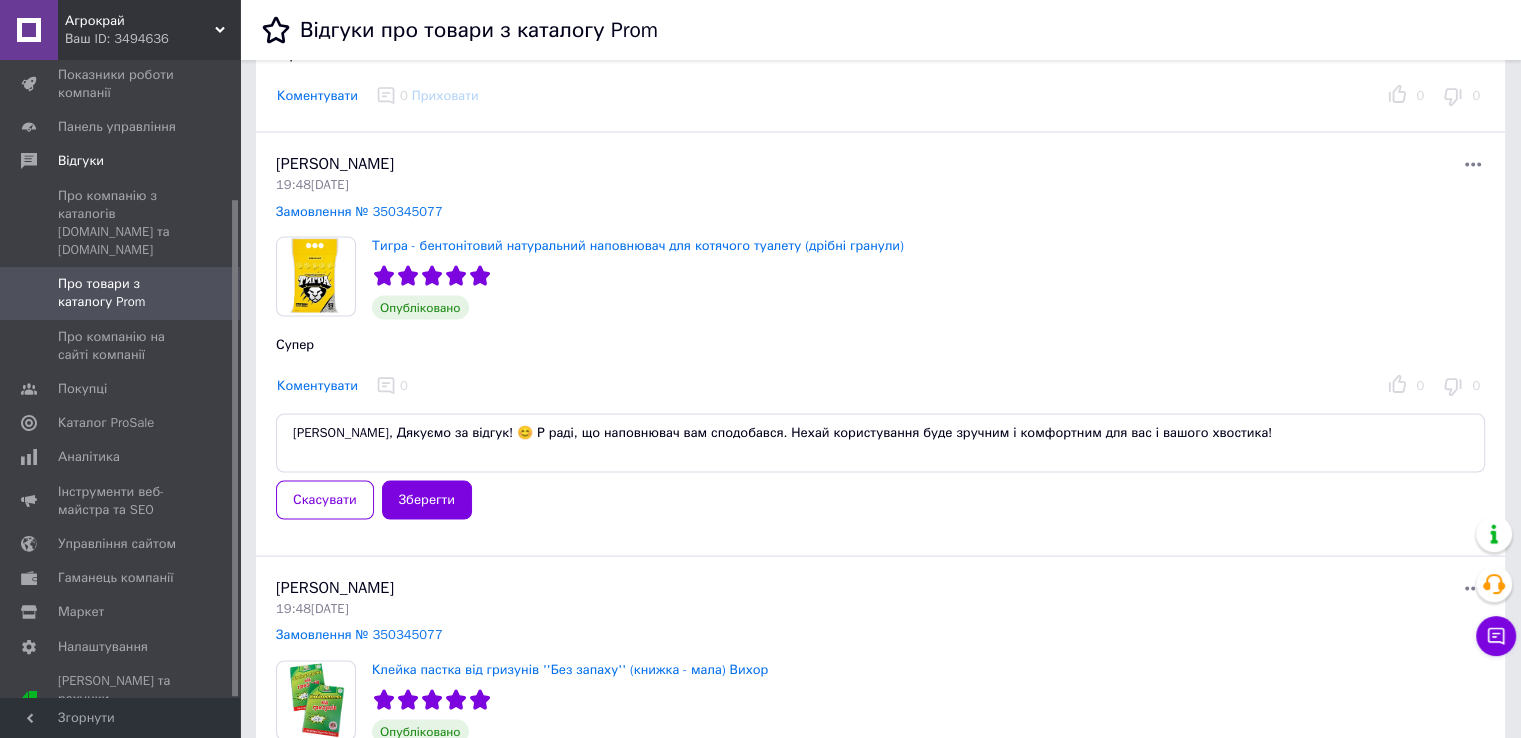 click on "[PERSON_NAME], Дякуємо за відгук! 😊 Р раді, що наповнювач вам сподобався. Нехай користування буде зручним і комфортним для вас і вашого хвостика!" at bounding box center (880, 443) 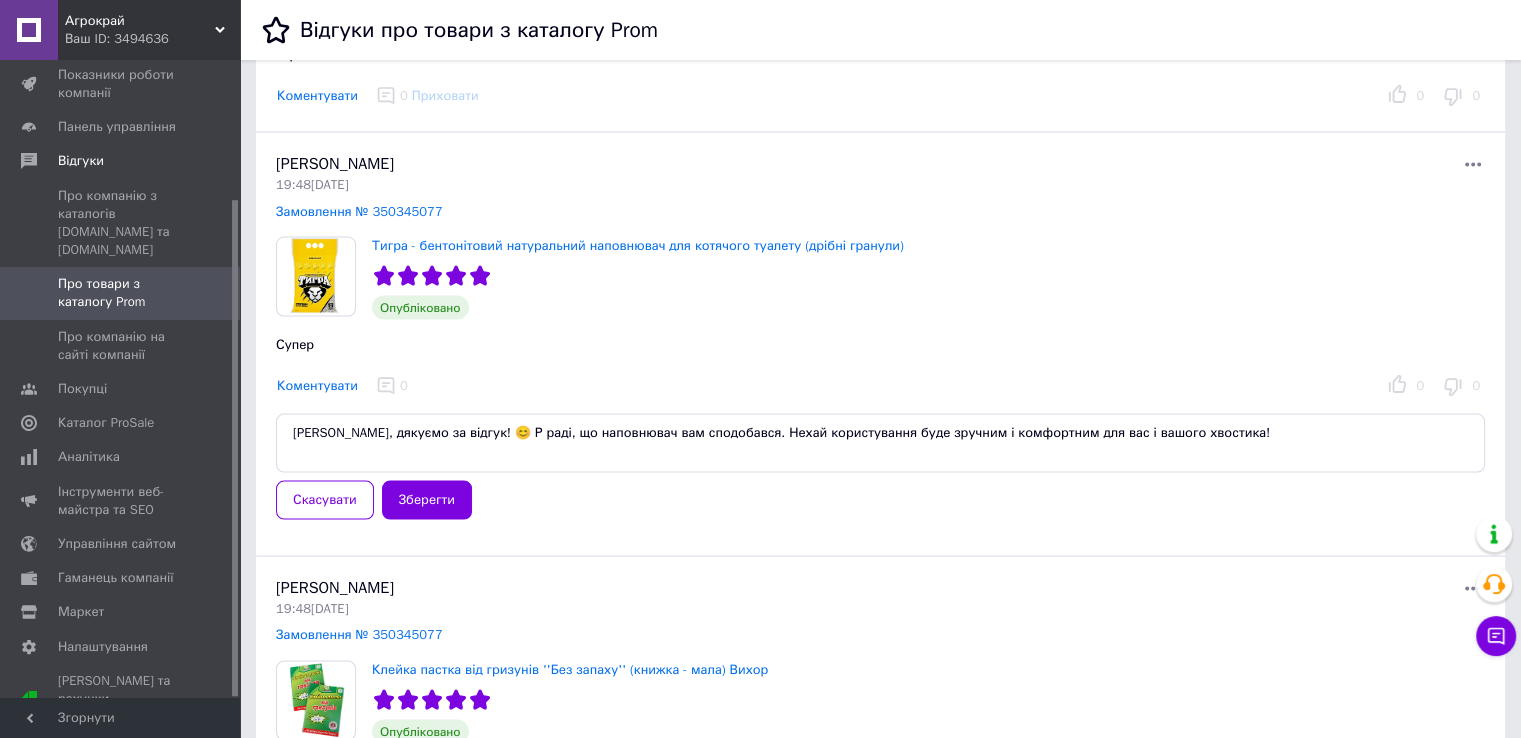 drag, startPoint x: 458, startPoint y: 424, endPoint x: 723, endPoint y: 431, distance: 265.09244 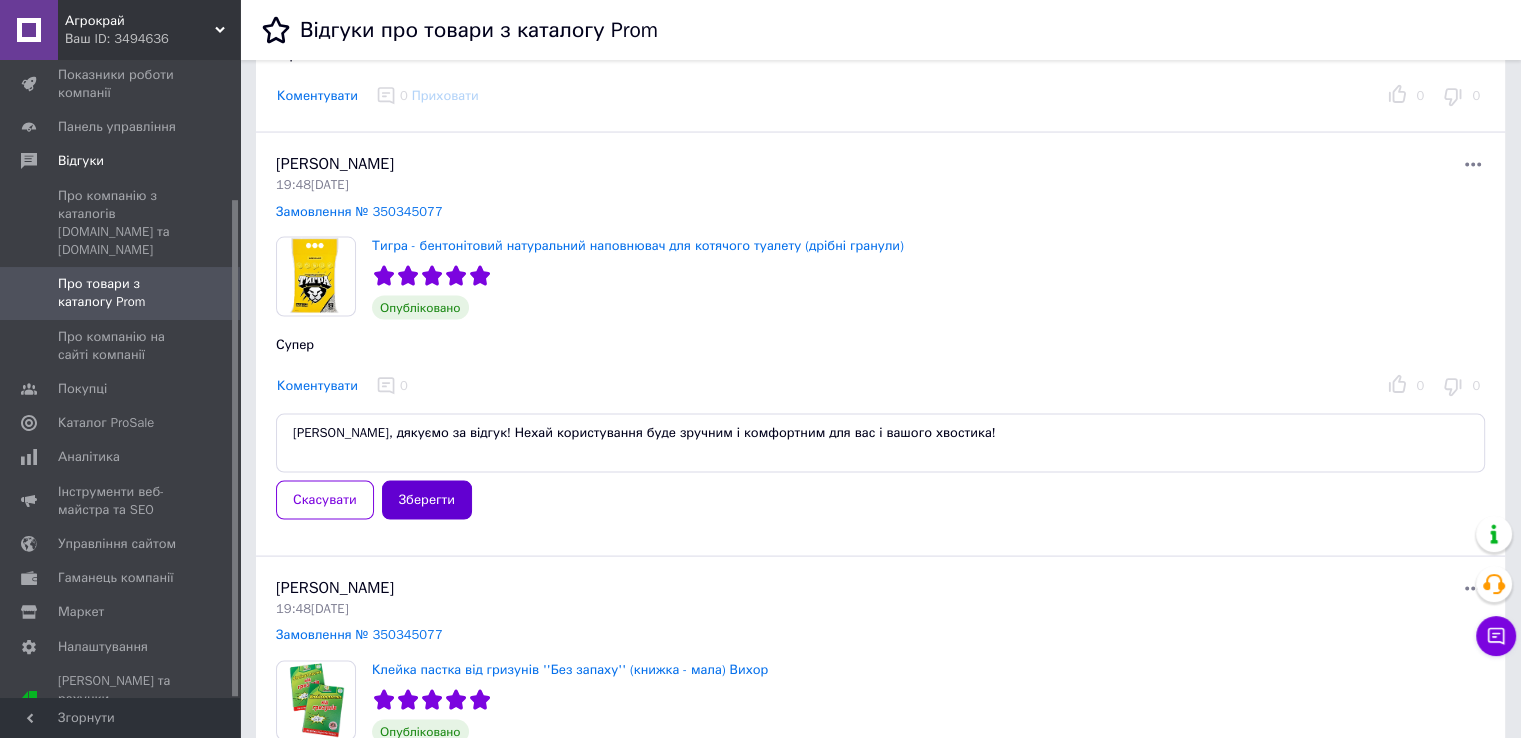 type on "[PERSON_NAME], дякуємо за відгук! Нехай користування буде зручним і комфортним для вас і вашого хвостика!" 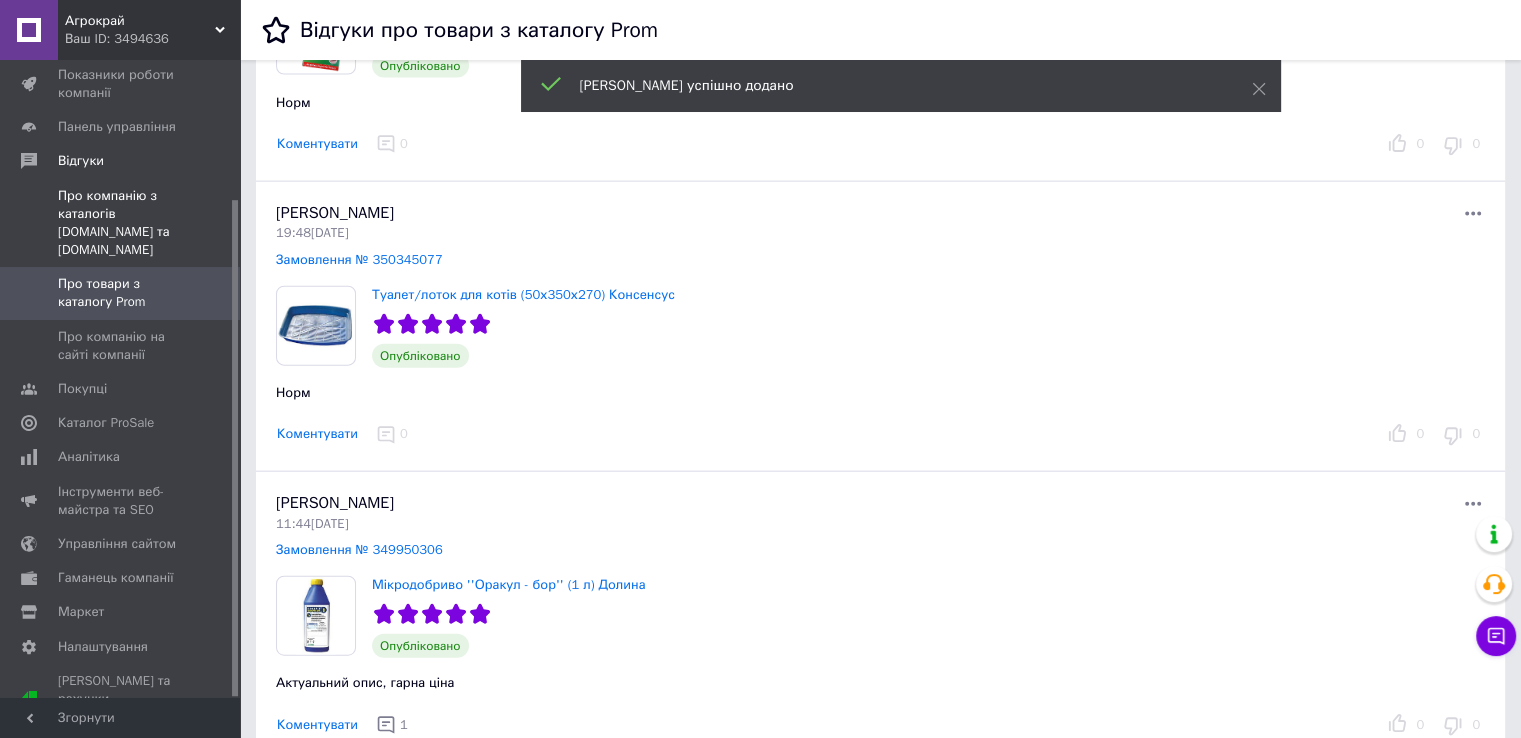 scroll, scrollTop: 4000, scrollLeft: 0, axis: vertical 